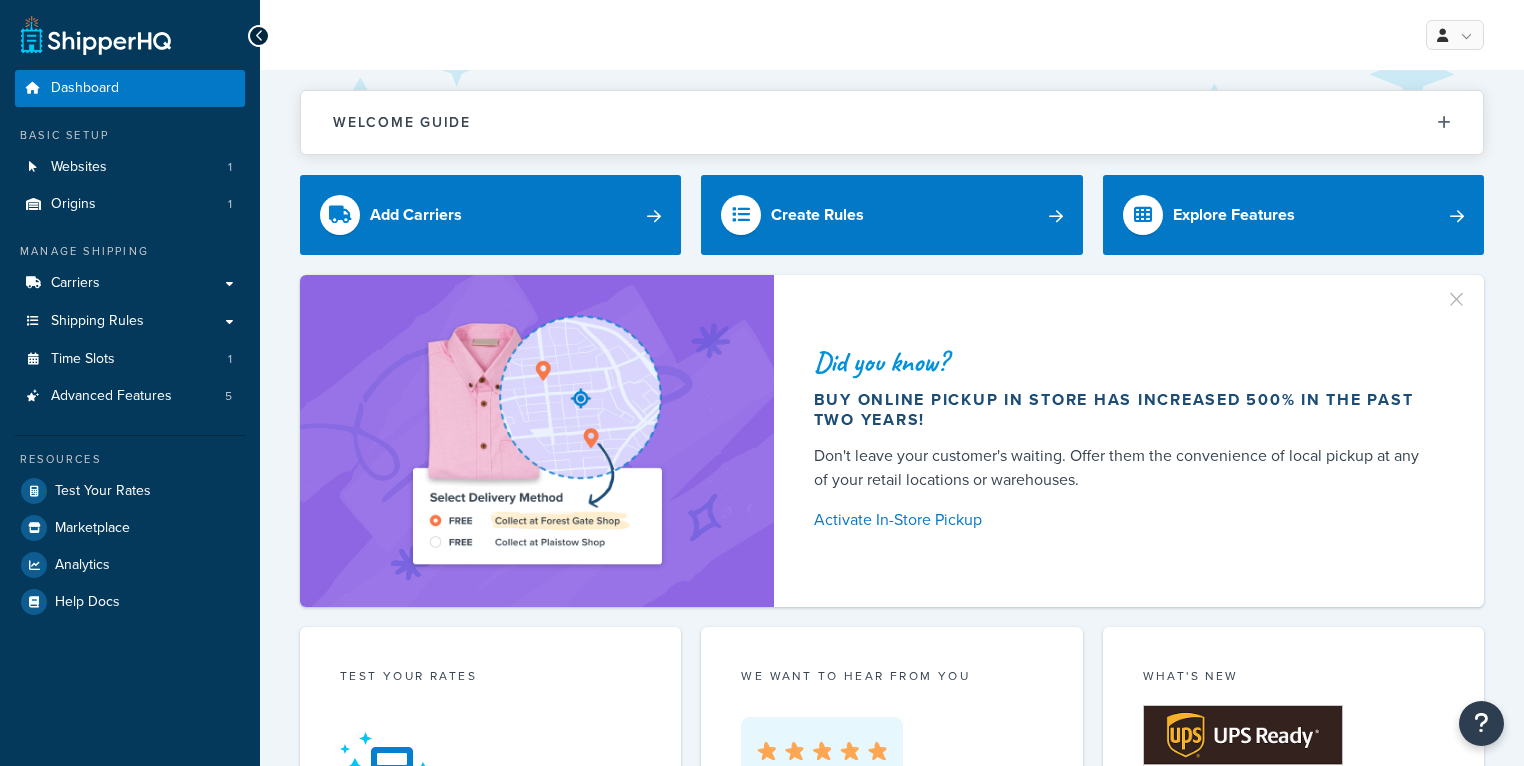 scroll, scrollTop: 0, scrollLeft: 0, axis: both 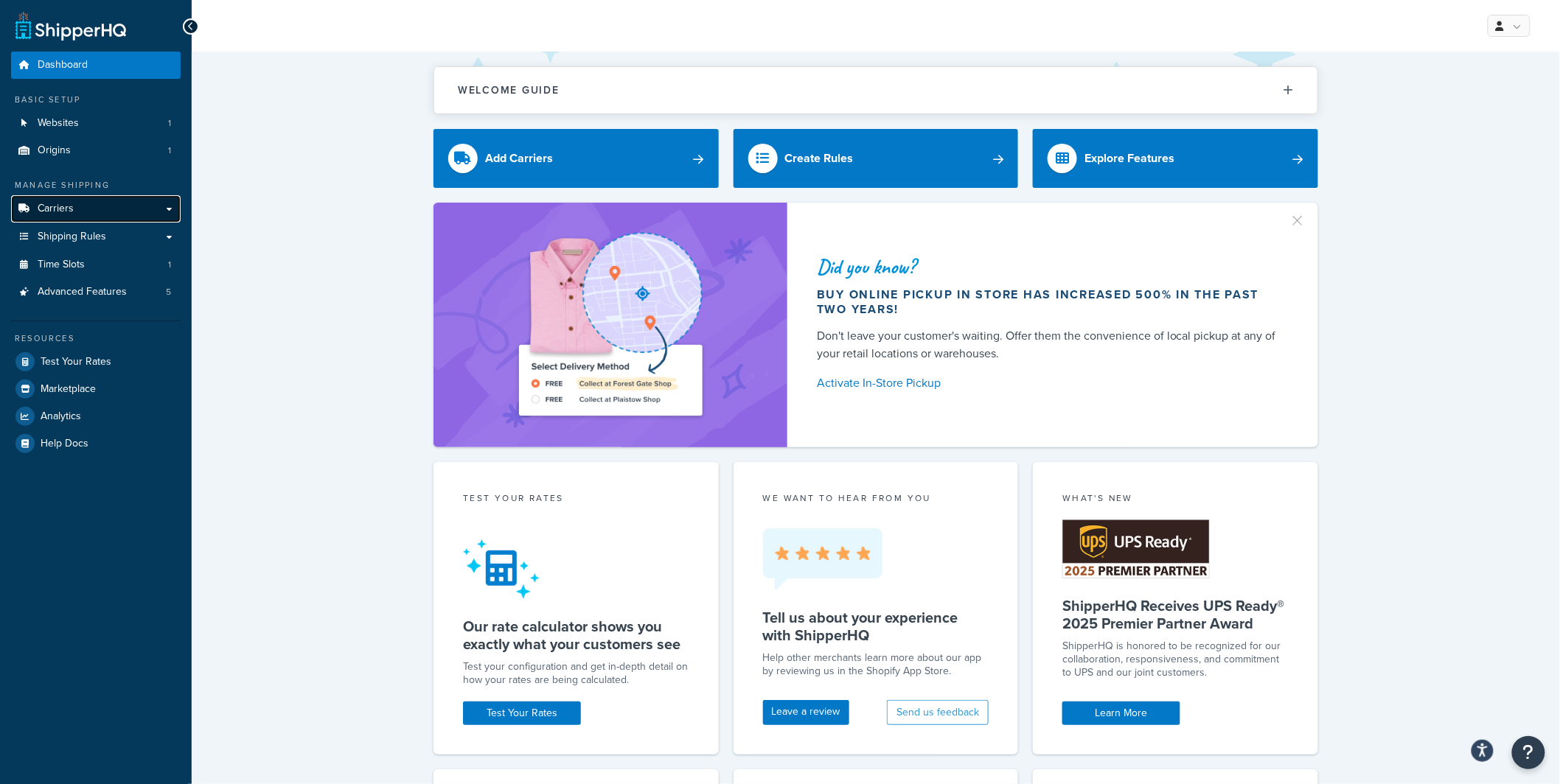 click on "Carriers" at bounding box center (96, 209) 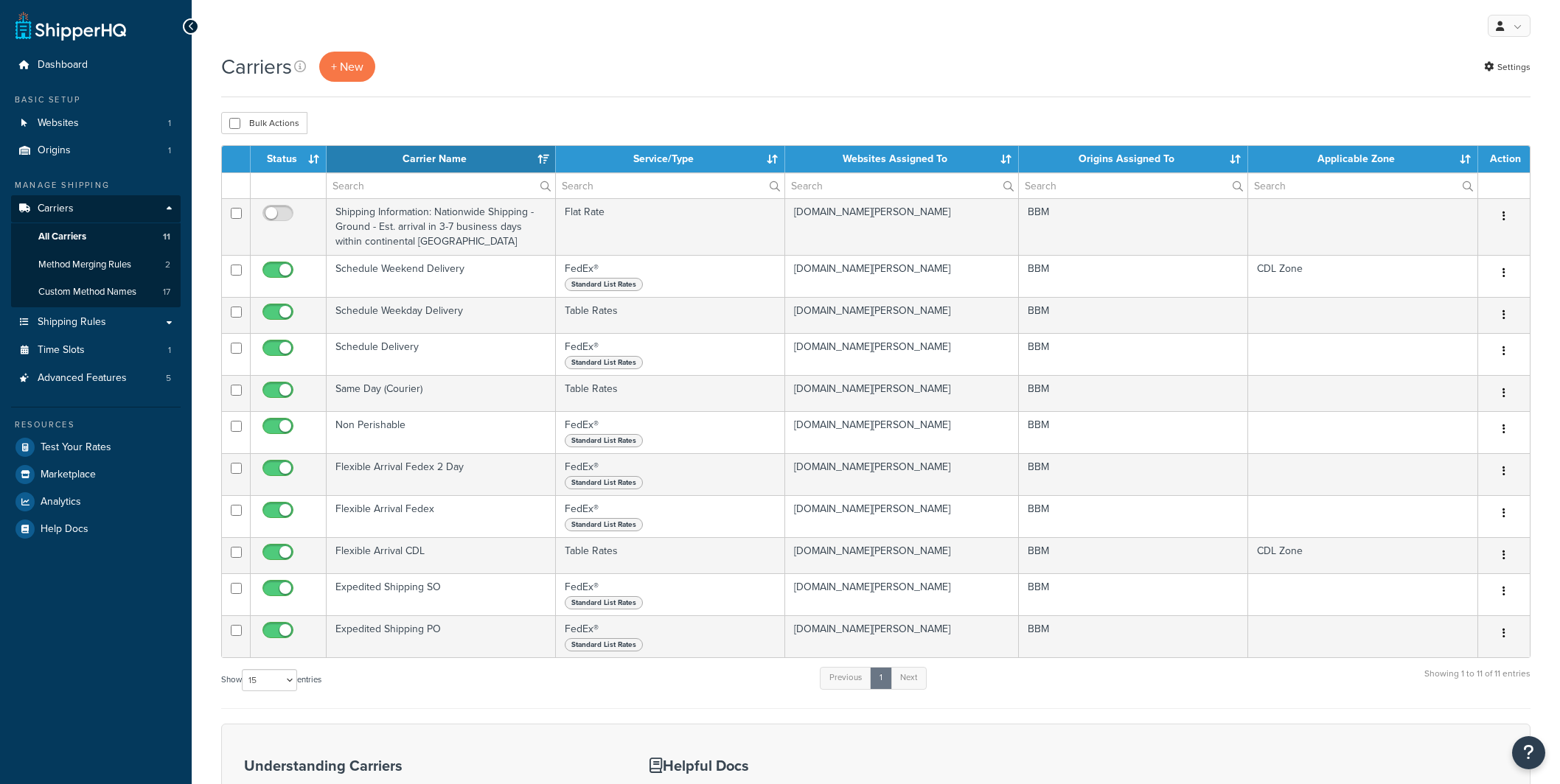 select on "15" 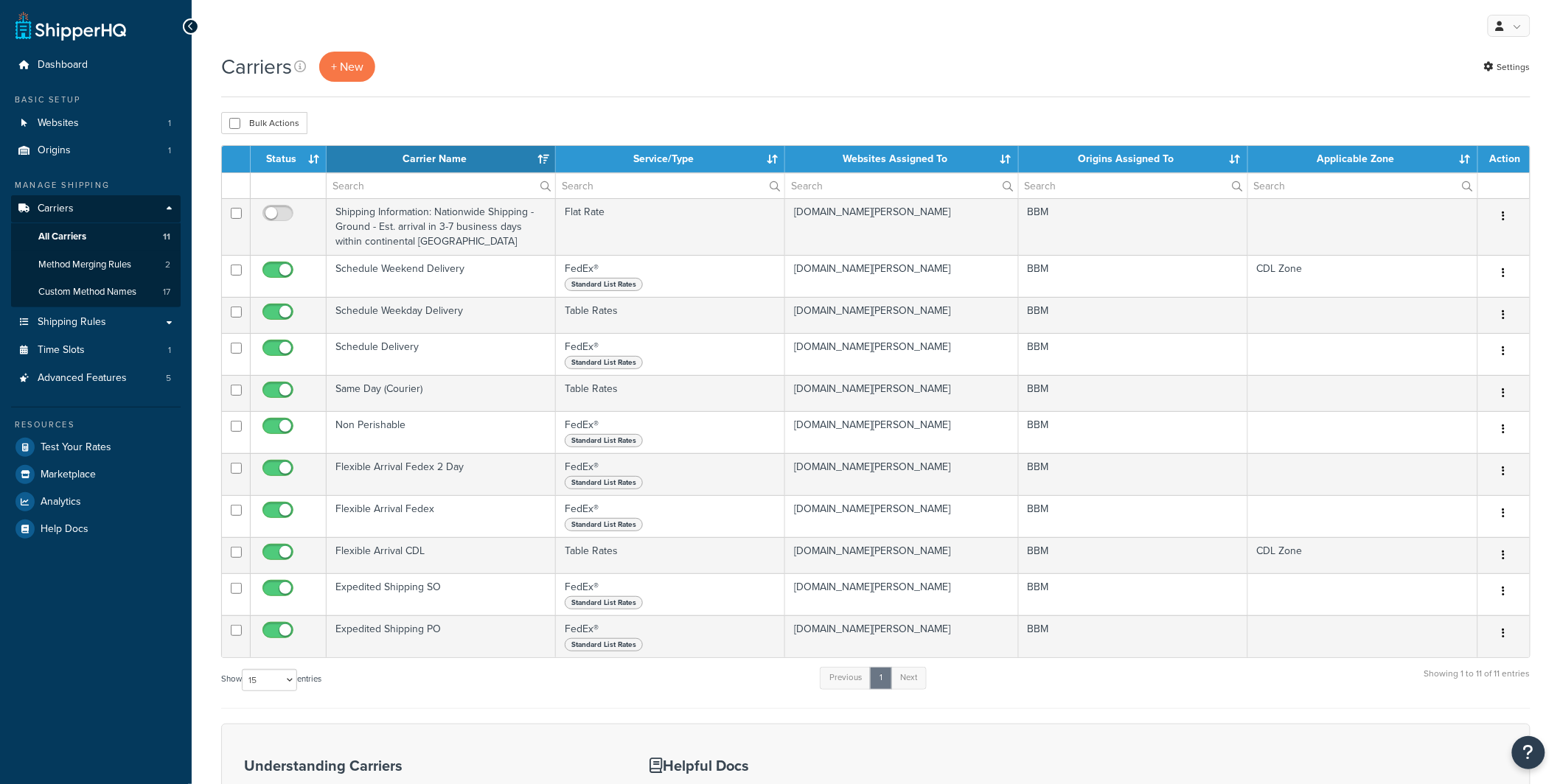 scroll, scrollTop: 0, scrollLeft: 0, axis: both 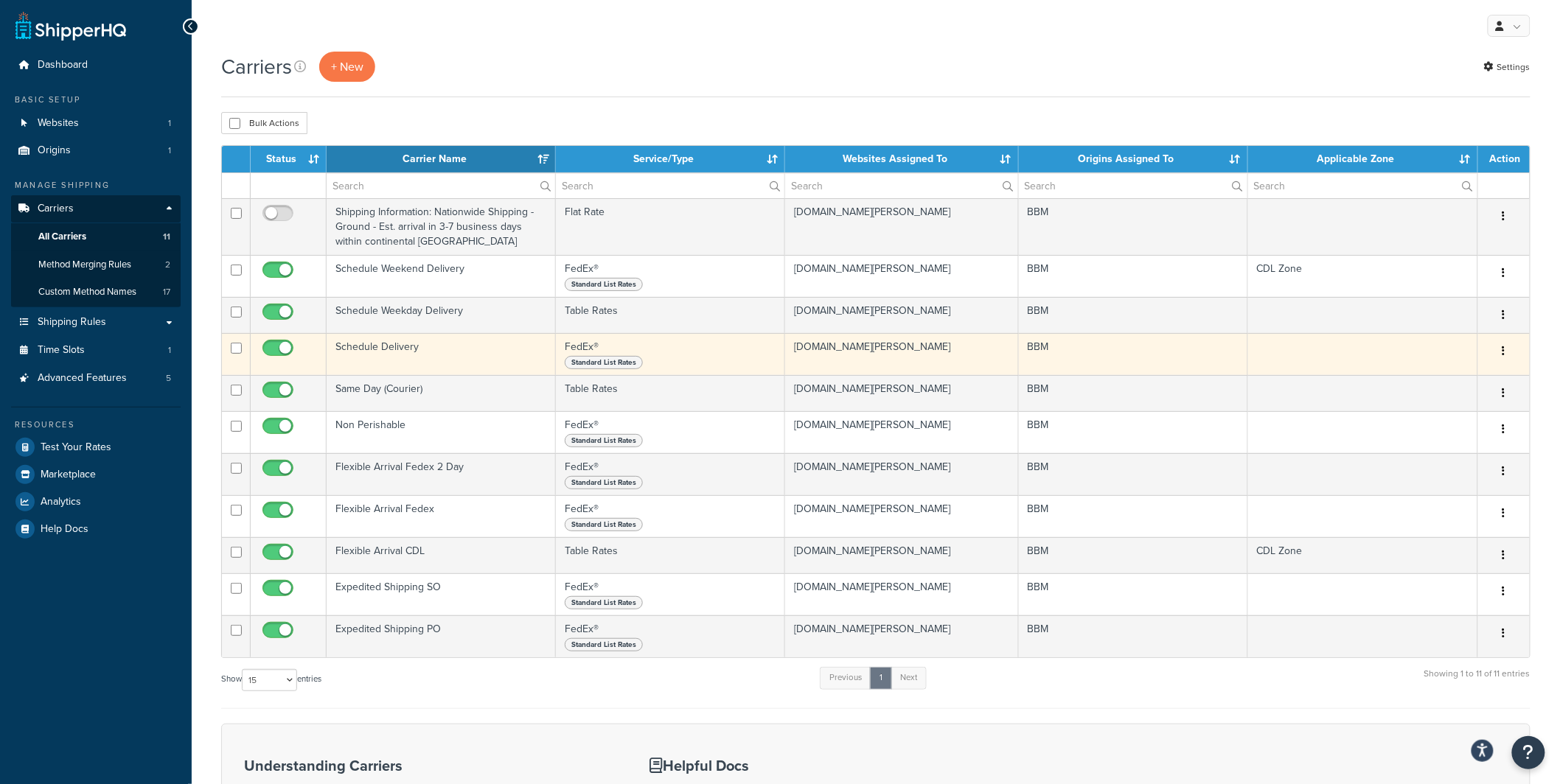 click on "Schedule Delivery" at bounding box center [441, 354] 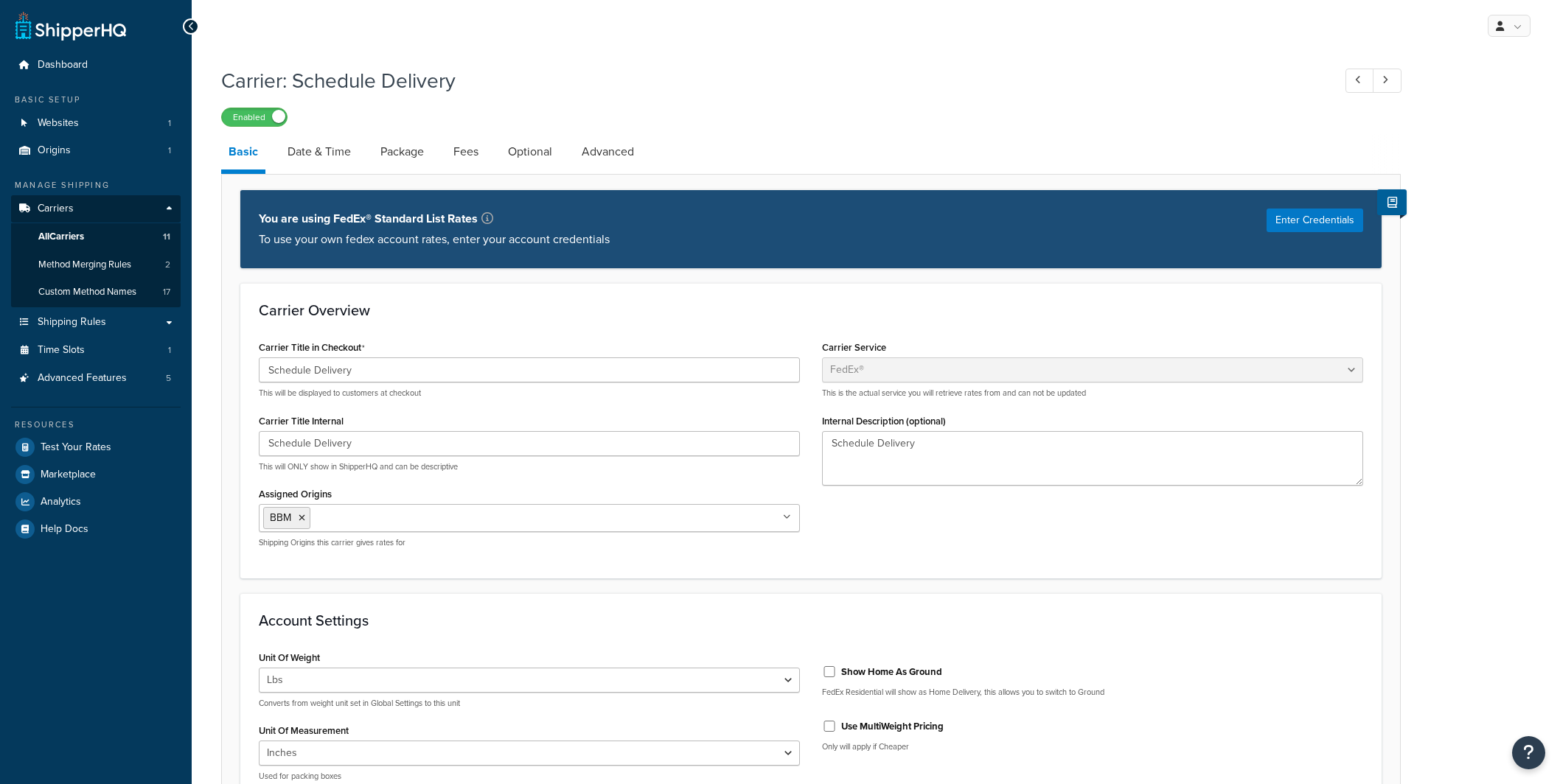 select on "fedEx" 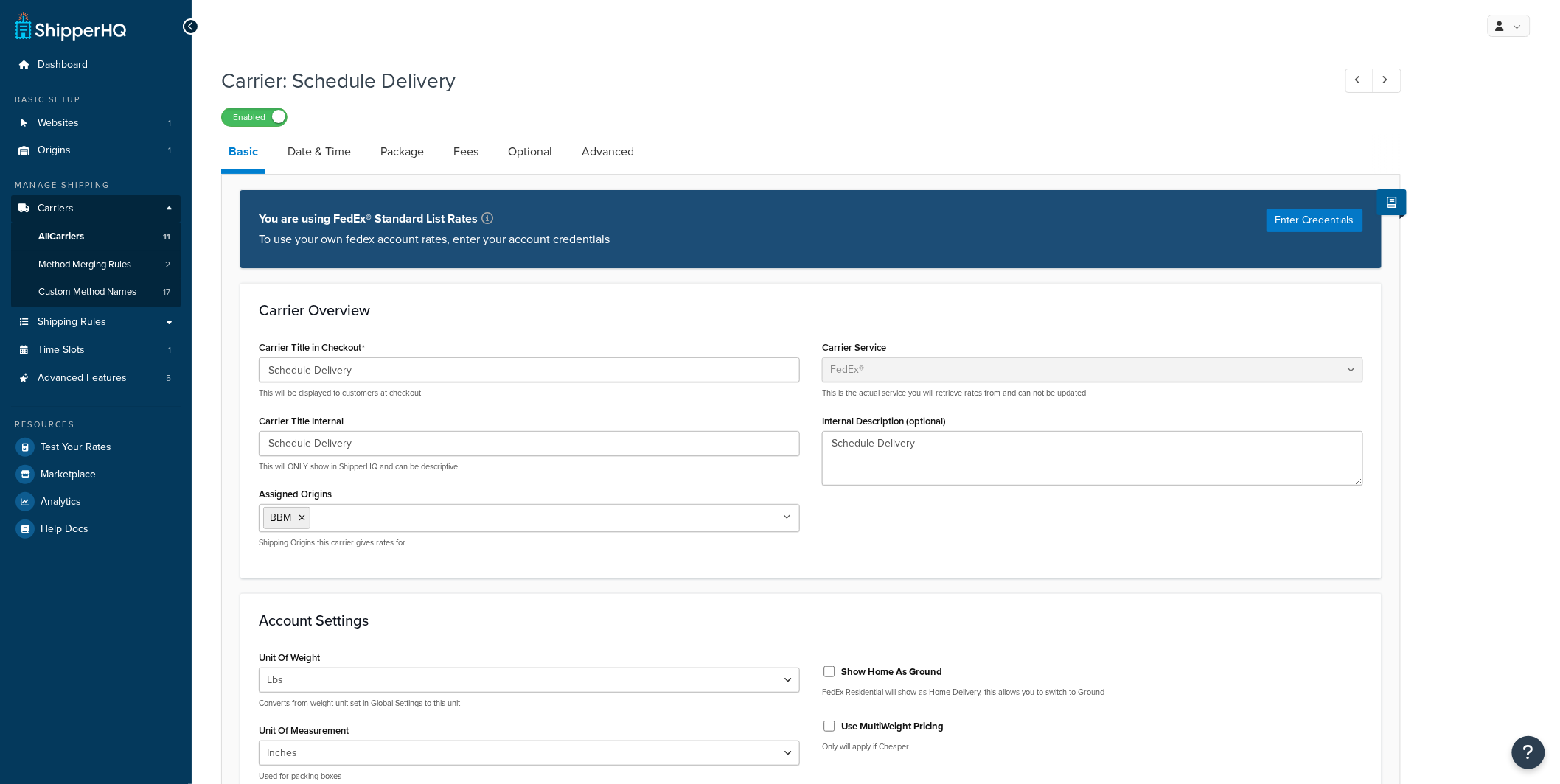 scroll, scrollTop: 0, scrollLeft: 0, axis: both 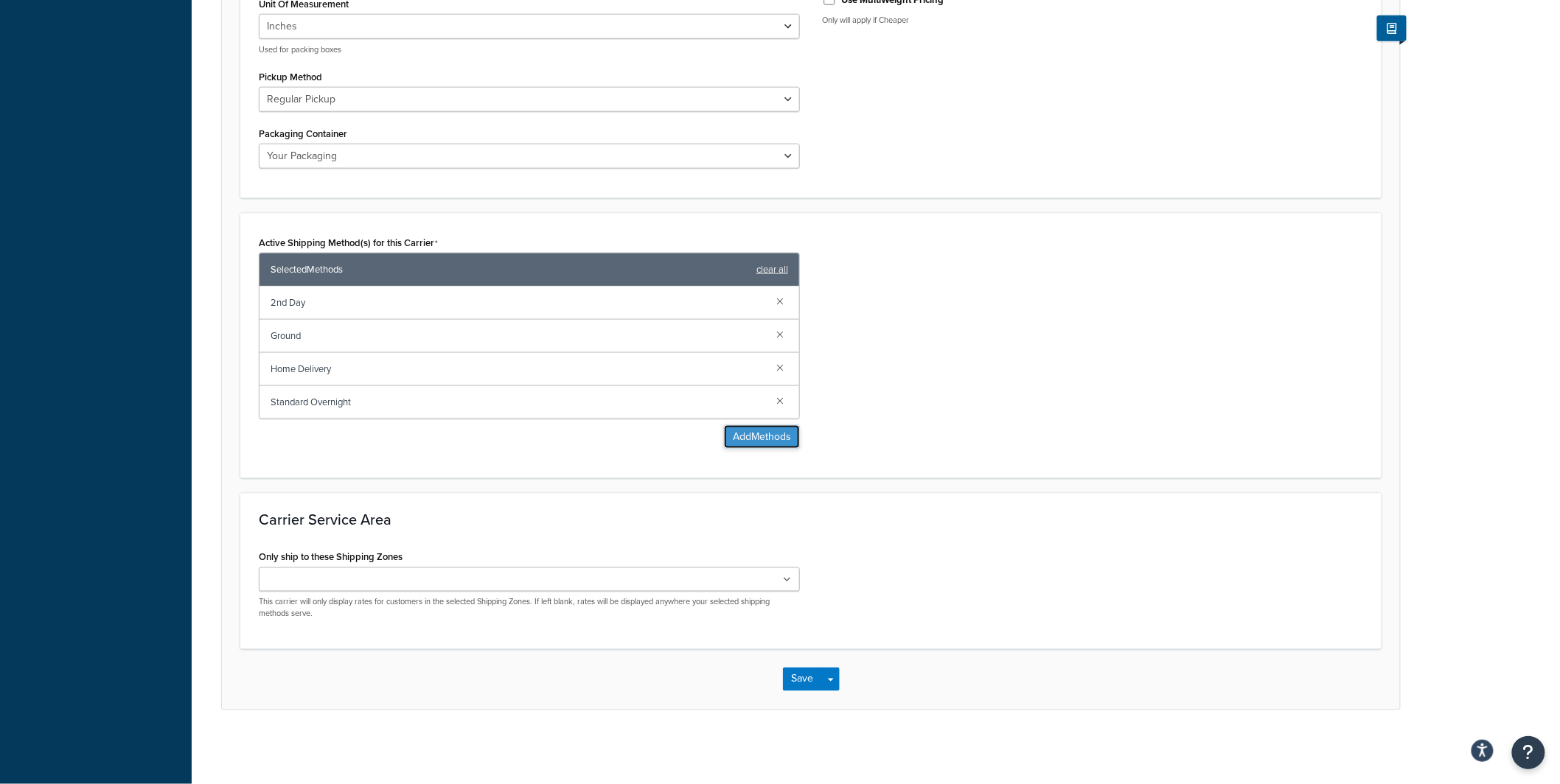 click on "Add  Methods" at bounding box center (762, 437) 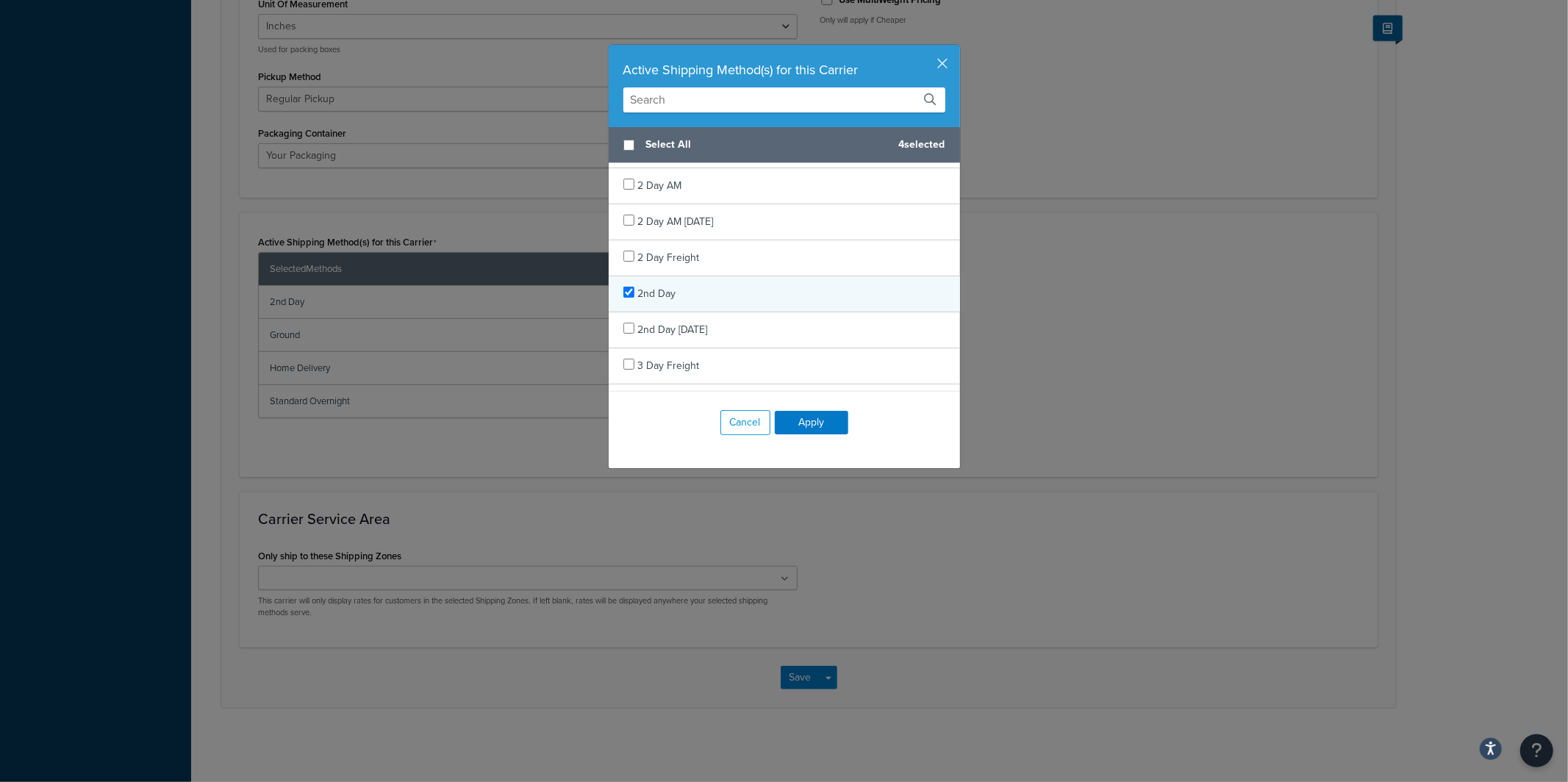 scroll, scrollTop: 30, scrollLeft: 0, axis: vertical 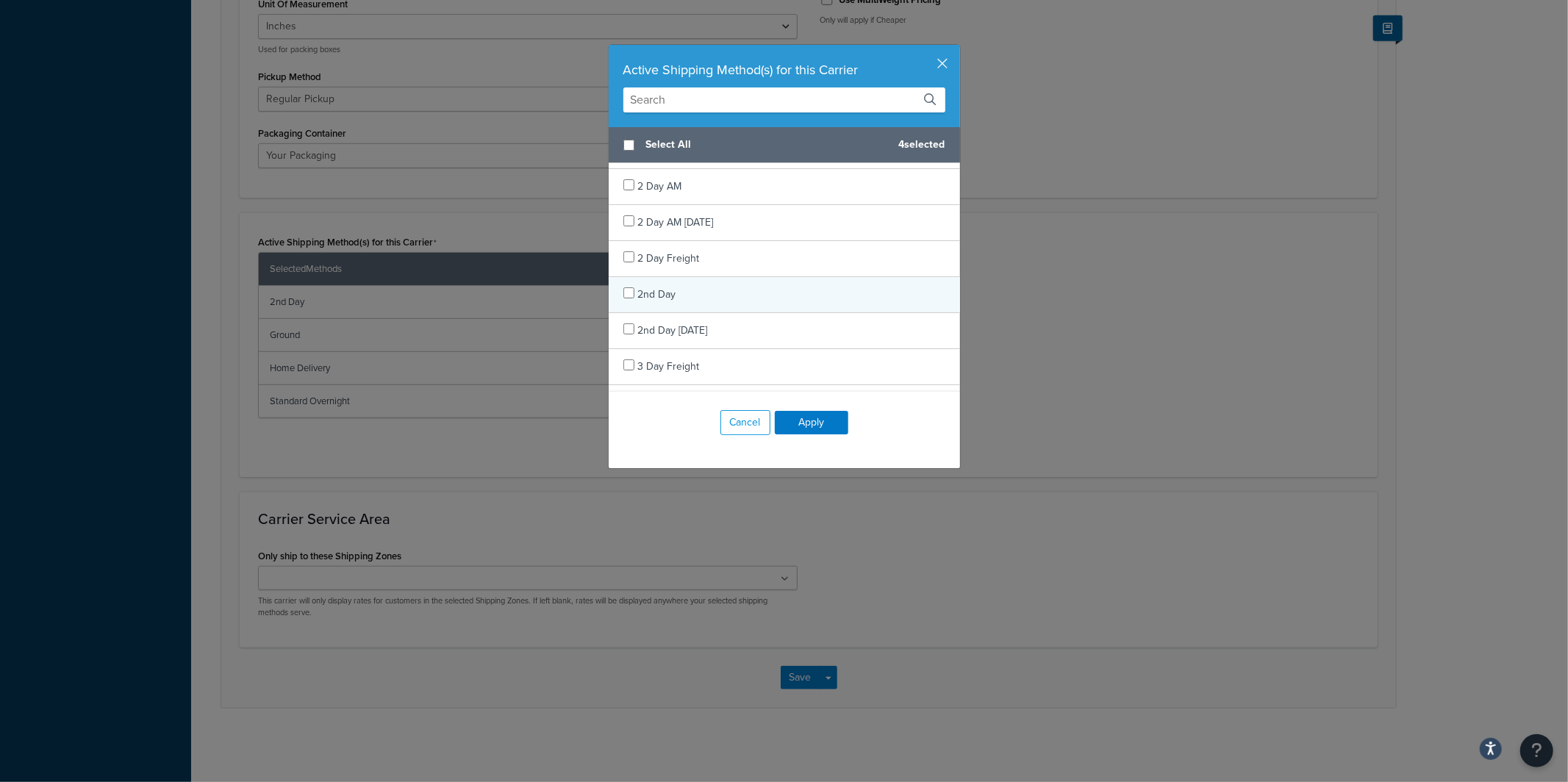 checkbox on "false" 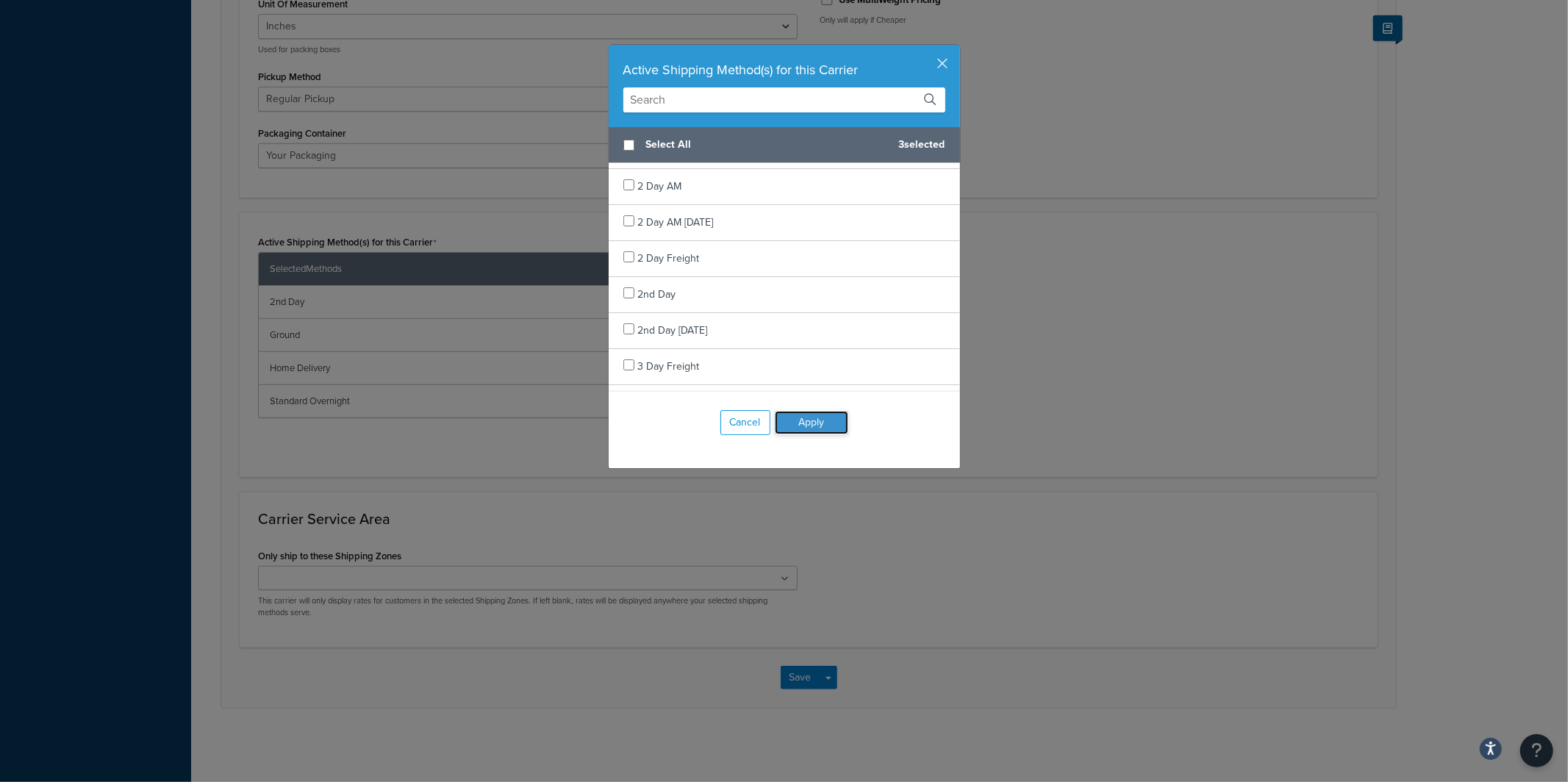 click on "Apply" at bounding box center [812, 423] 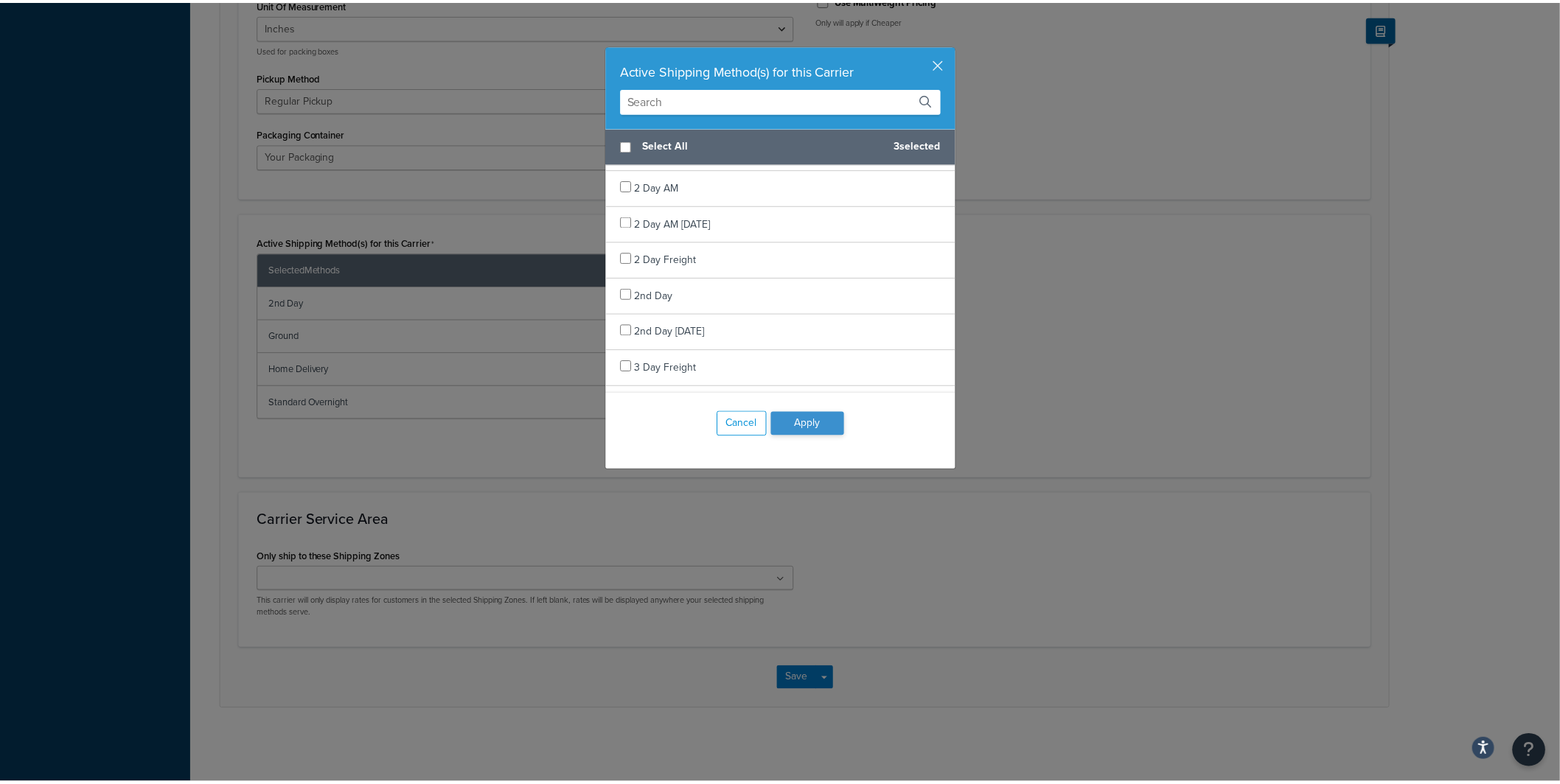 scroll, scrollTop: 694, scrollLeft: 0, axis: vertical 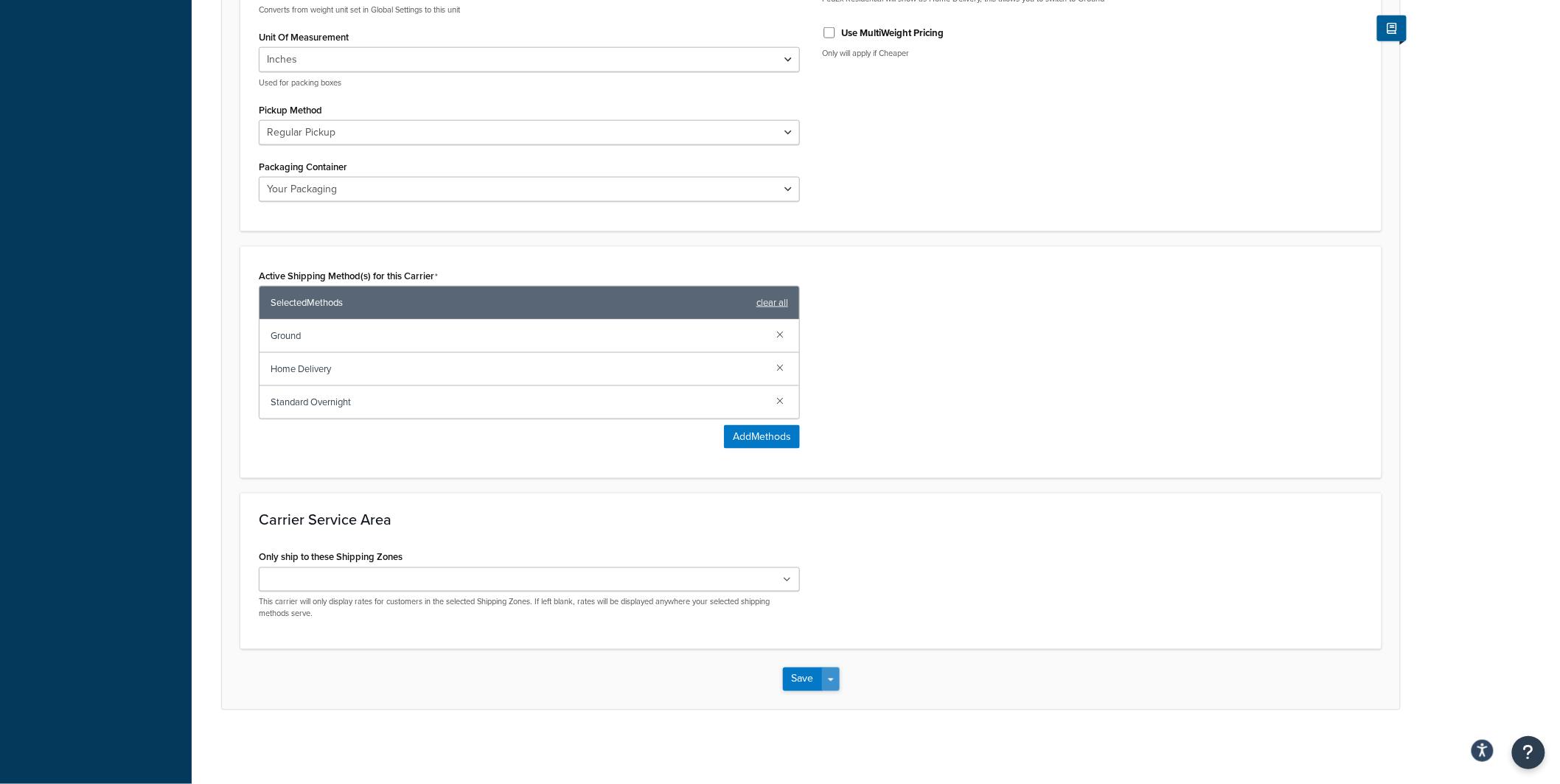 click on "Save Dropdown" at bounding box center [831, 679] 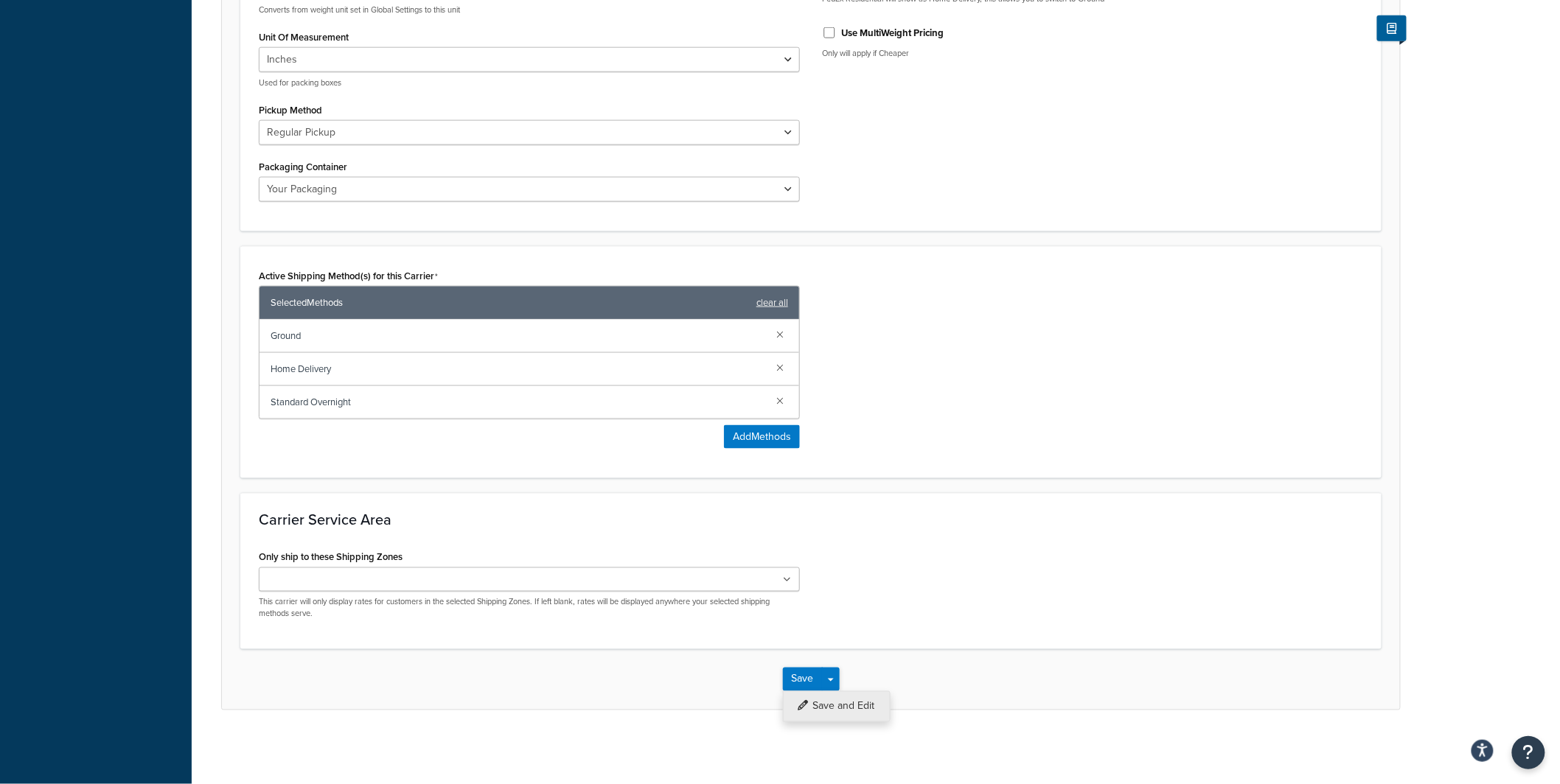 click on "Save and Edit" at bounding box center (837, 707) 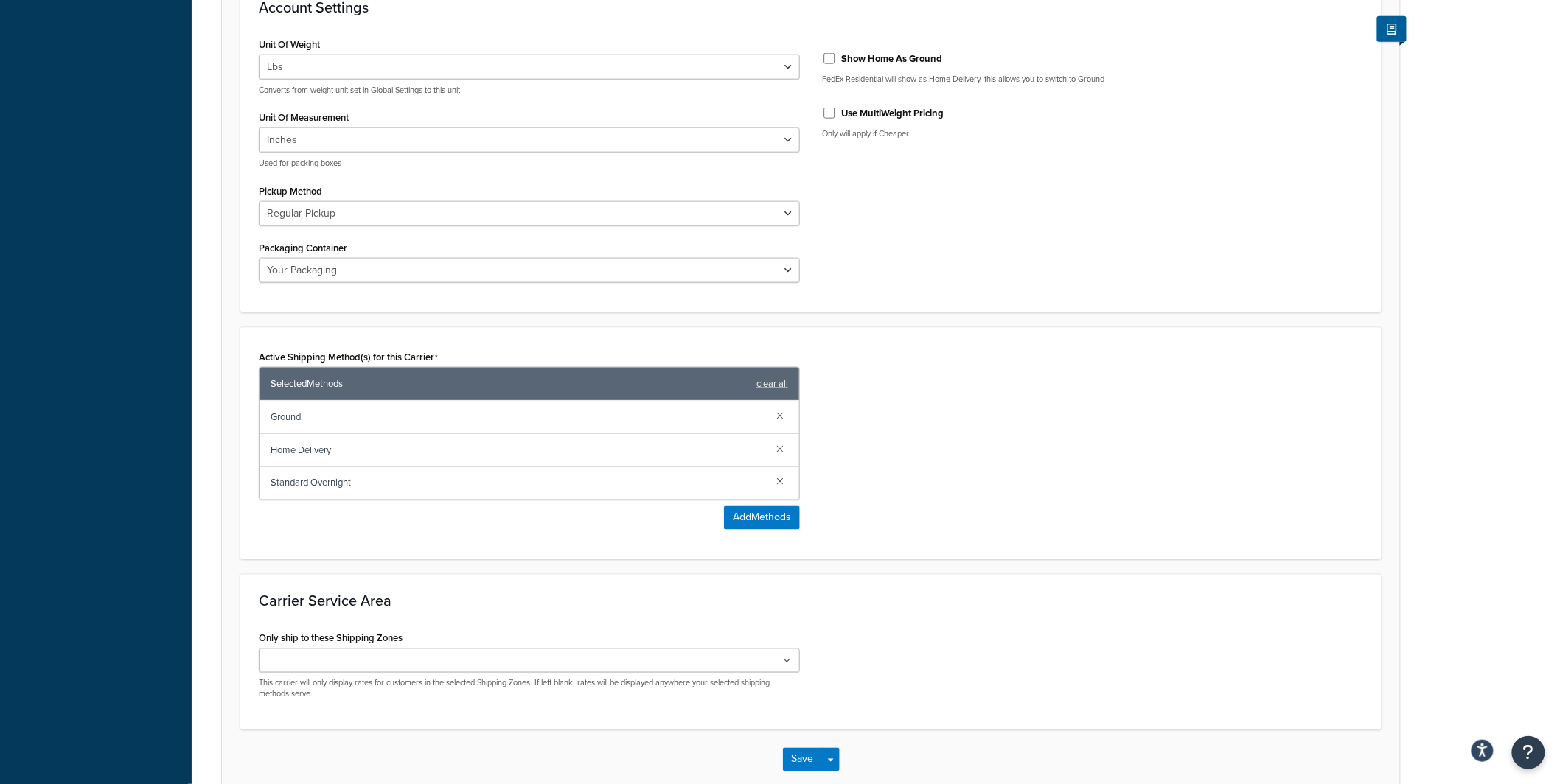scroll, scrollTop: 0, scrollLeft: 0, axis: both 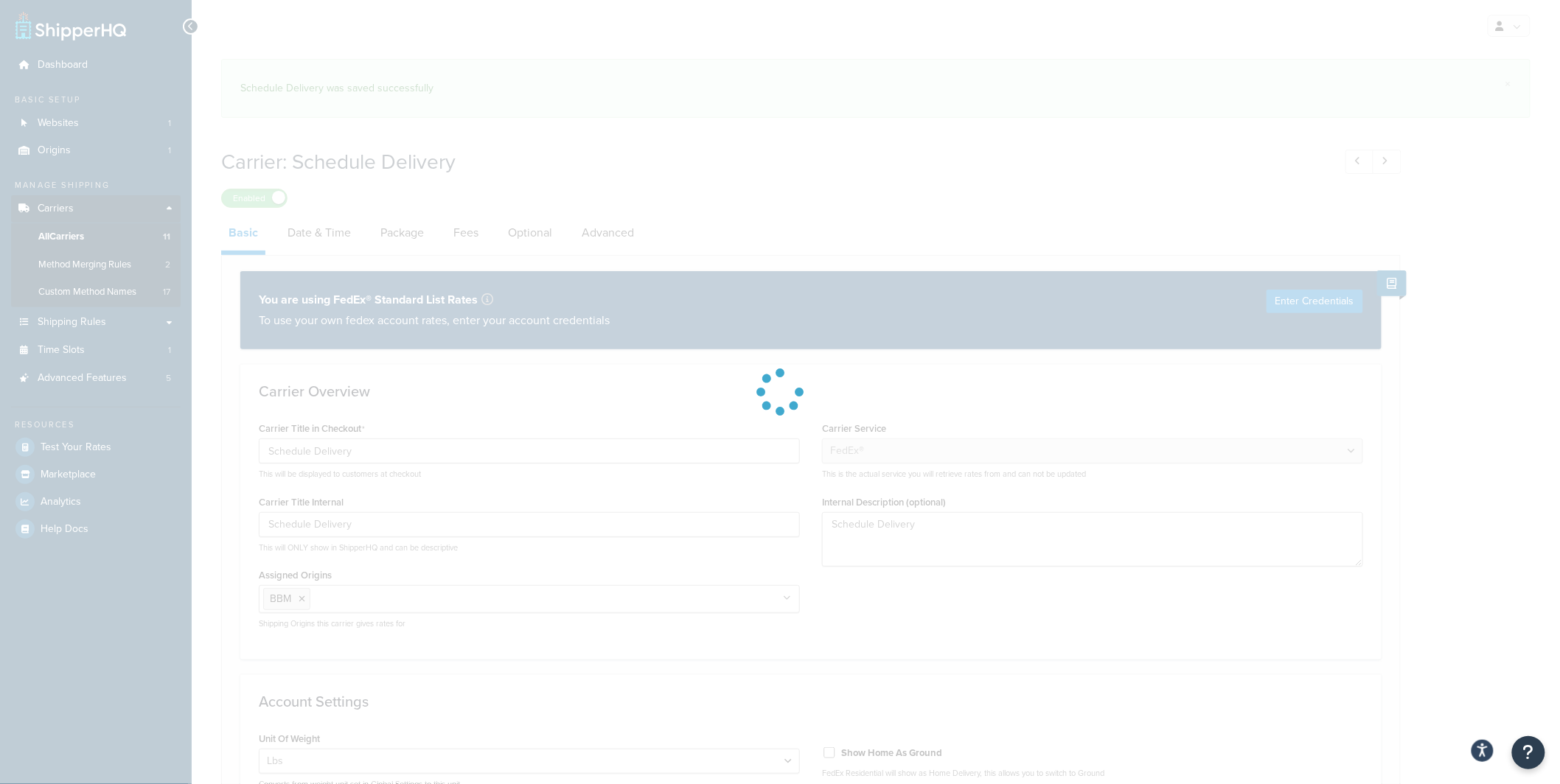 select on "fedEx" 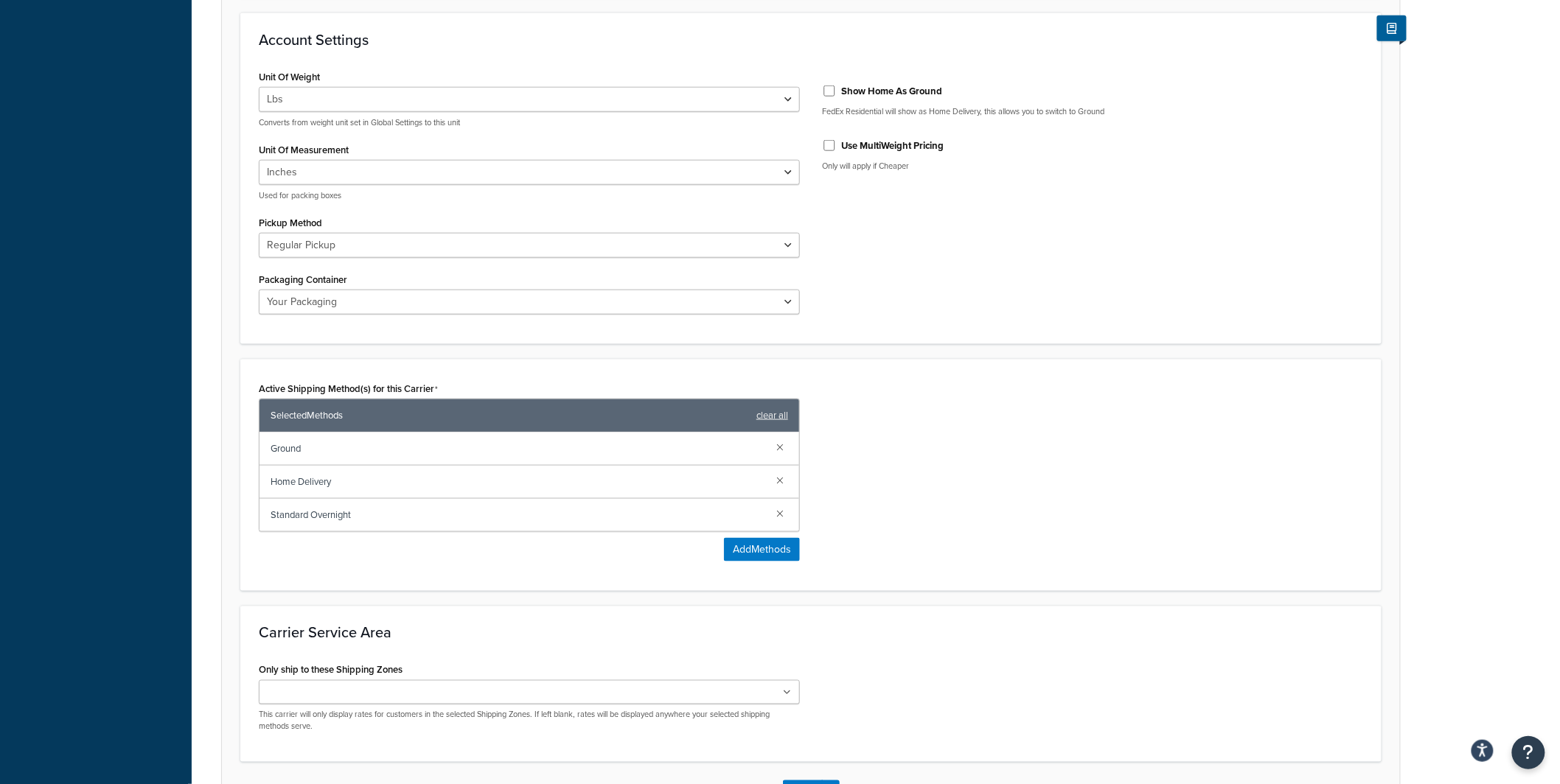 scroll, scrollTop: 582, scrollLeft: 0, axis: vertical 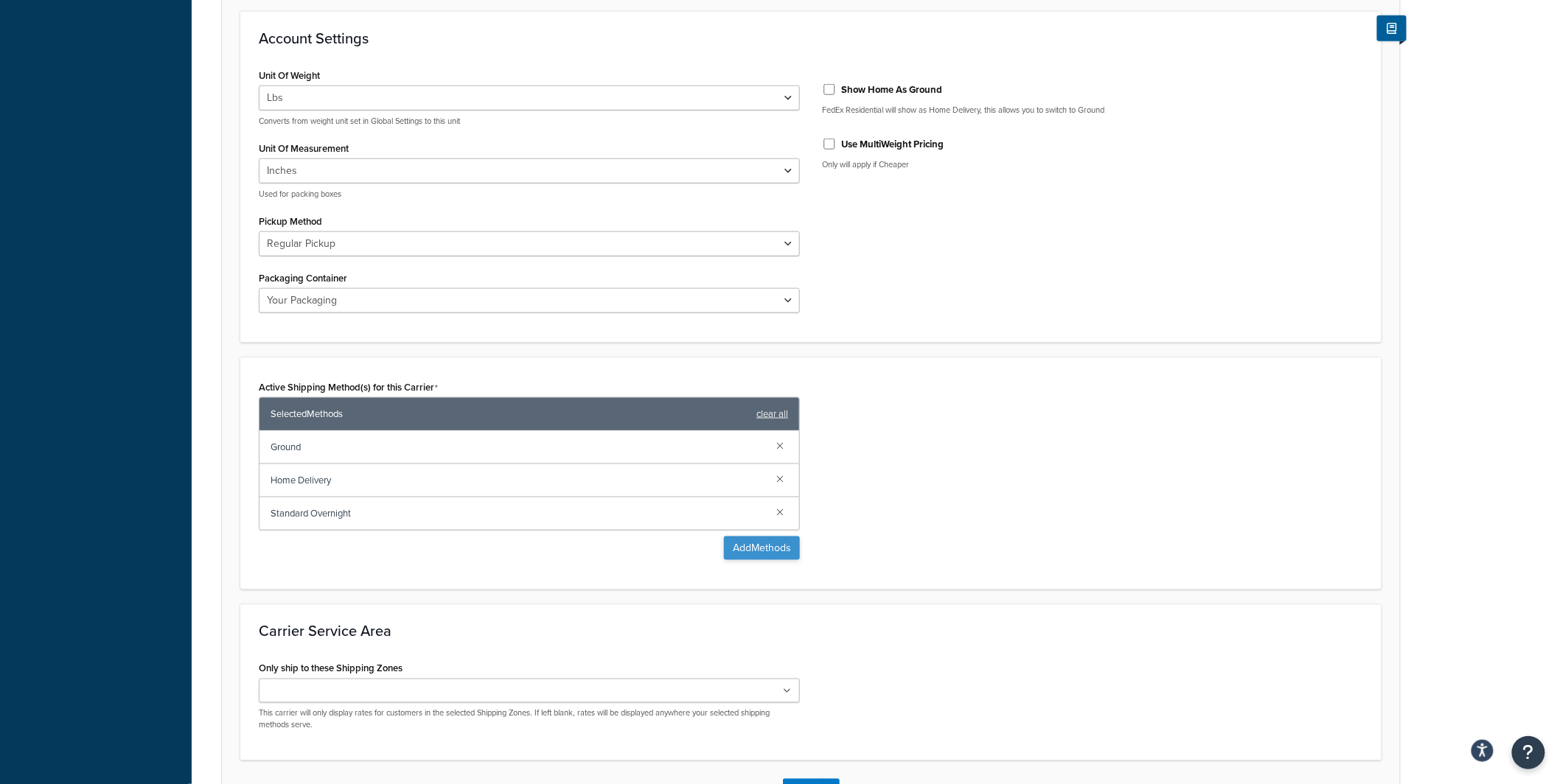click on "Add  Methods" at bounding box center [762, 548] 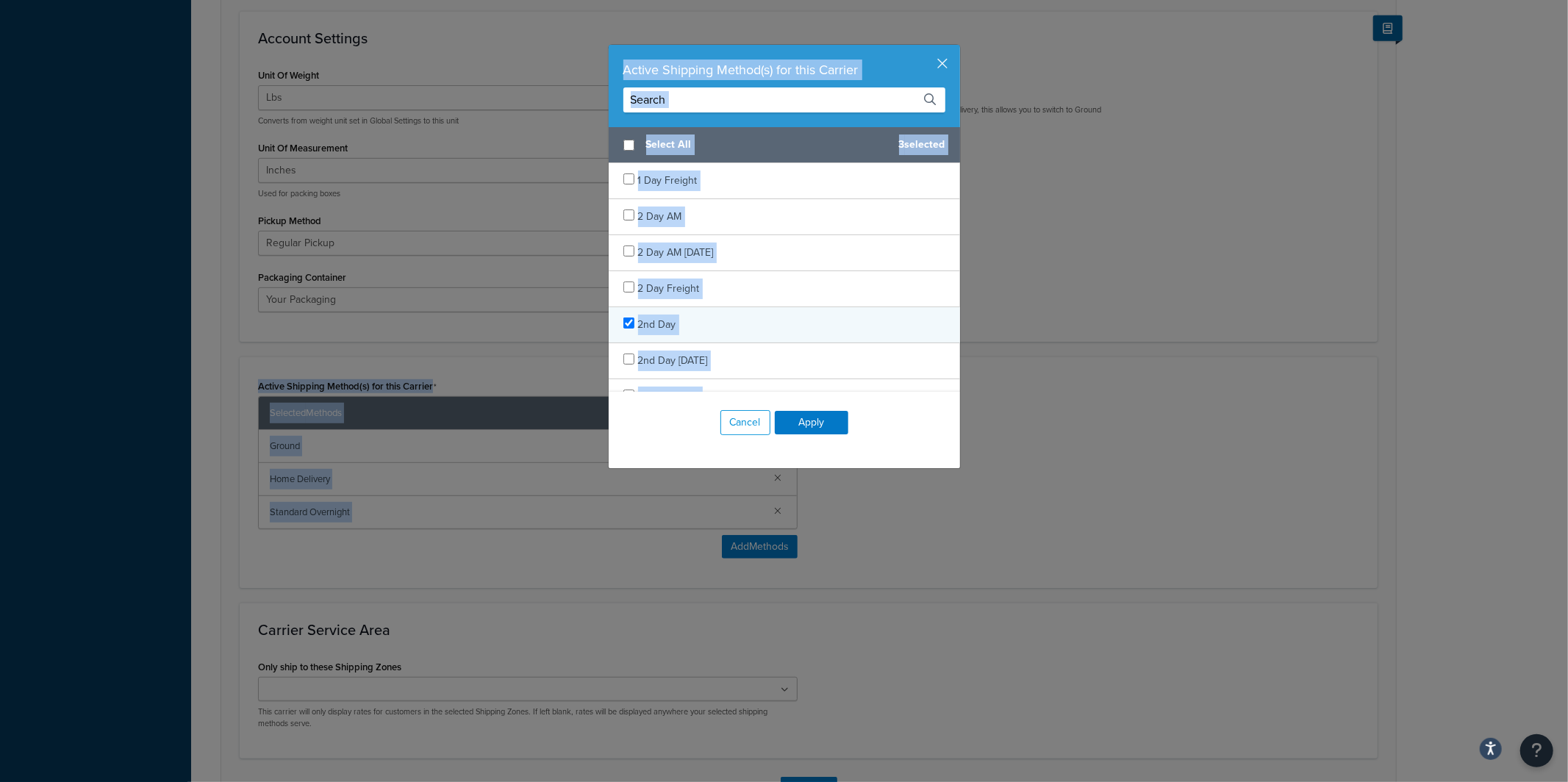 checkbox on "true" 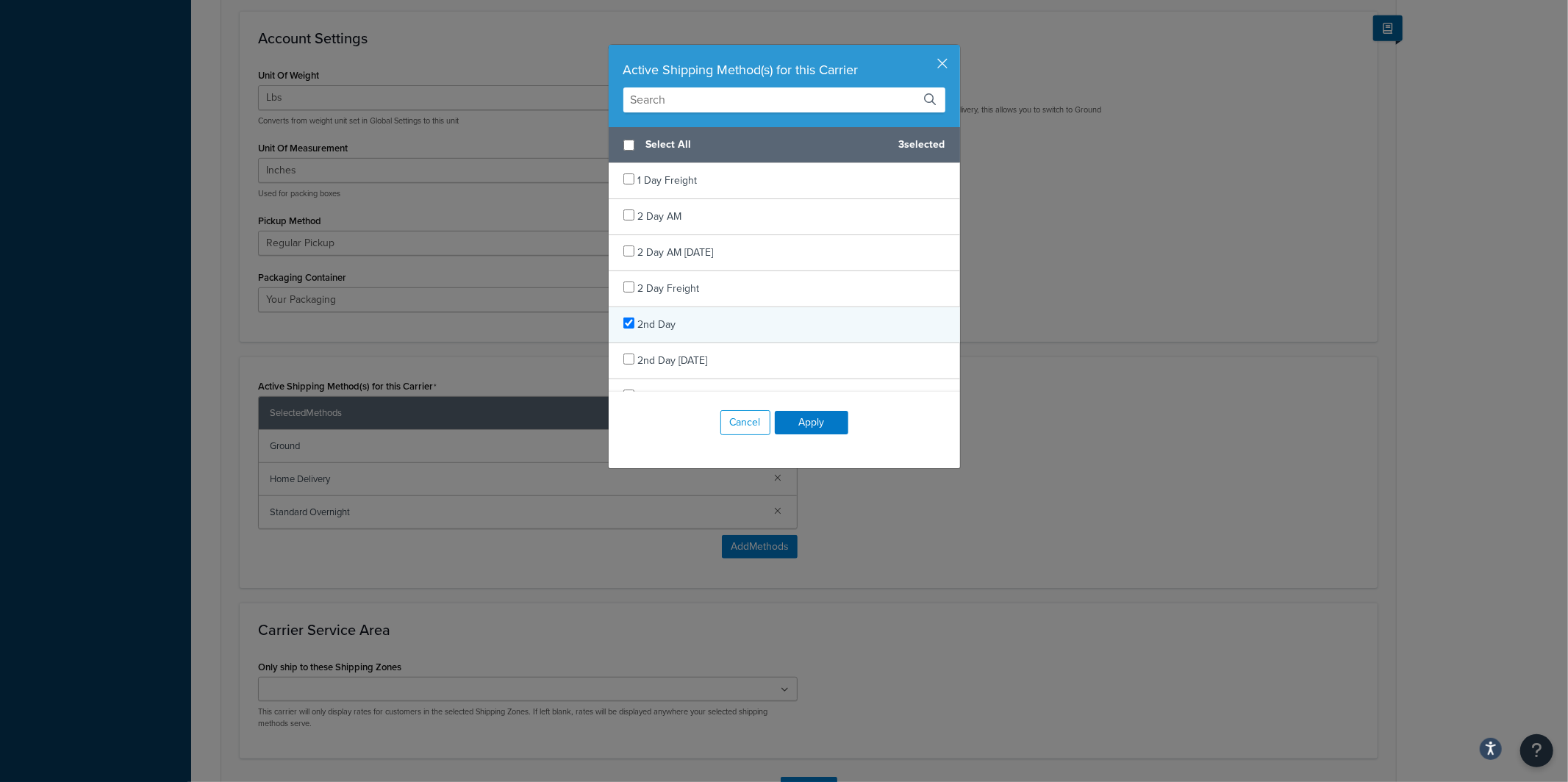 click on "2nd Day" at bounding box center [784, 325] 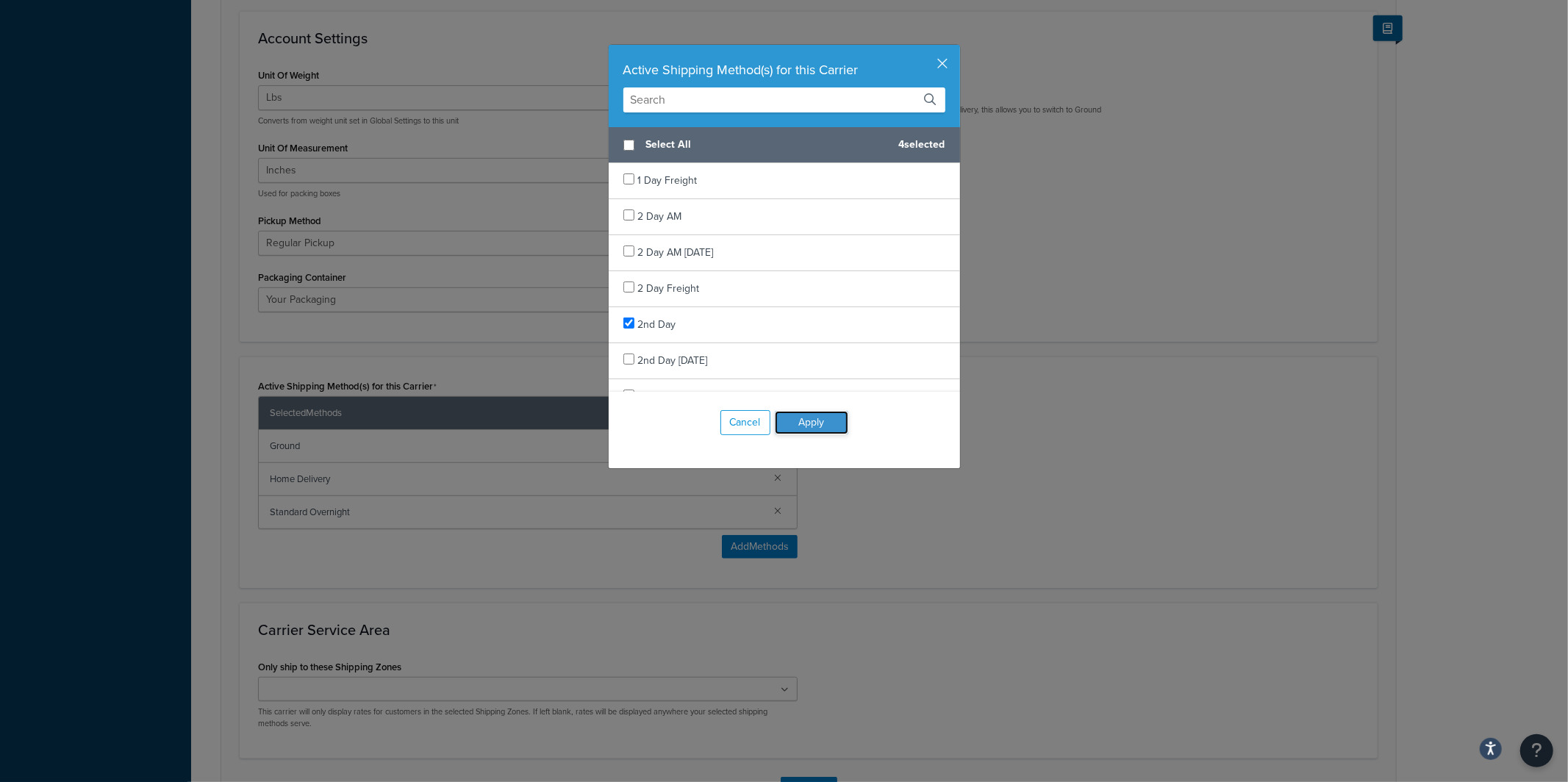 click on "Apply" at bounding box center [812, 423] 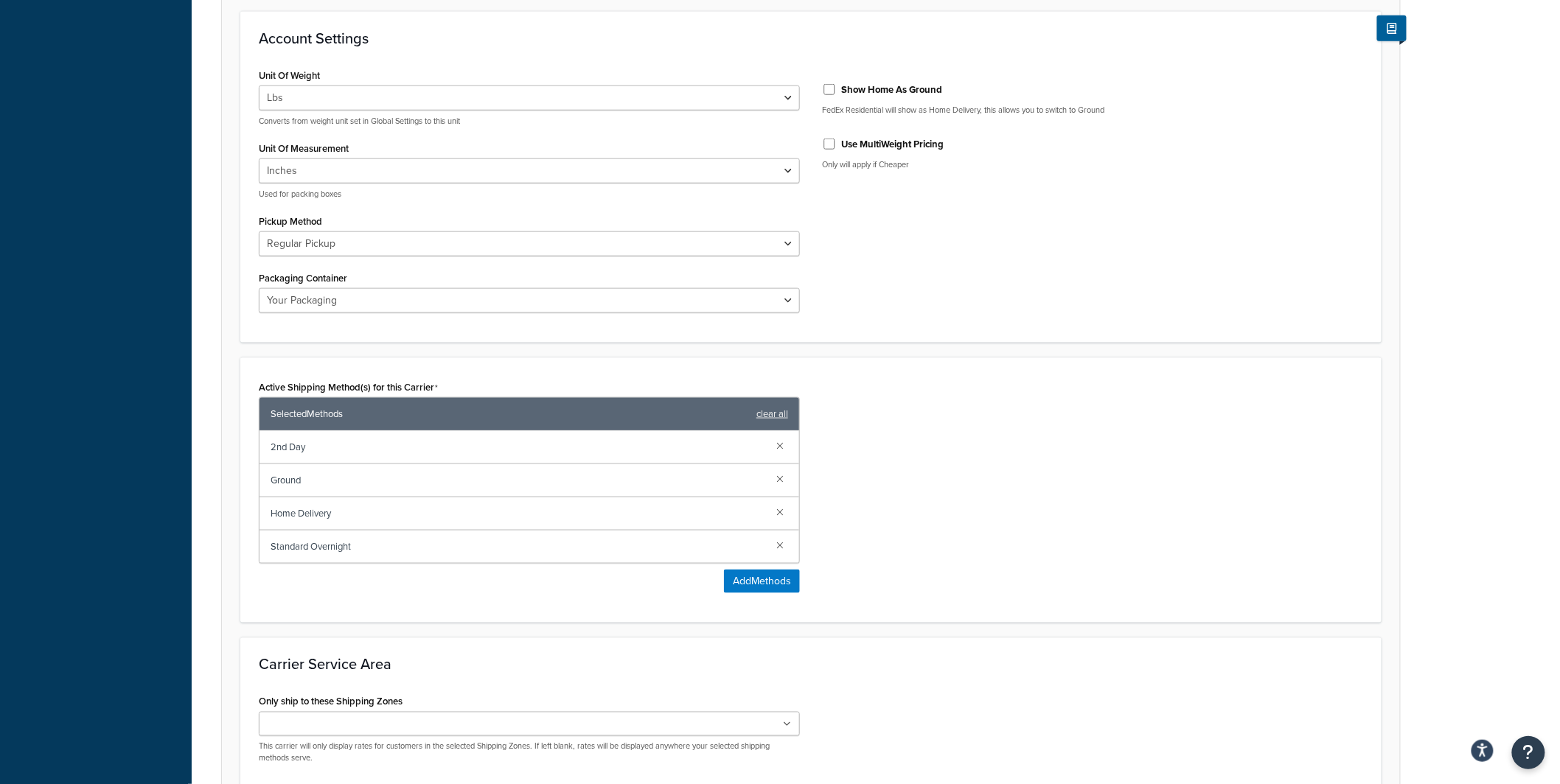 scroll, scrollTop: 727, scrollLeft: 0, axis: vertical 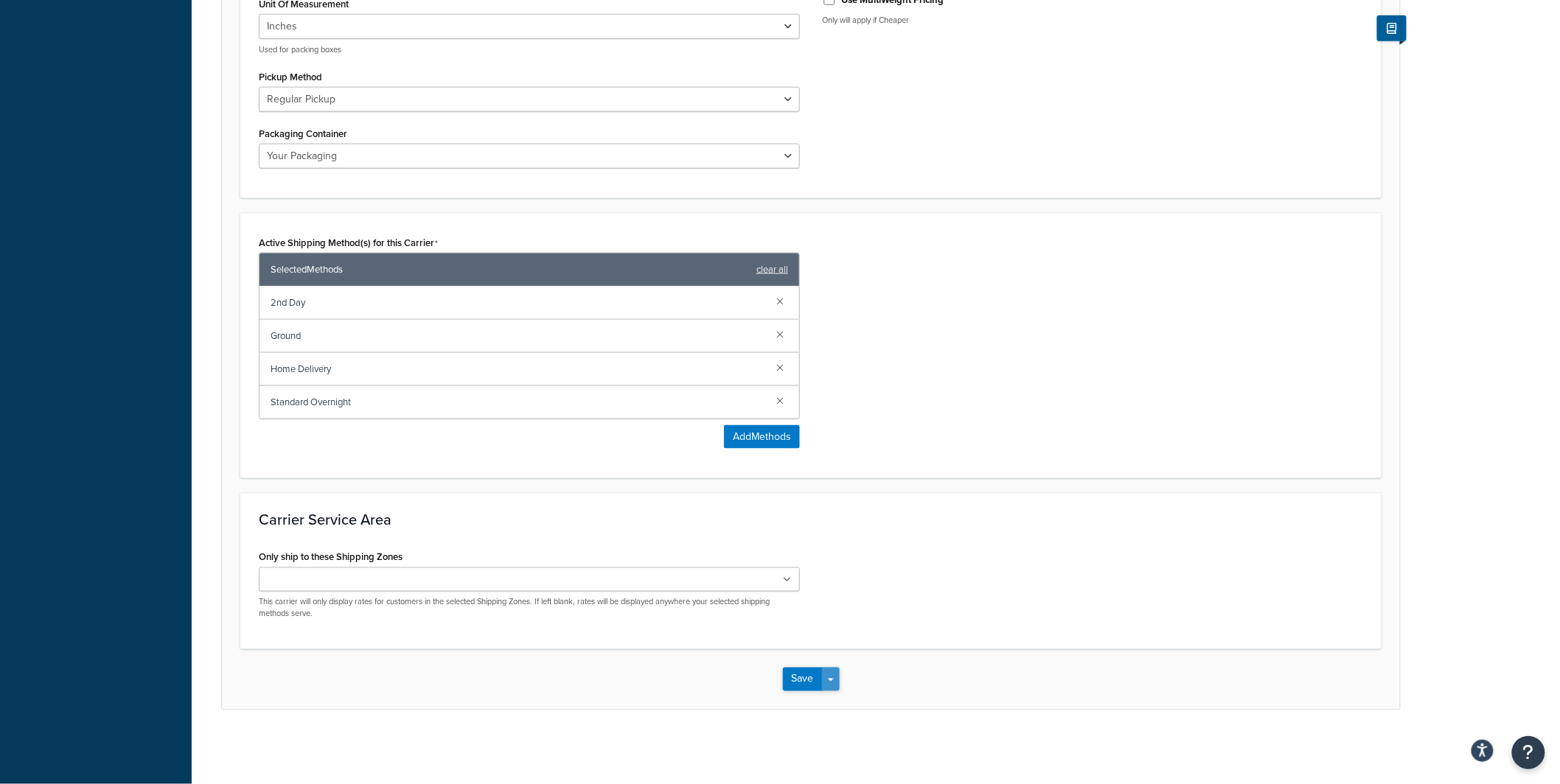 click on "Save Dropdown" at bounding box center [831, 679] 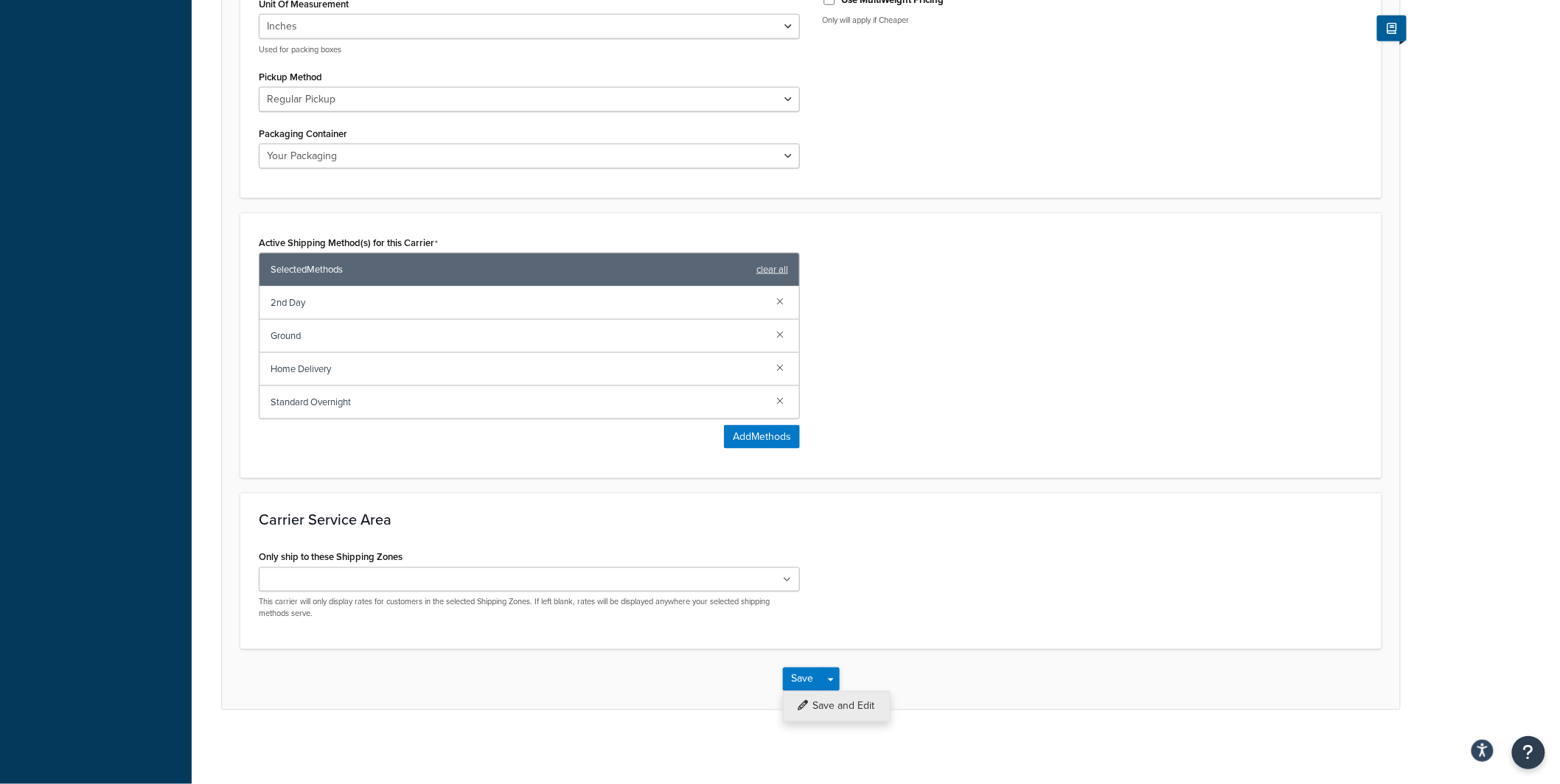 click on "Save and Edit" at bounding box center [837, 707] 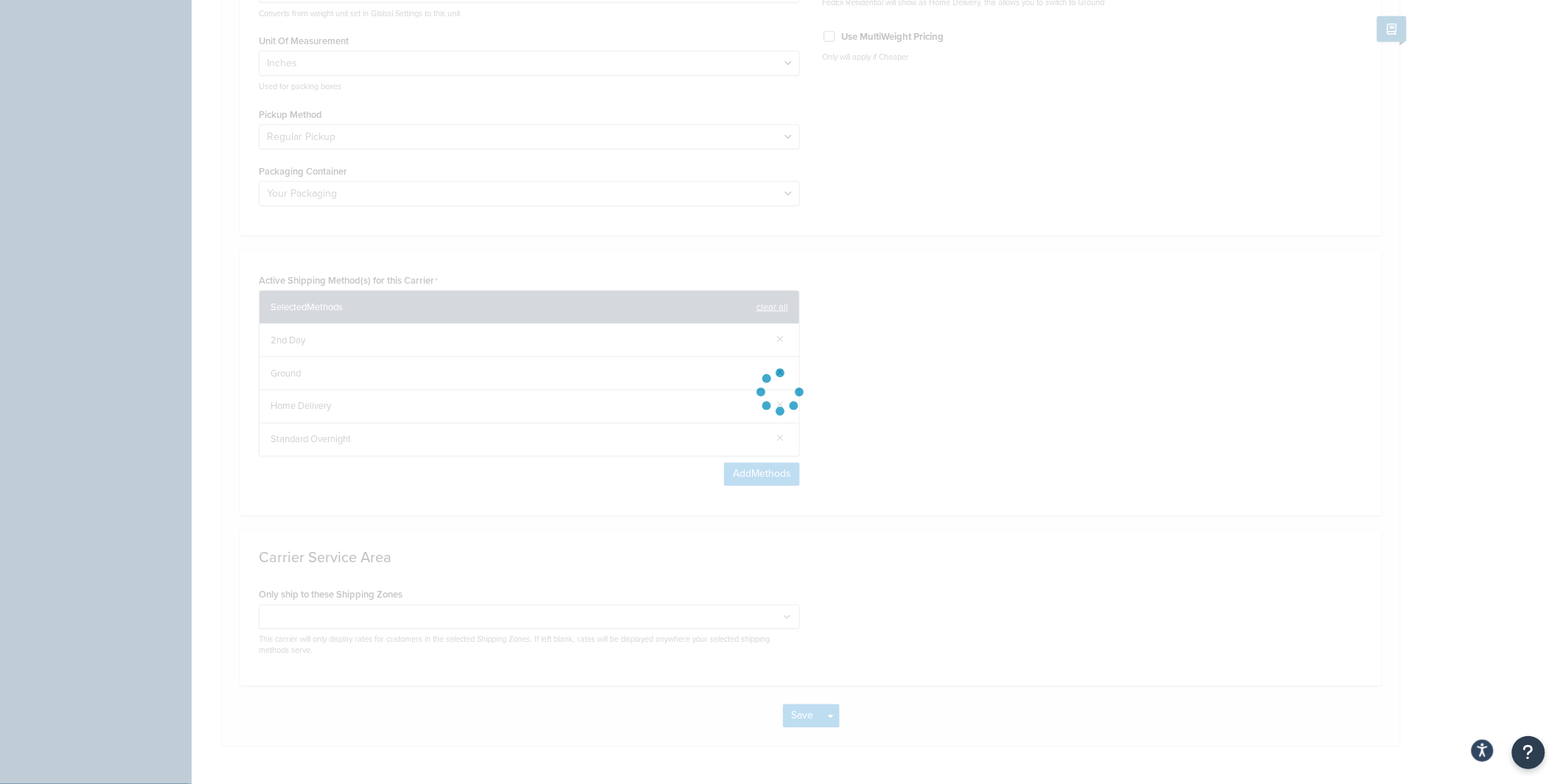 scroll, scrollTop: 808, scrollLeft: 0, axis: vertical 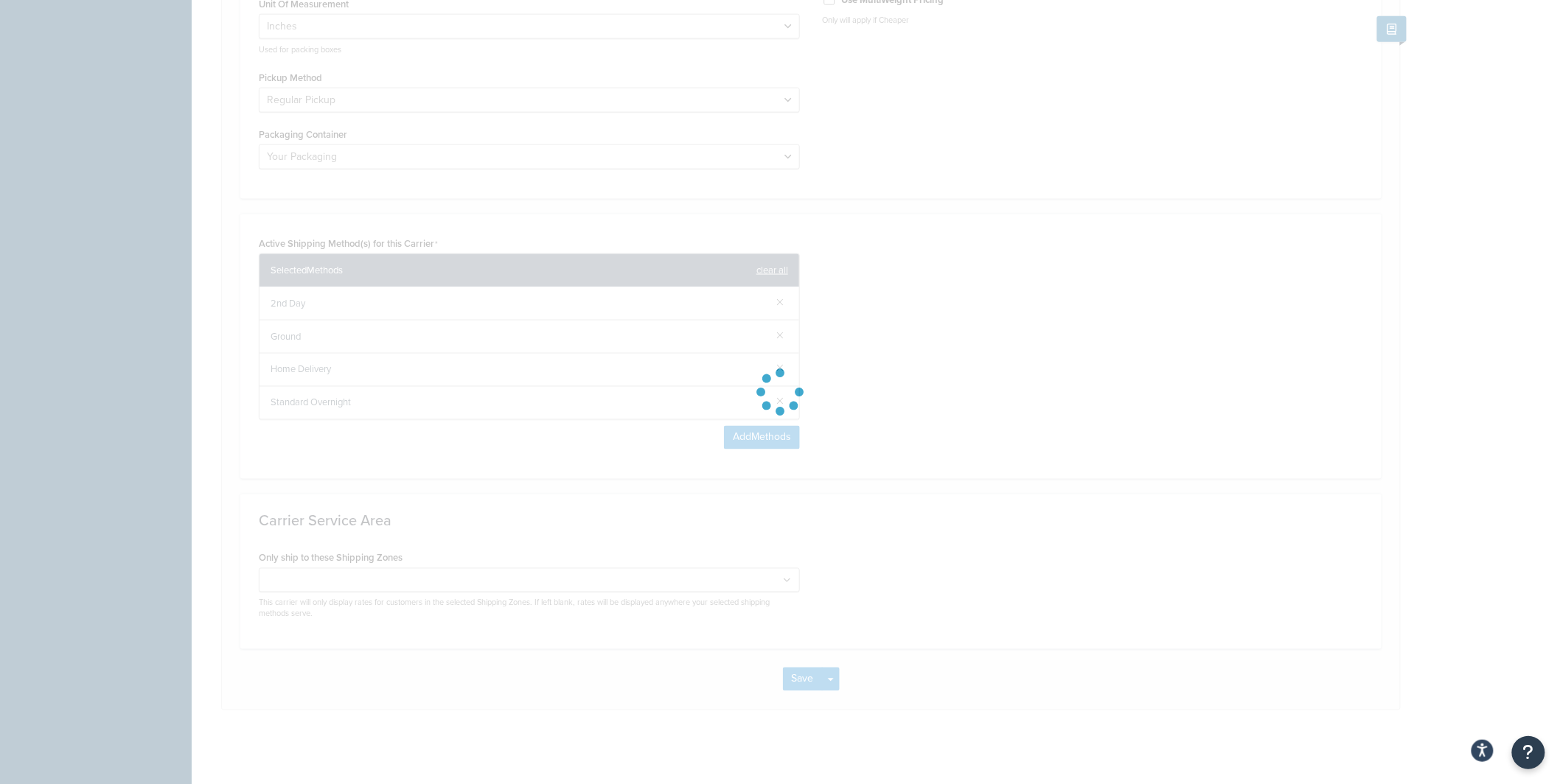 select on "fedEx" 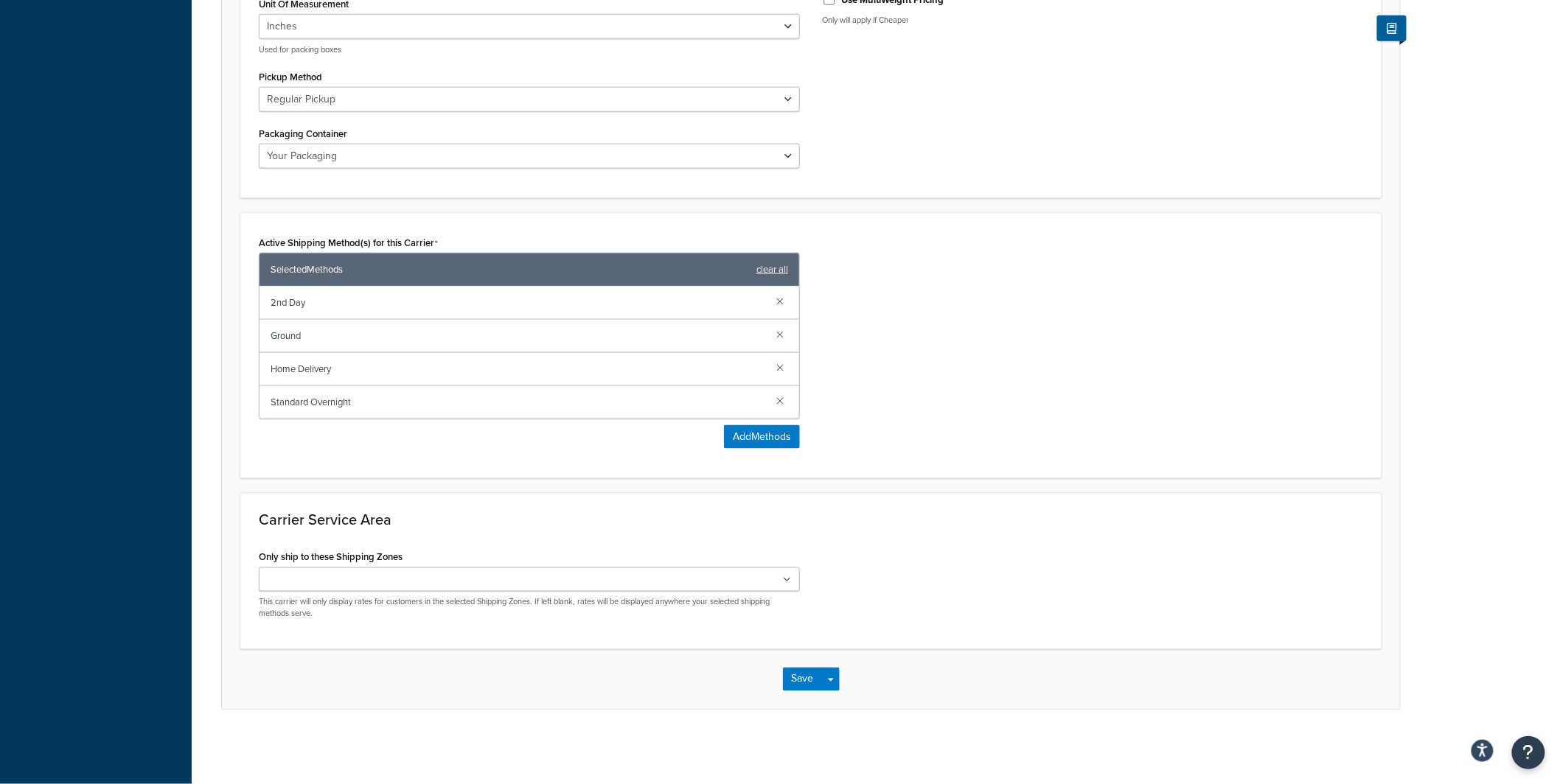 scroll, scrollTop: 727, scrollLeft: 0, axis: vertical 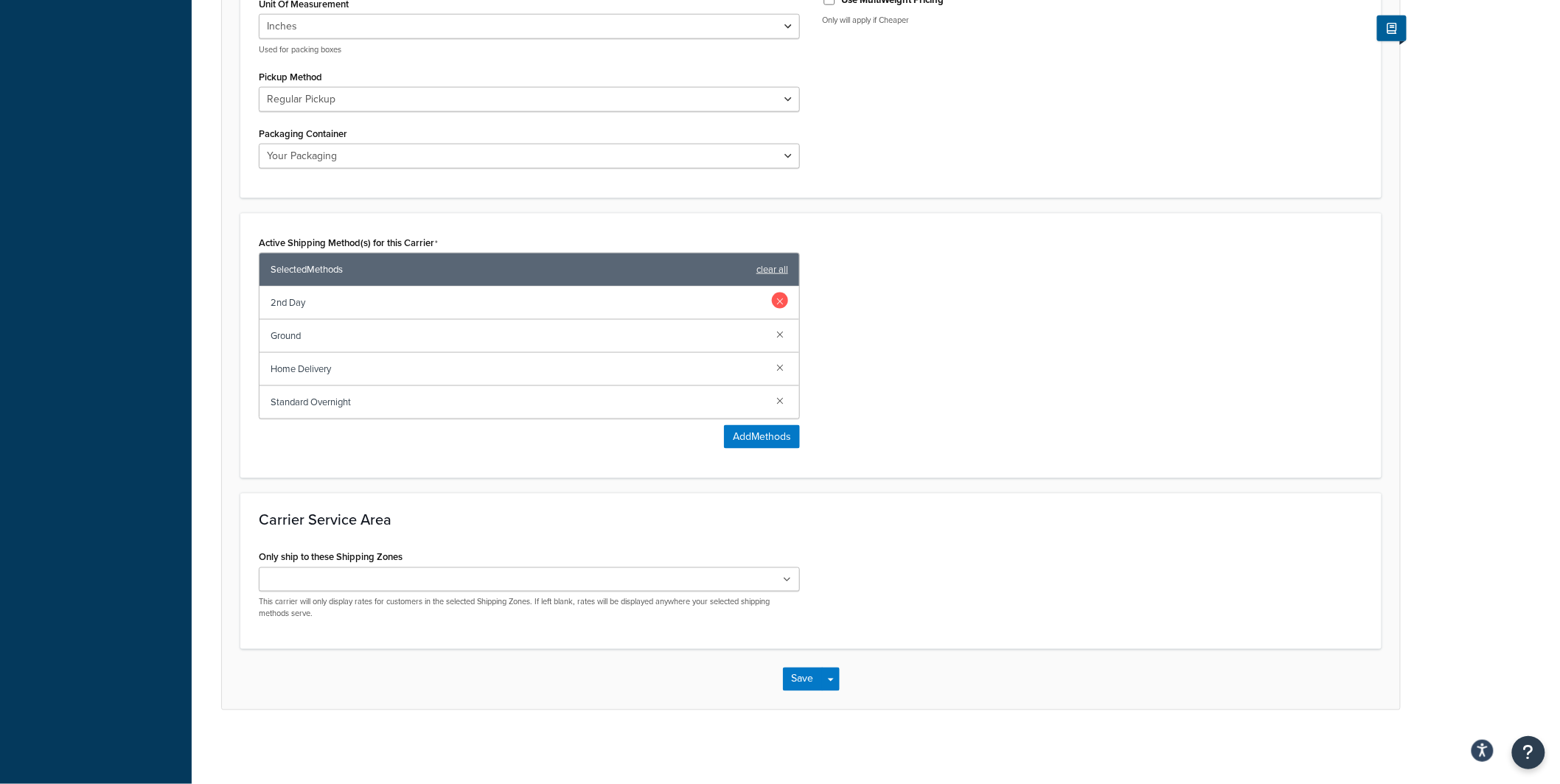 click at bounding box center [780, 301] 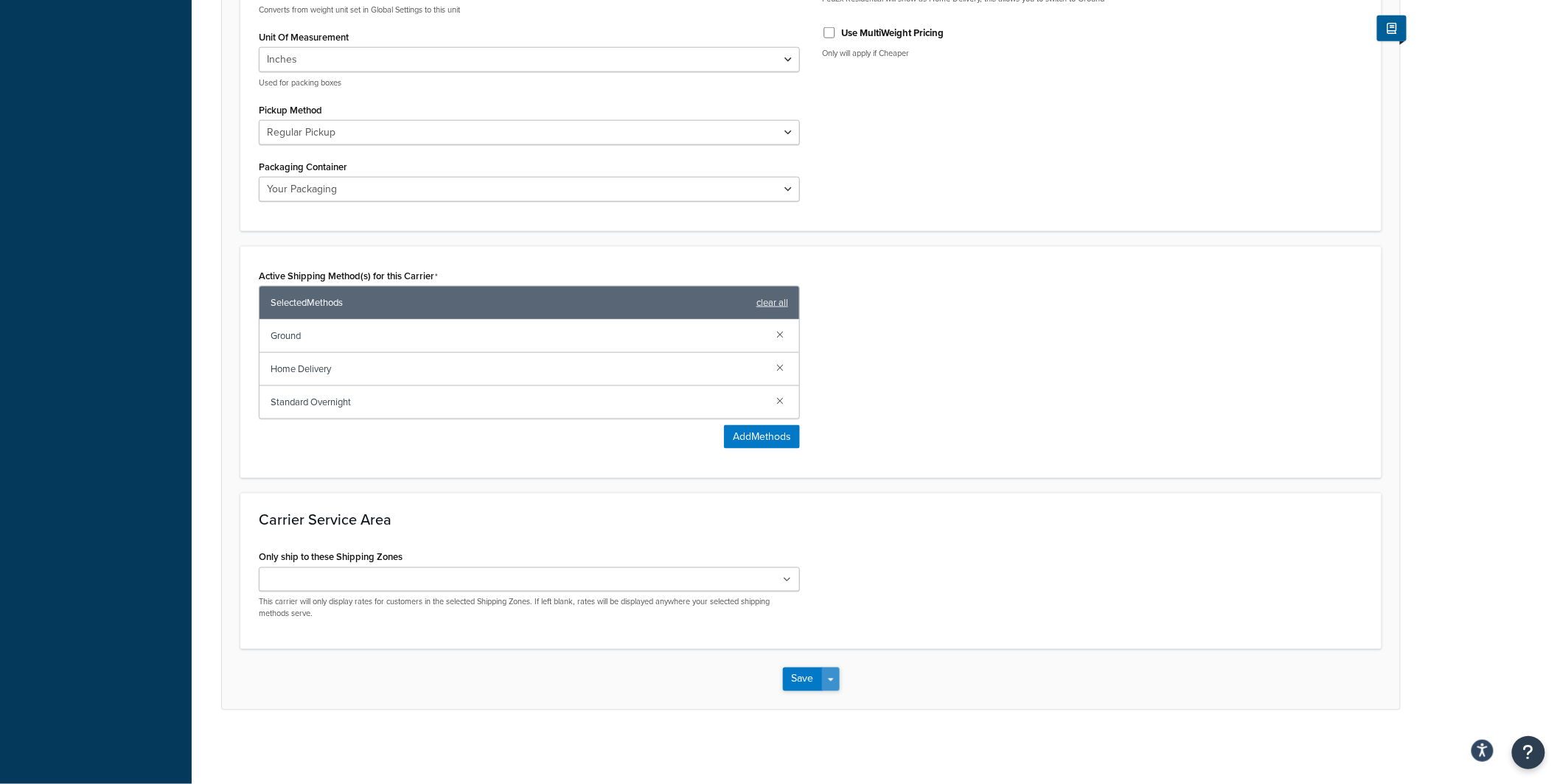 click on "Save Dropdown" at bounding box center [831, 679] 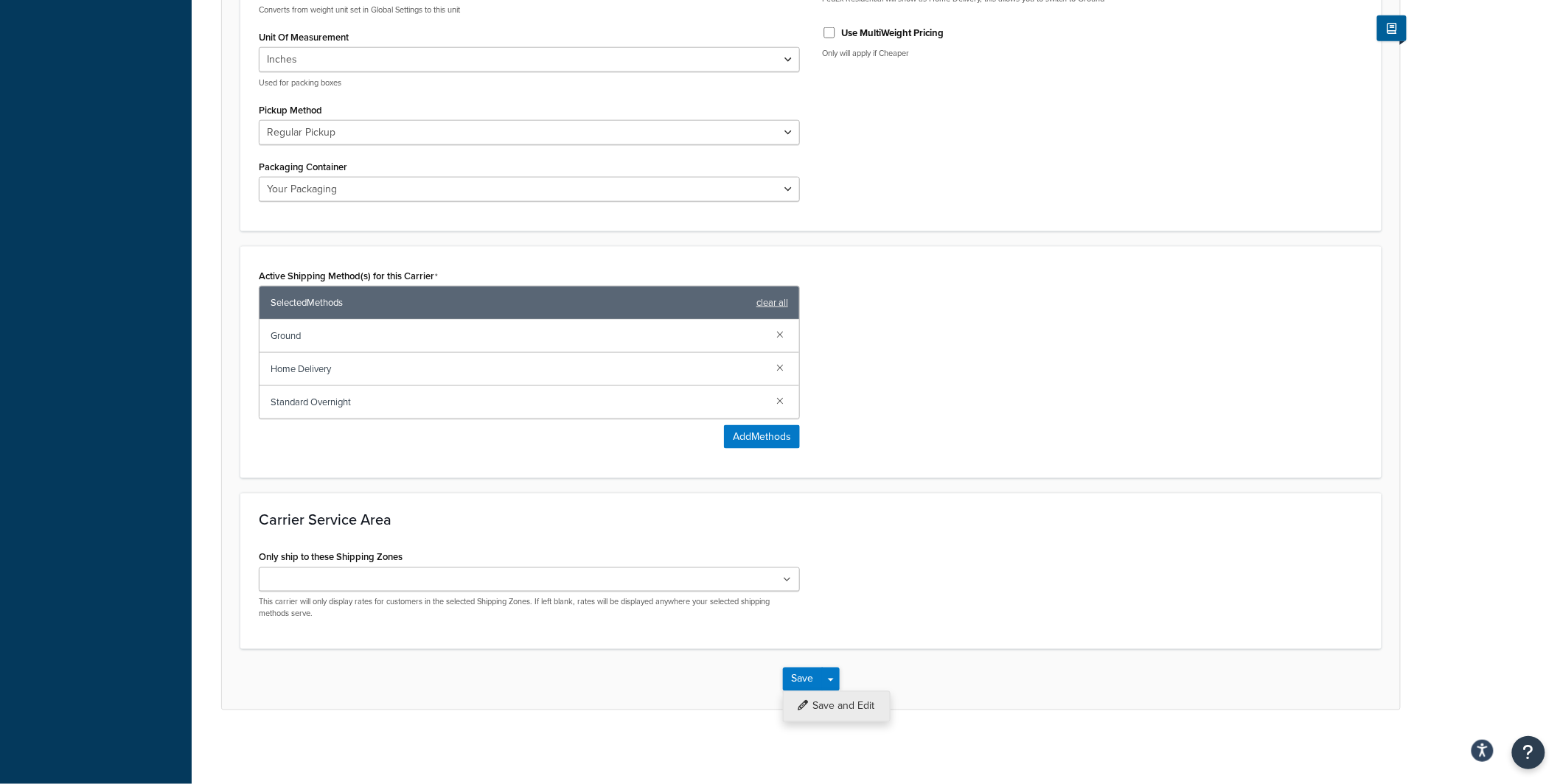 click on "Save and Edit" at bounding box center (837, 707) 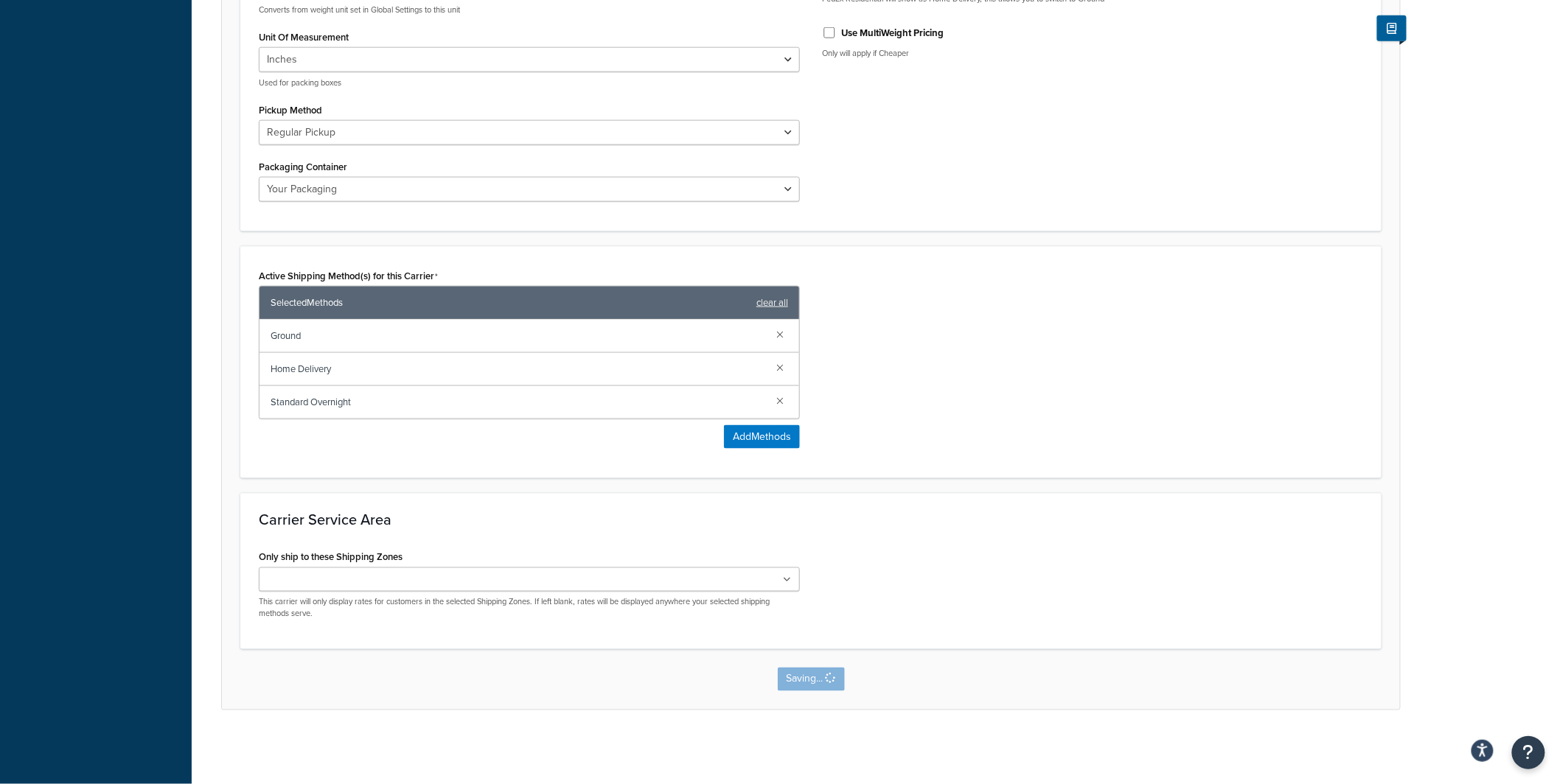 scroll, scrollTop: 0, scrollLeft: 0, axis: both 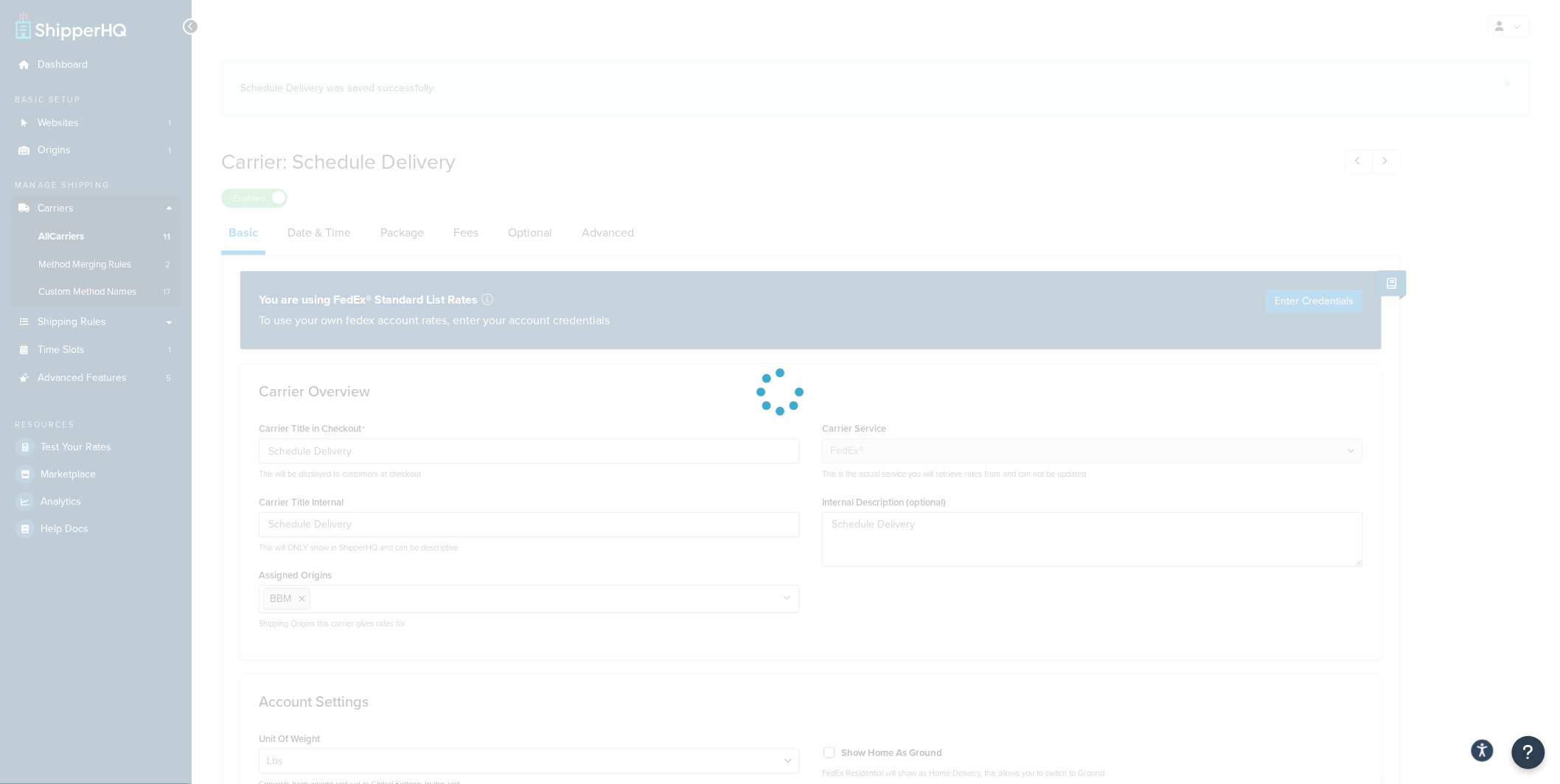 select on "fedEx" 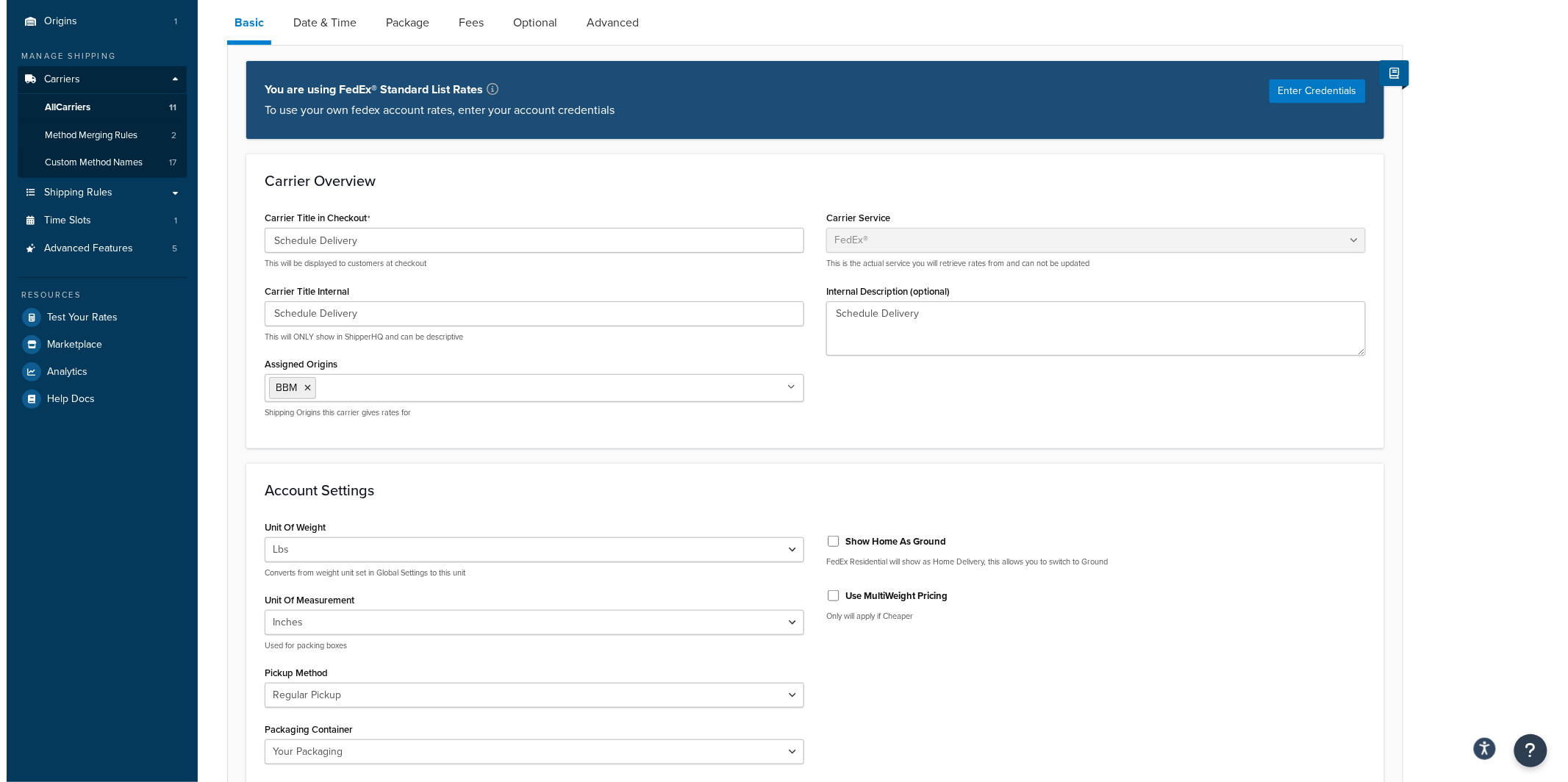scroll, scrollTop: 692, scrollLeft: 0, axis: vertical 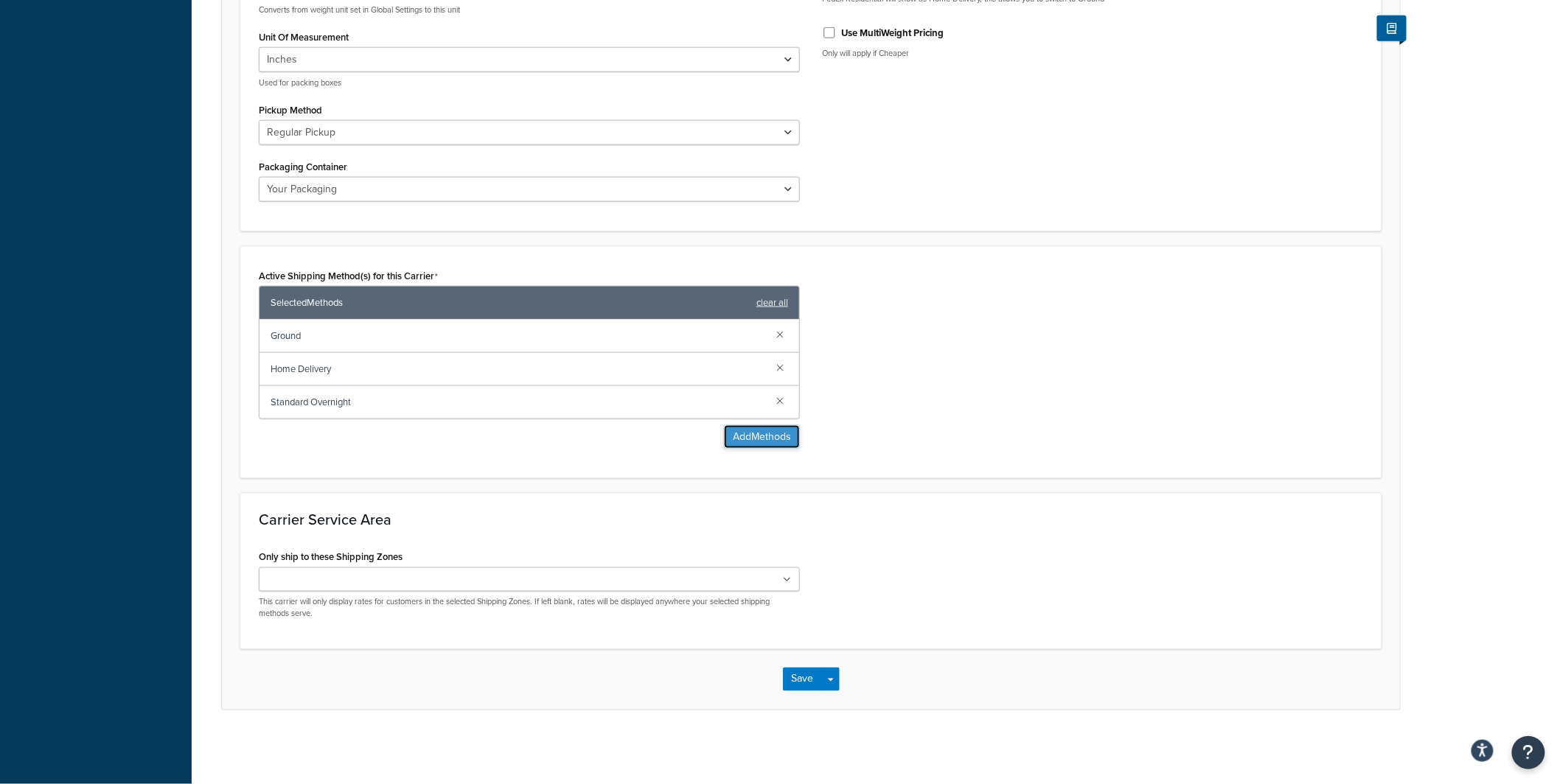click on "Add  Methods" at bounding box center (762, 437) 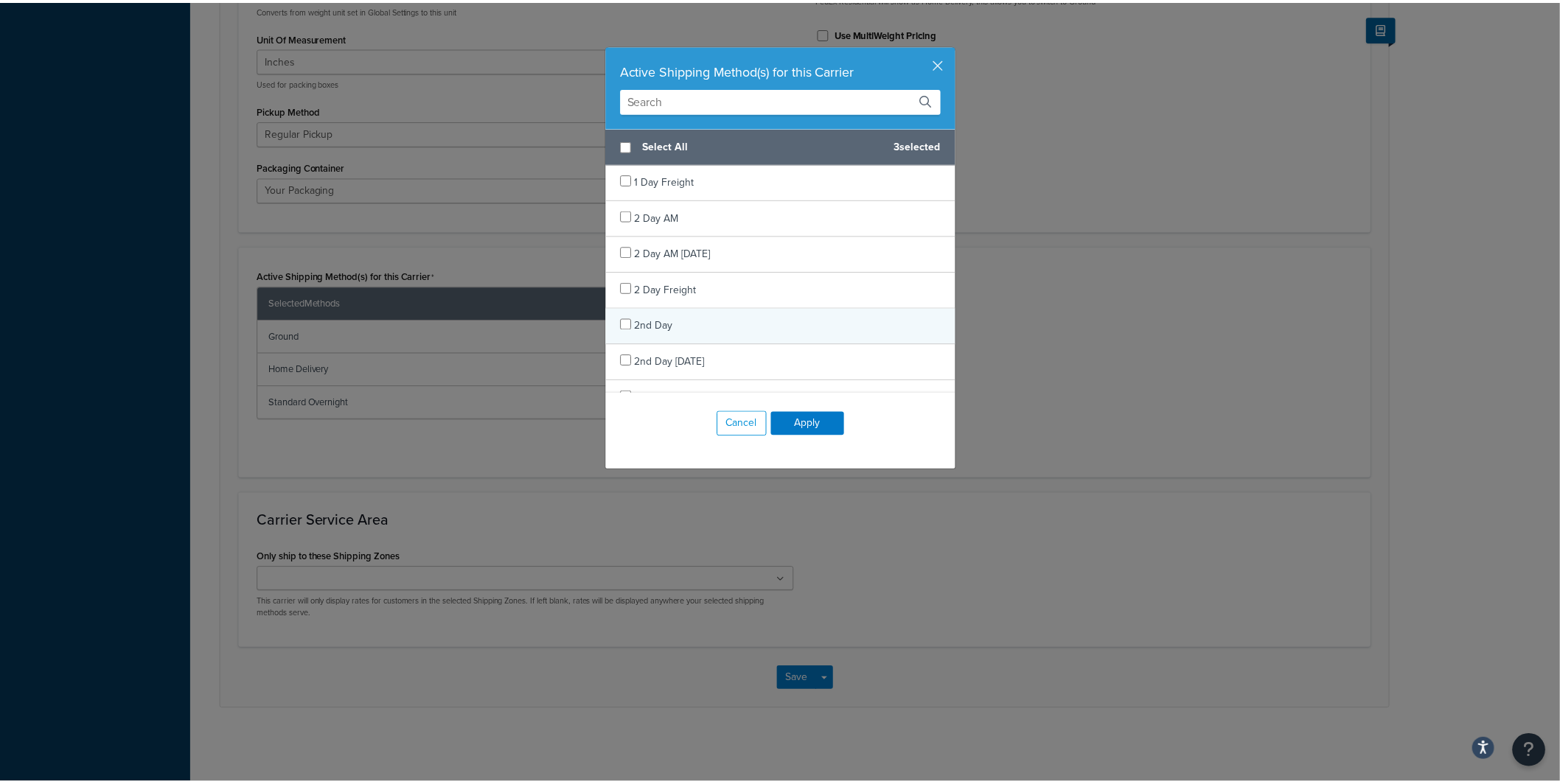 scroll, scrollTop: 27, scrollLeft: 0, axis: vertical 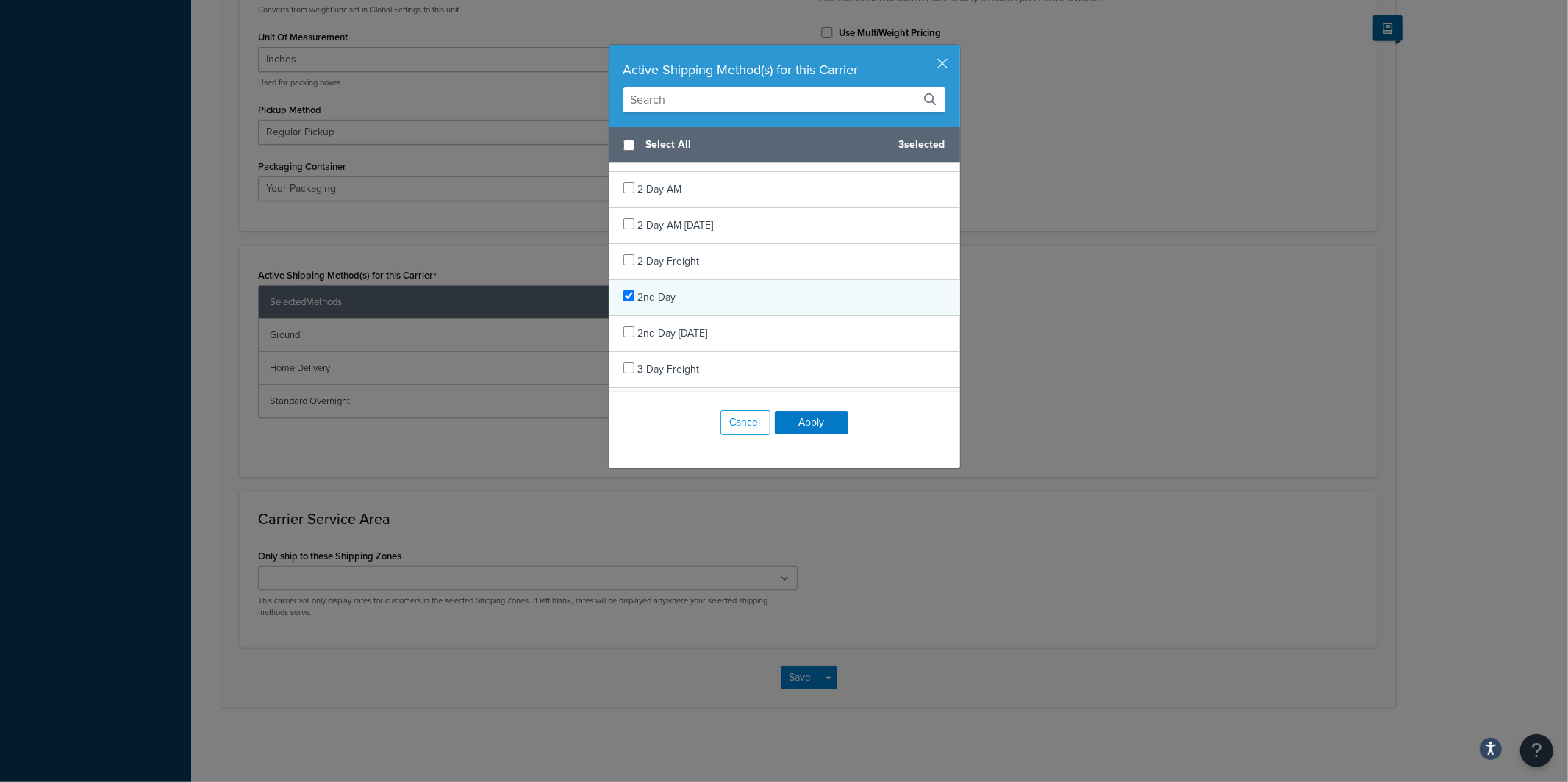 checkbox on "true" 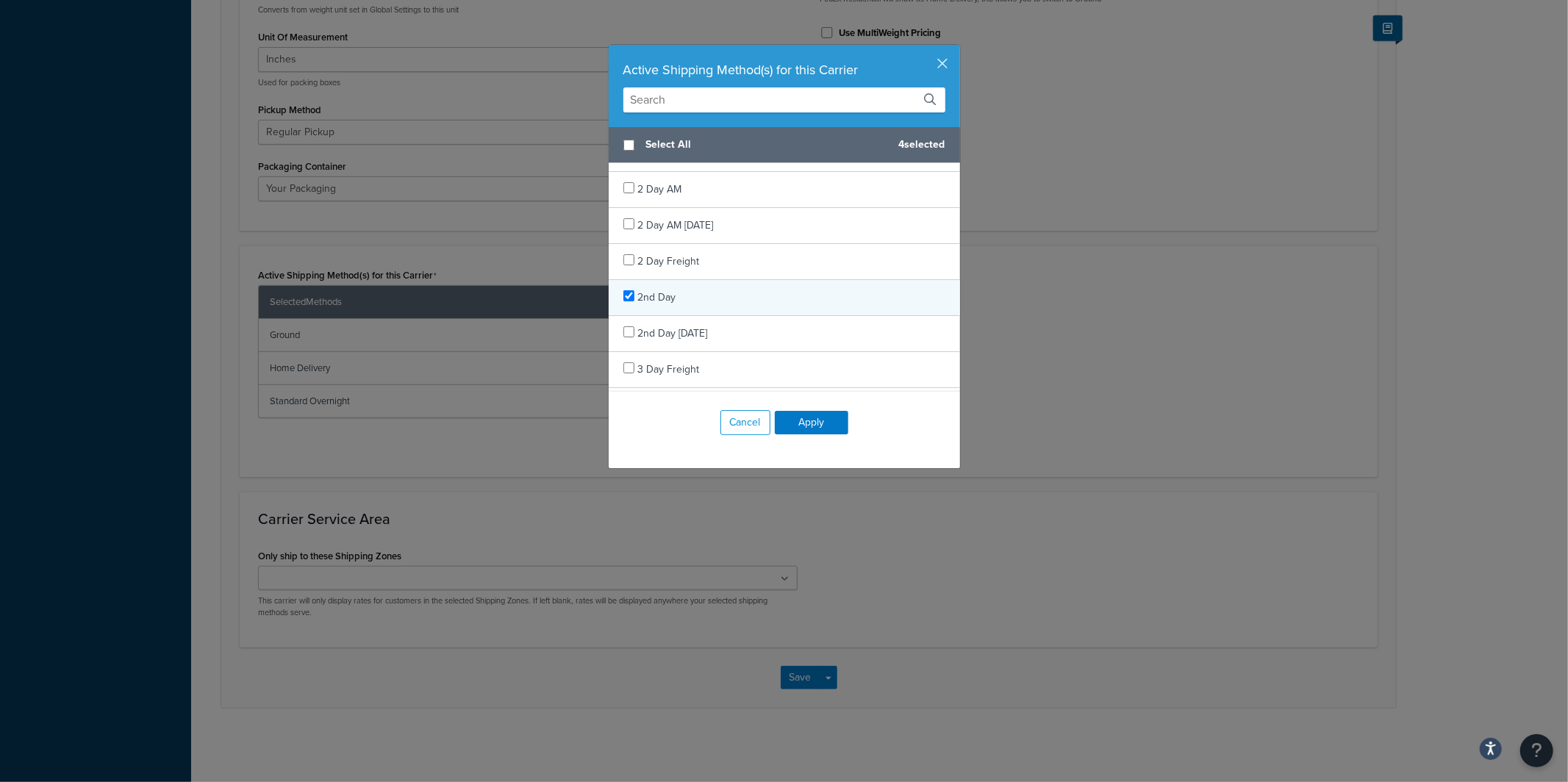 click on "2nd Day" at bounding box center (784, 298) 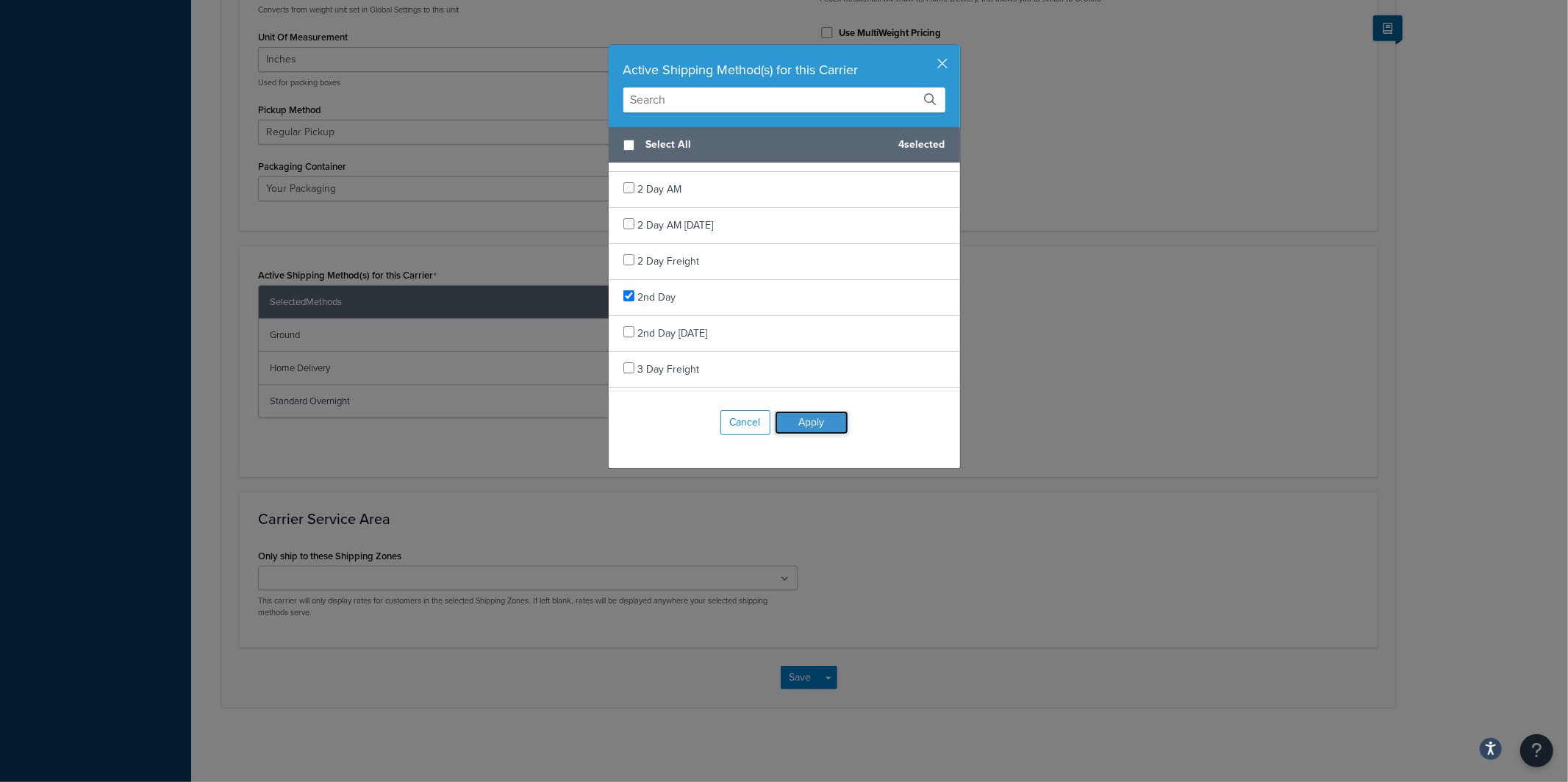 click on "Apply" at bounding box center [812, 423] 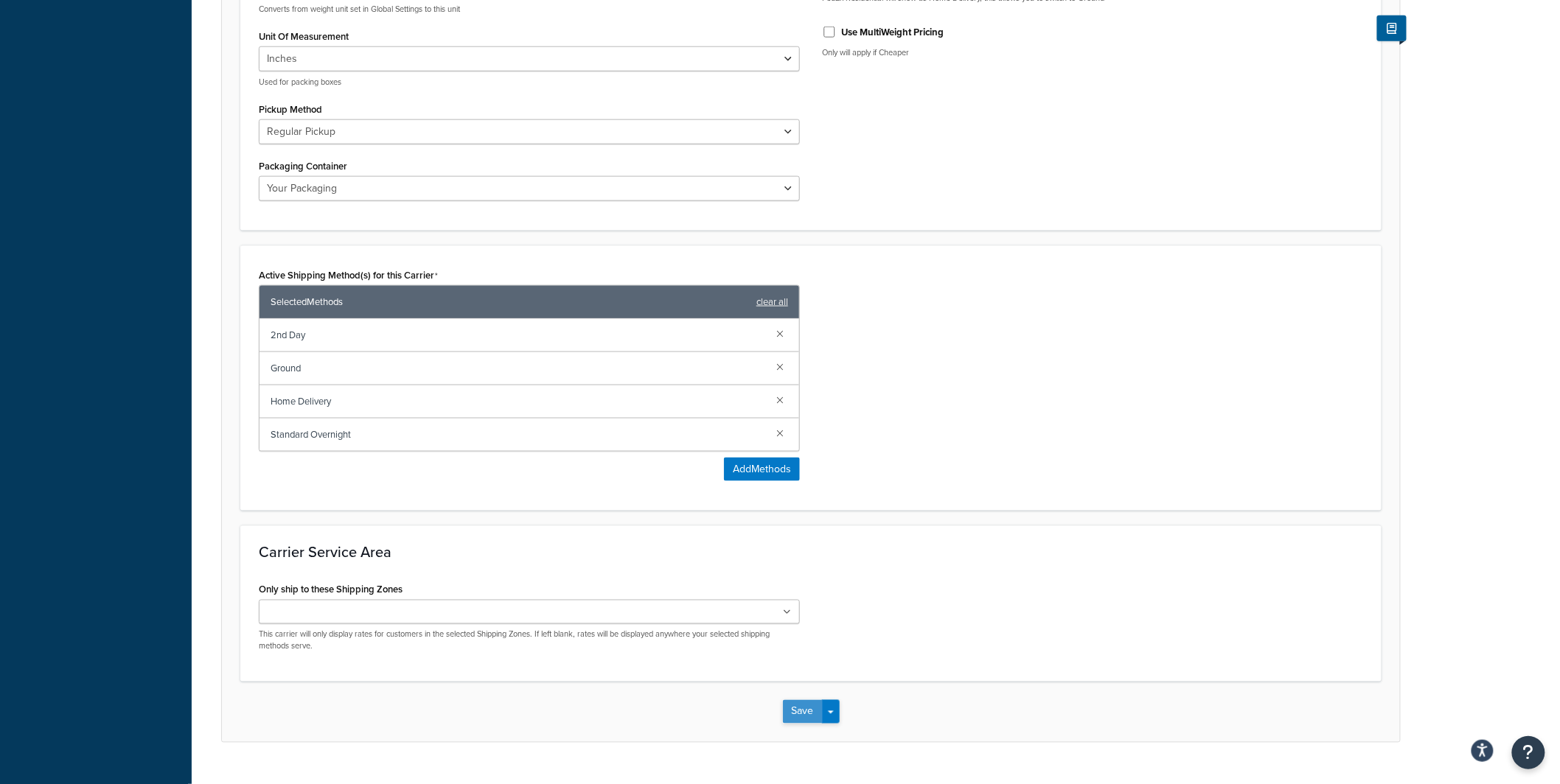 click on "Save" at bounding box center (803, 712) 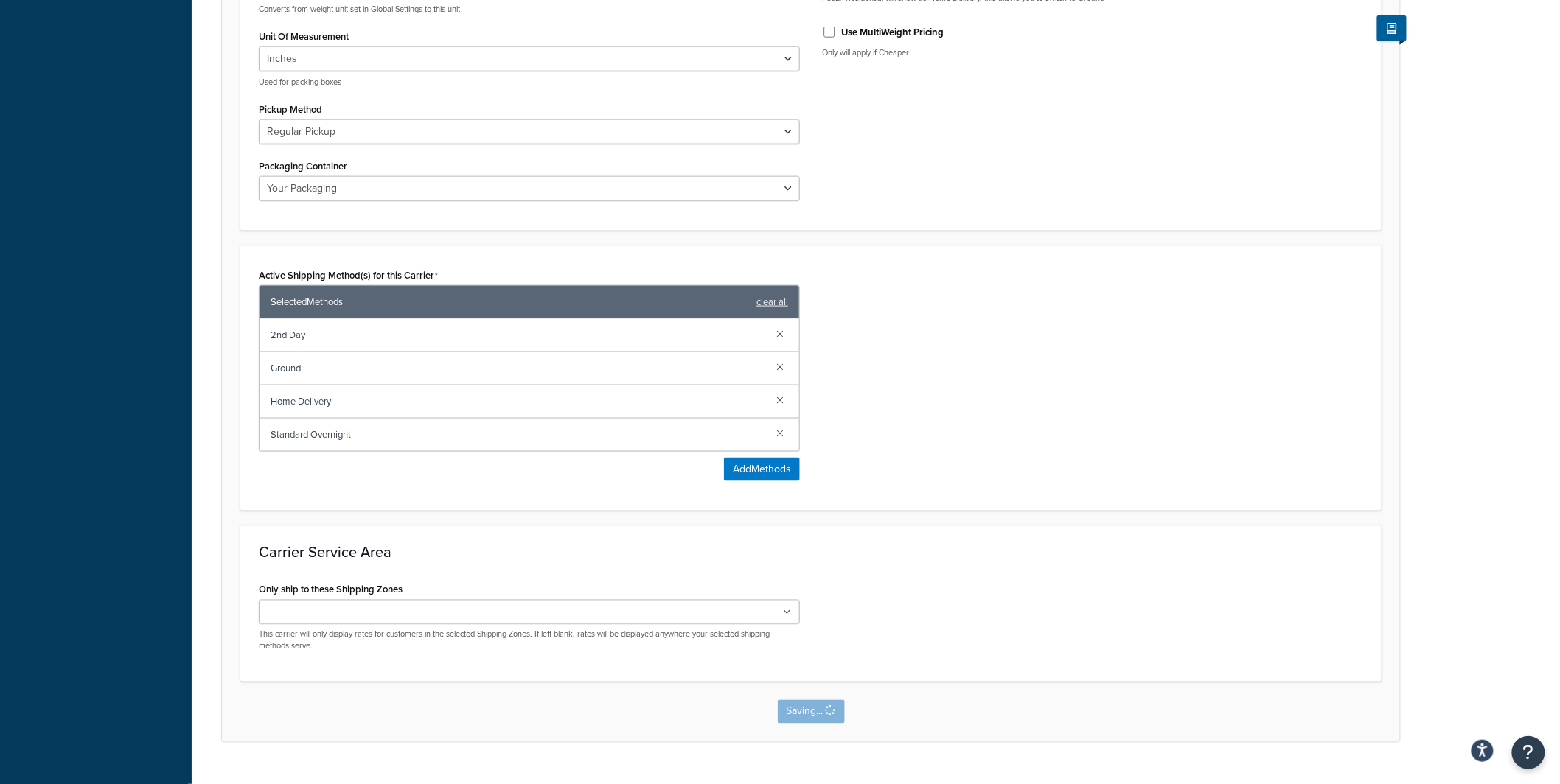 scroll, scrollTop: 0, scrollLeft: 0, axis: both 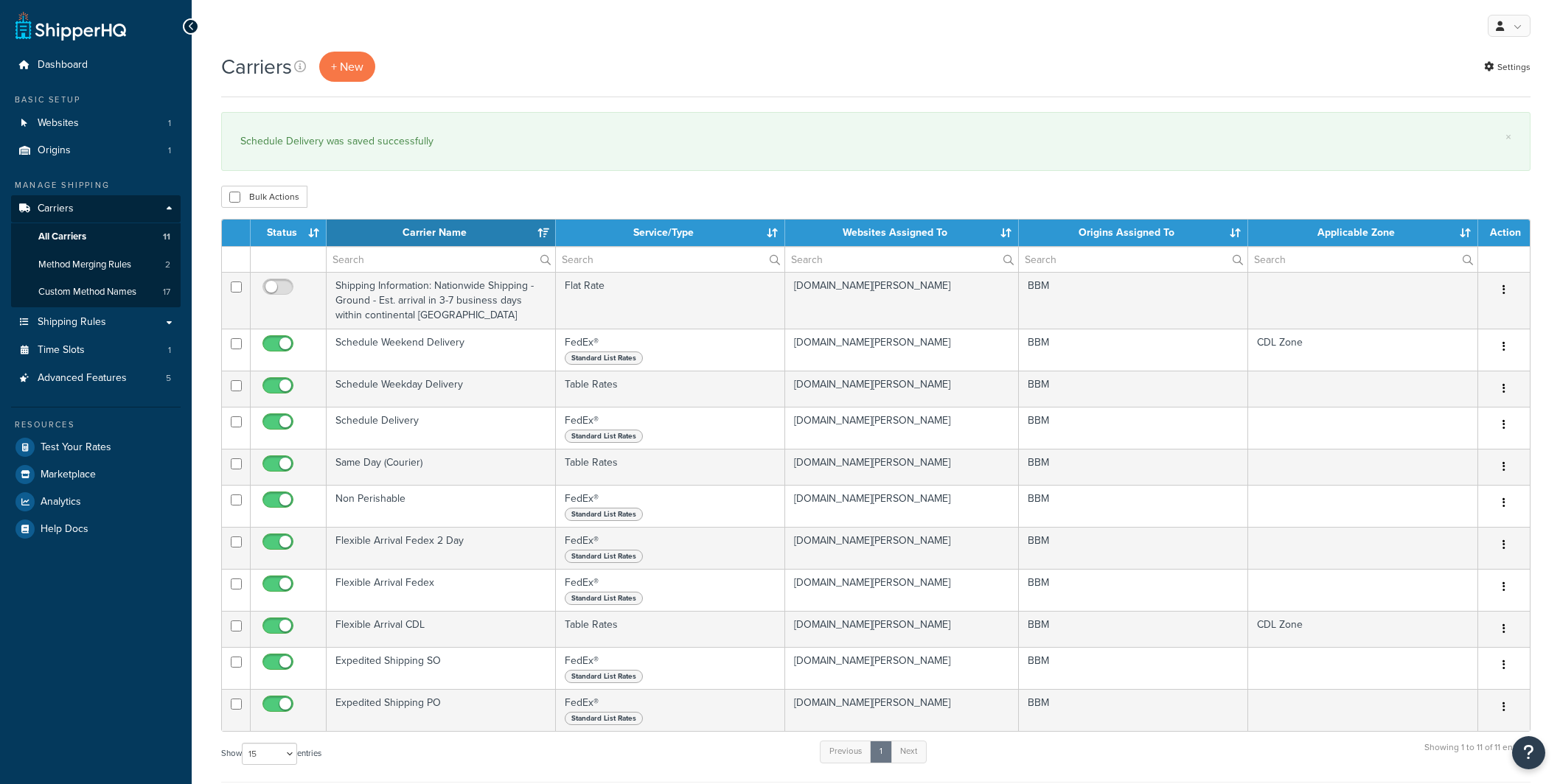 select on "15" 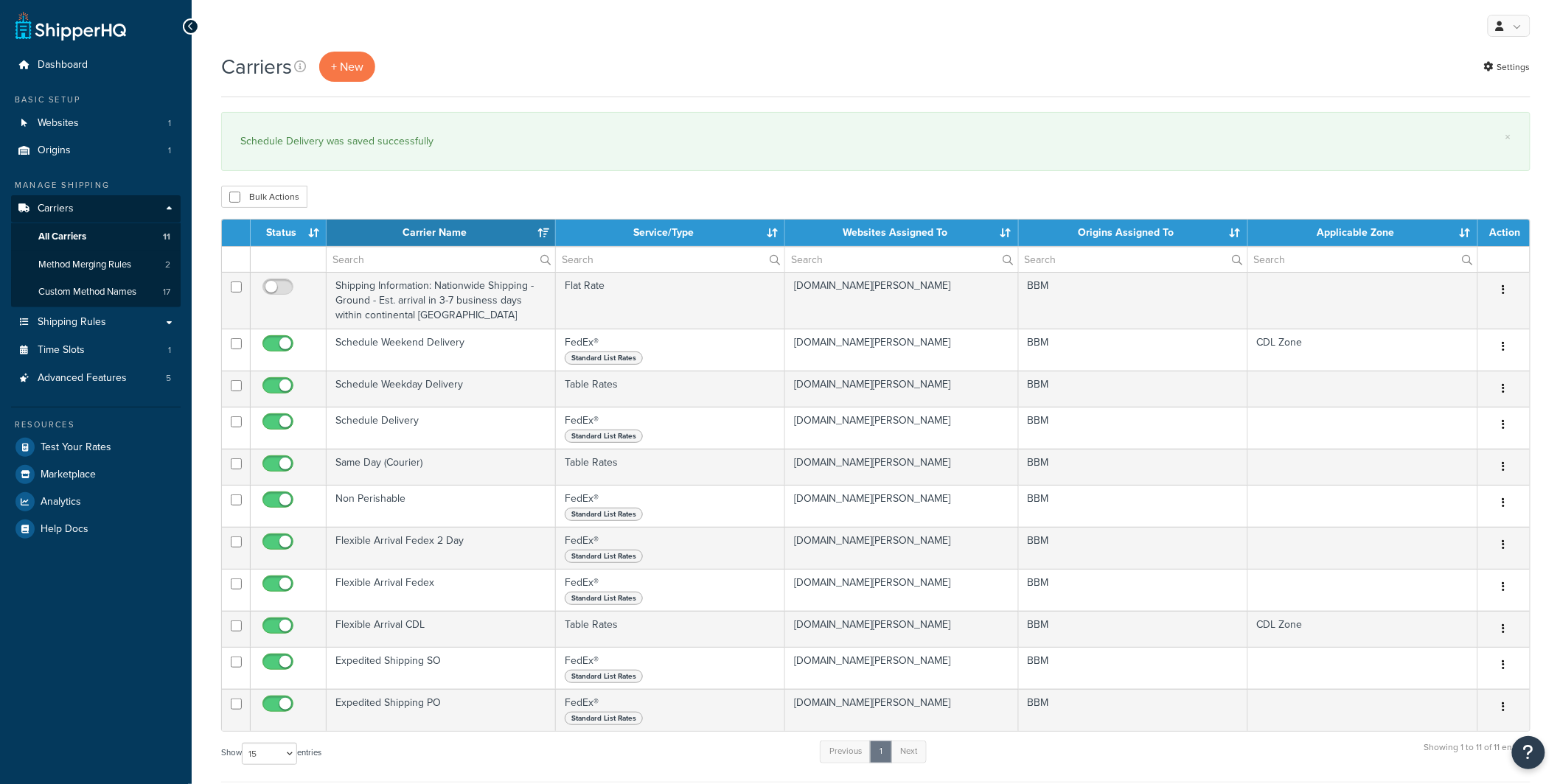 scroll, scrollTop: 0, scrollLeft: 0, axis: both 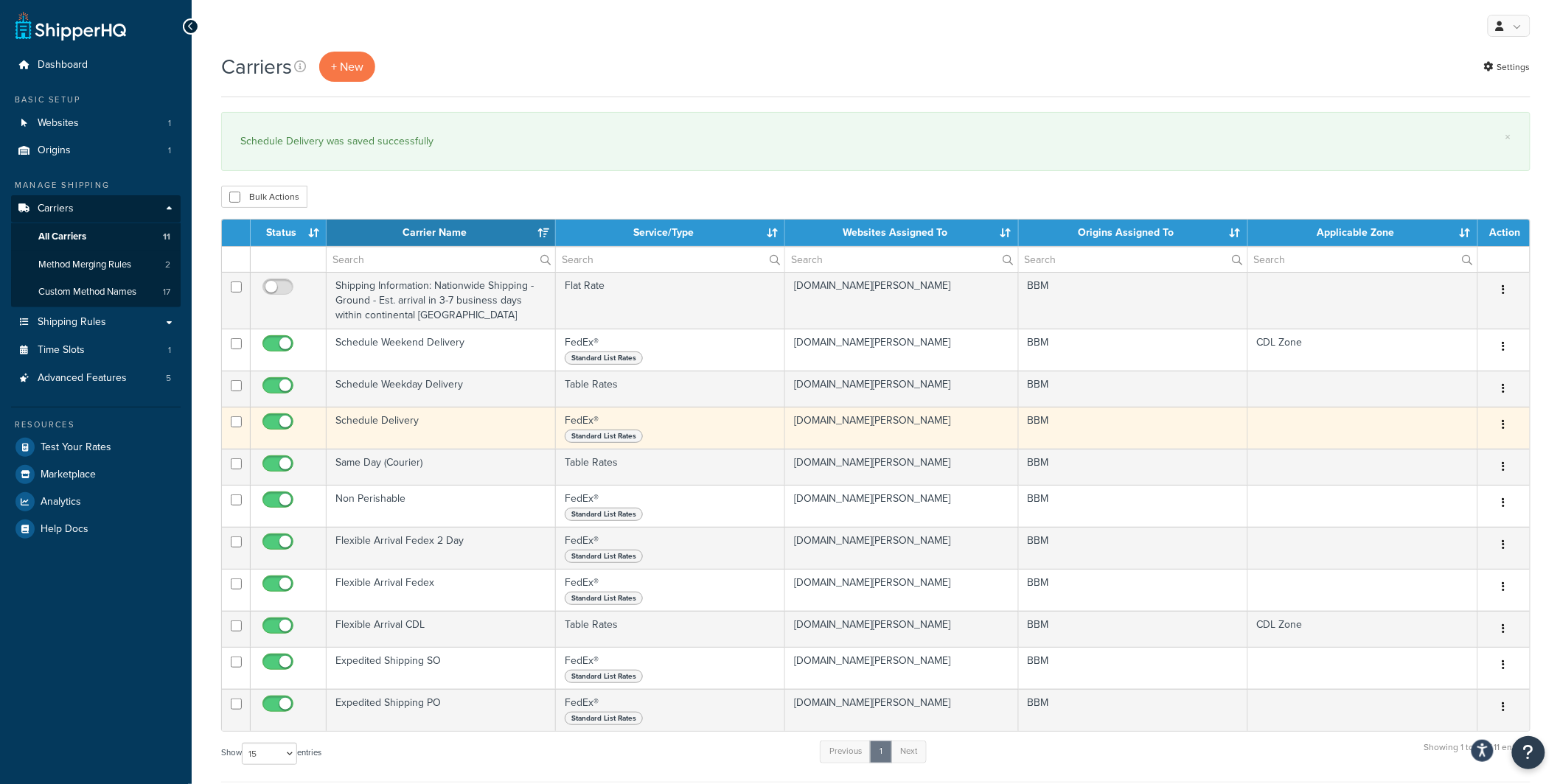 click on "Schedule Delivery" at bounding box center [441, 427] 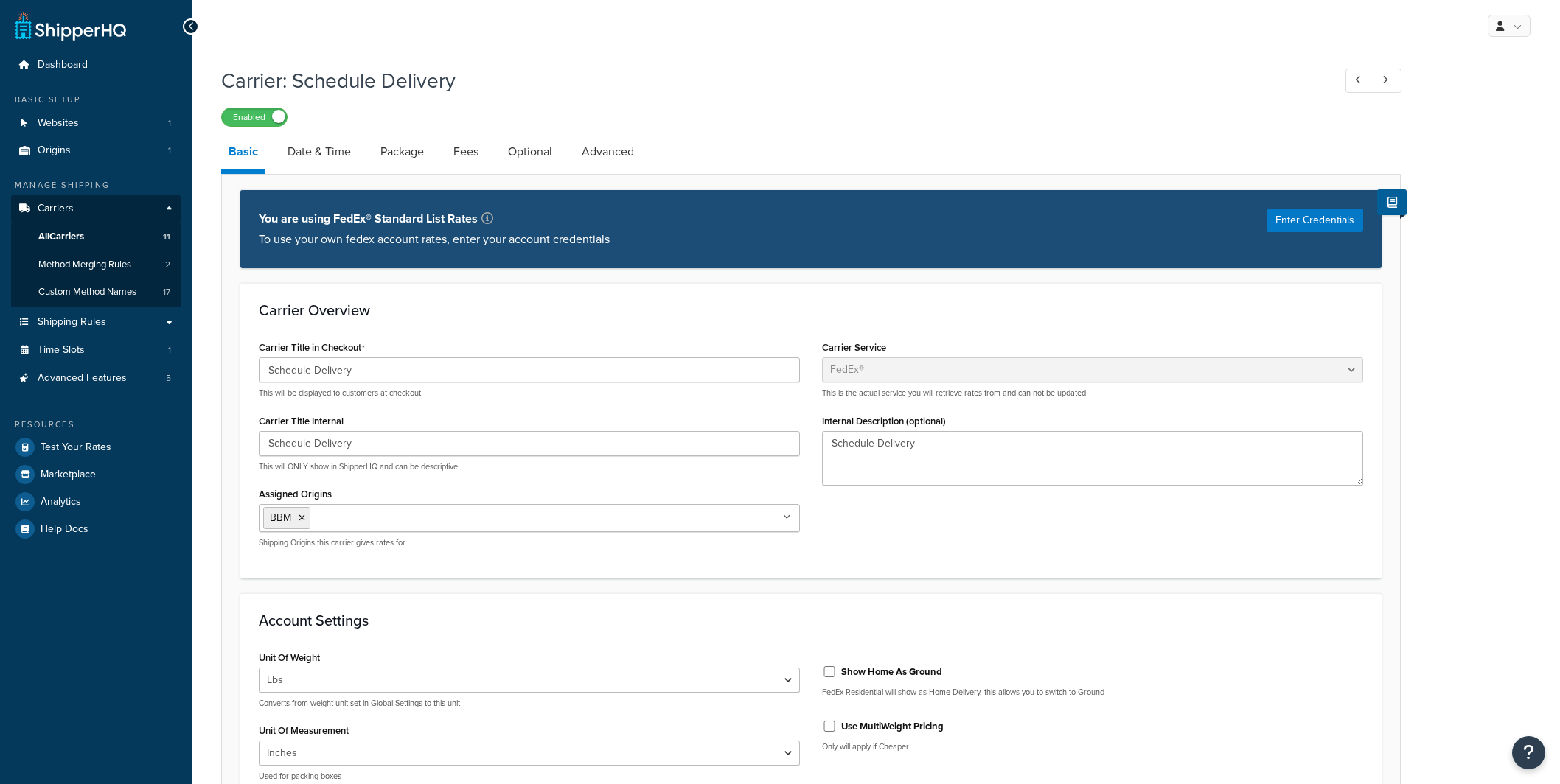 select on "fedEx" 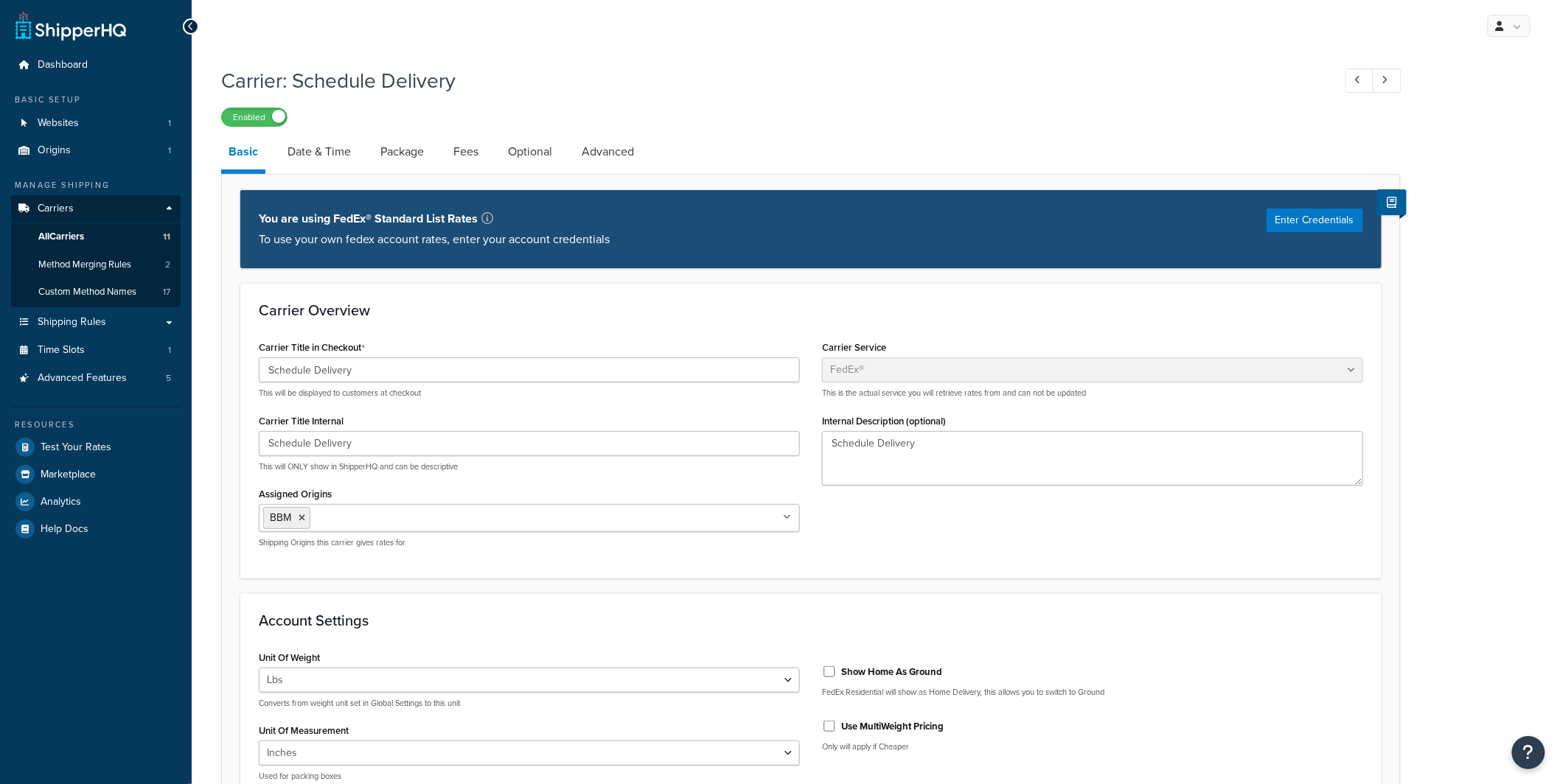 scroll, scrollTop: 0, scrollLeft: 0, axis: both 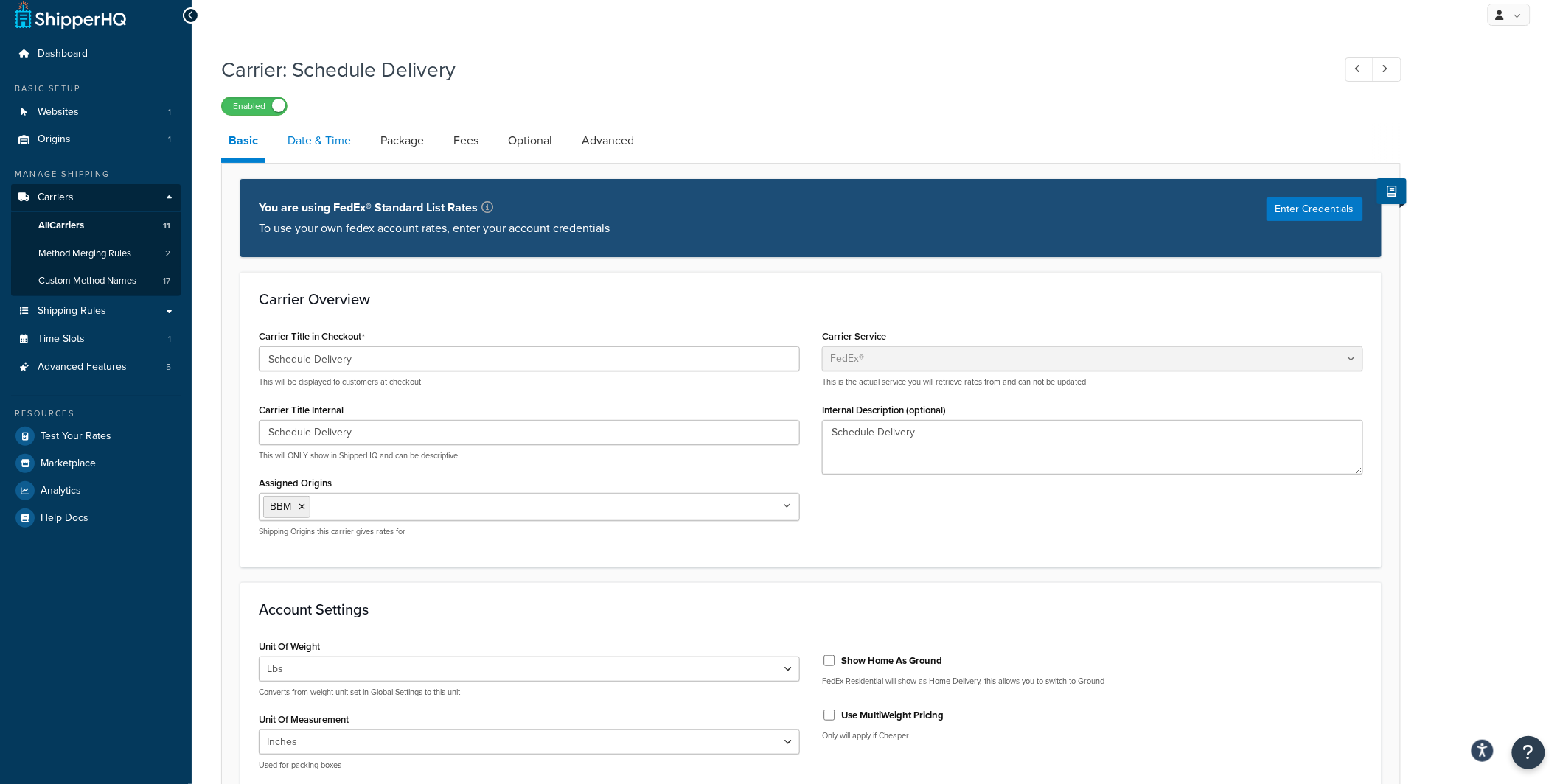 click on "Date & Time" at bounding box center [319, 141] 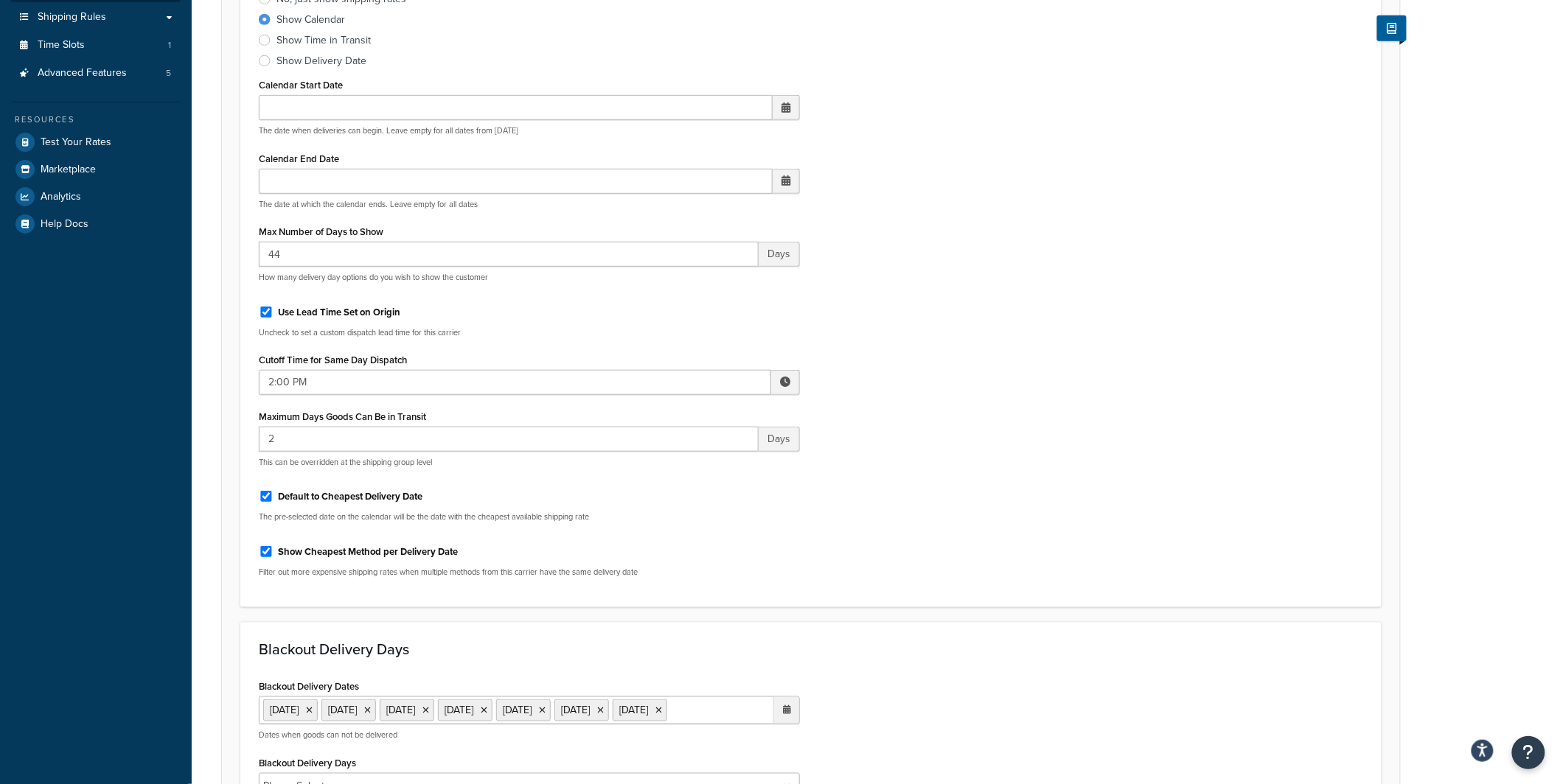 scroll, scrollTop: 0, scrollLeft: 0, axis: both 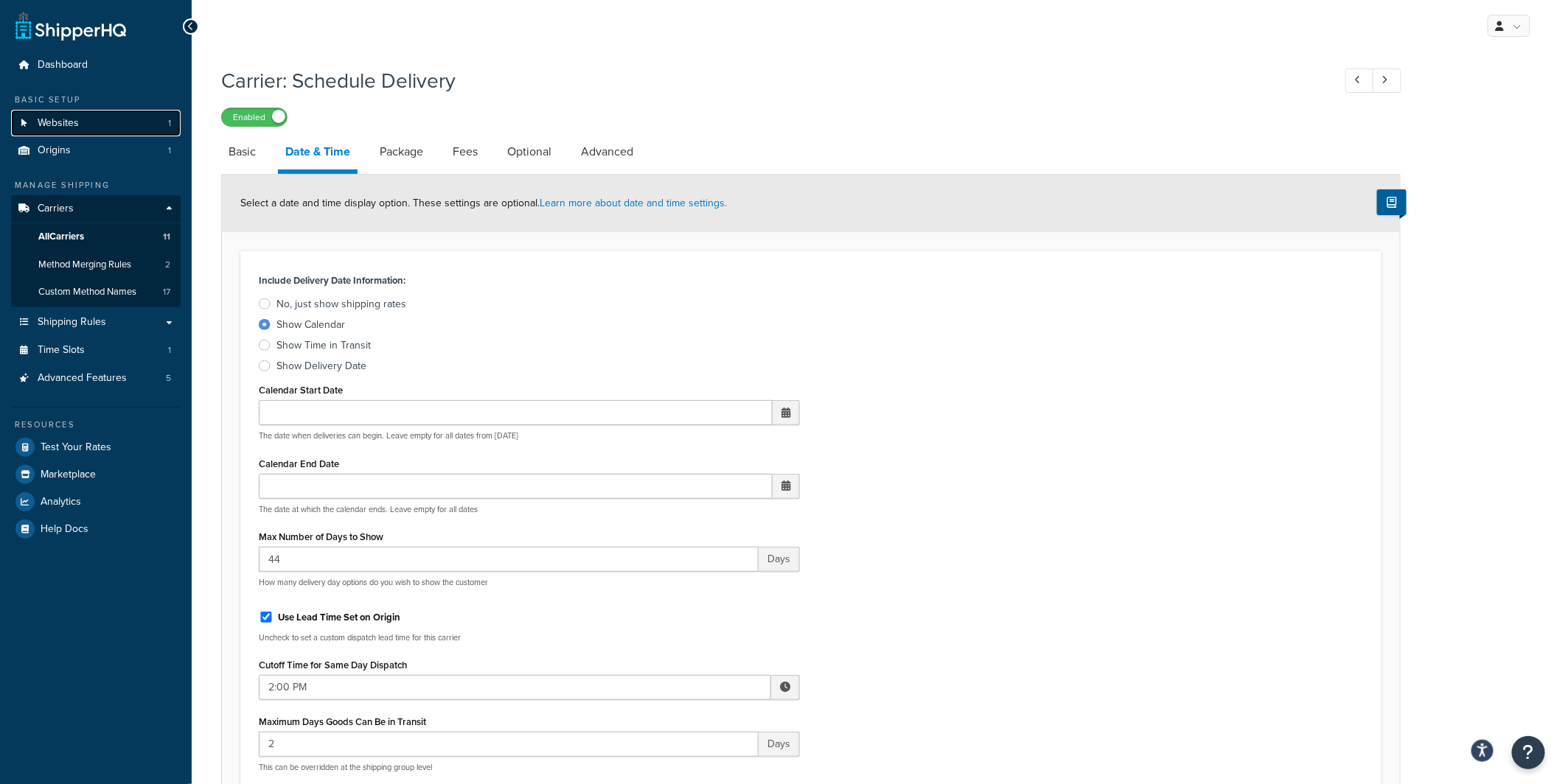 click on "Websites 1" at bounding box center [96, 123] 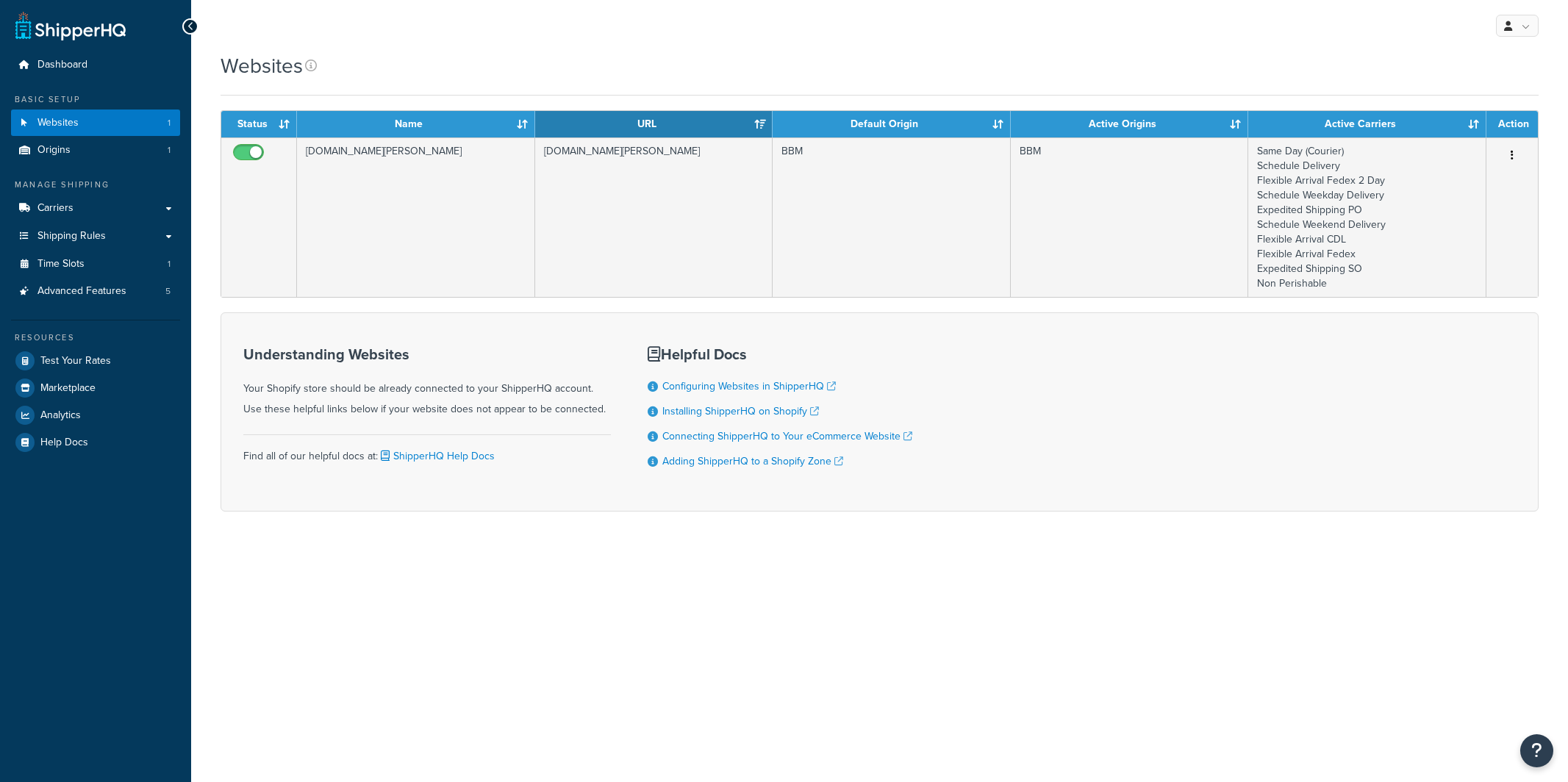 scroll, scrollTop: 0, scrollLeft: 0, axis: both 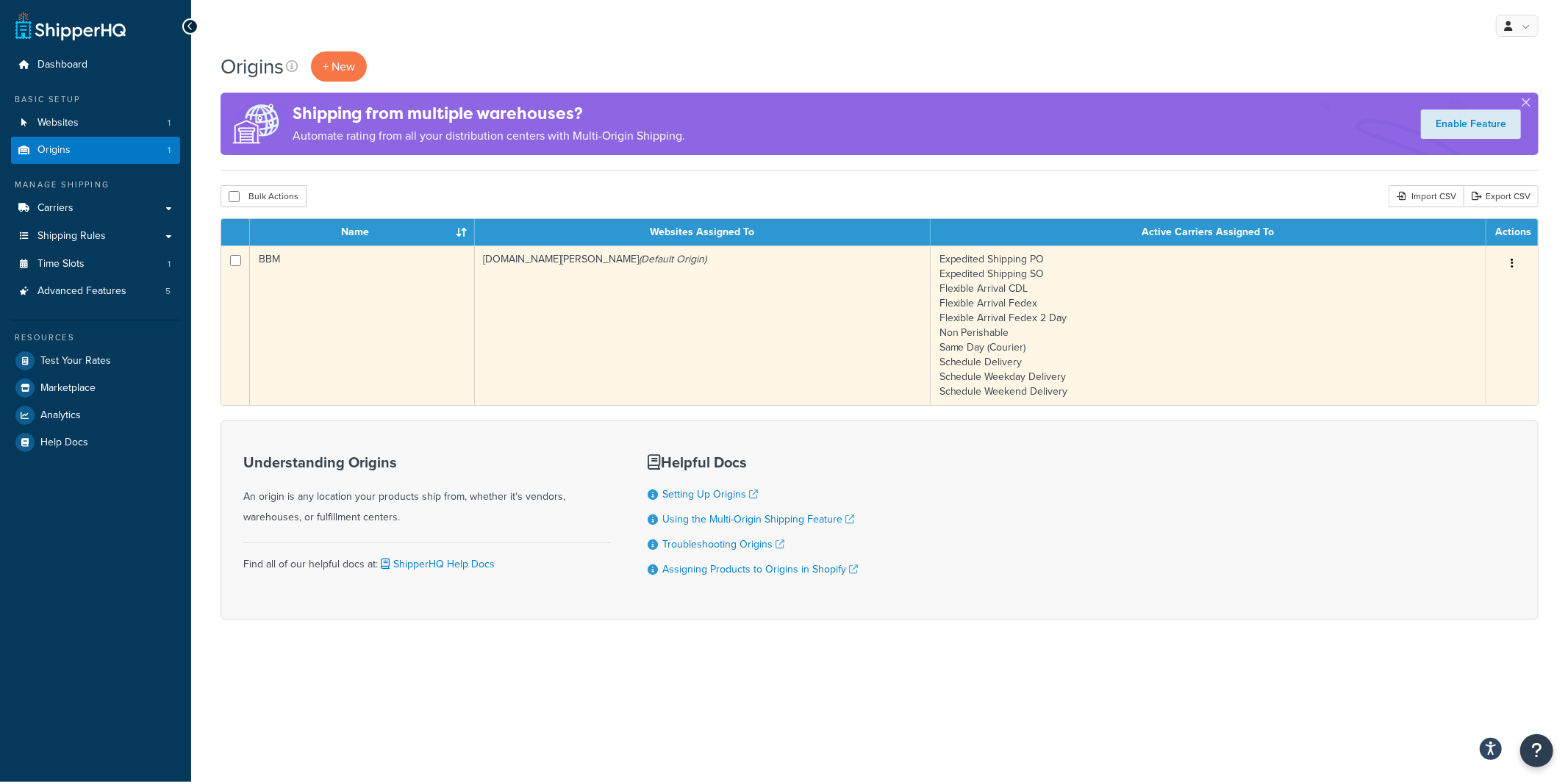 click on "BBM" at bounding box center [362, 325] 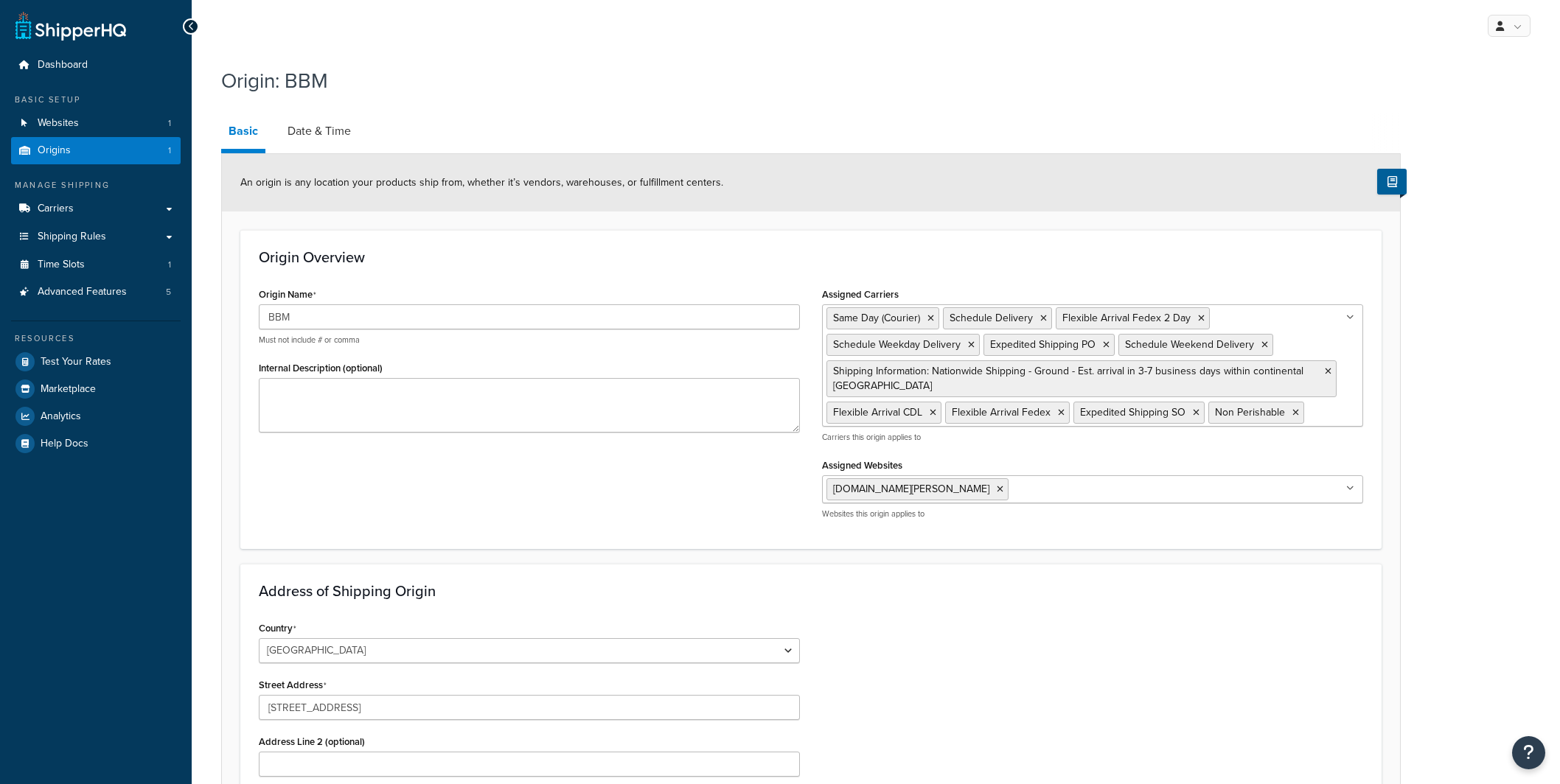 select on "30" 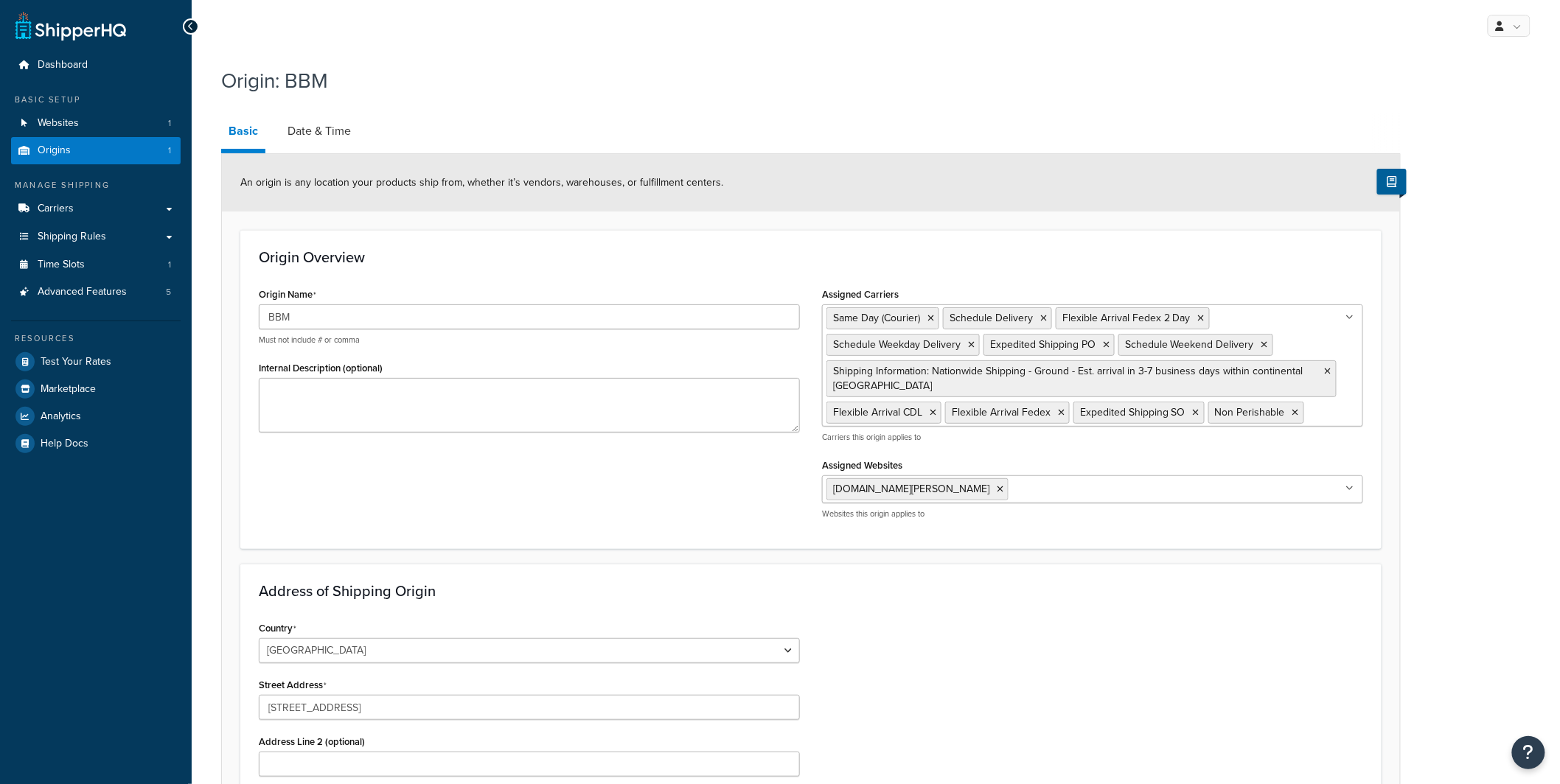 scroll, scrollTop: 0, scrollLeft: 0, axis: both 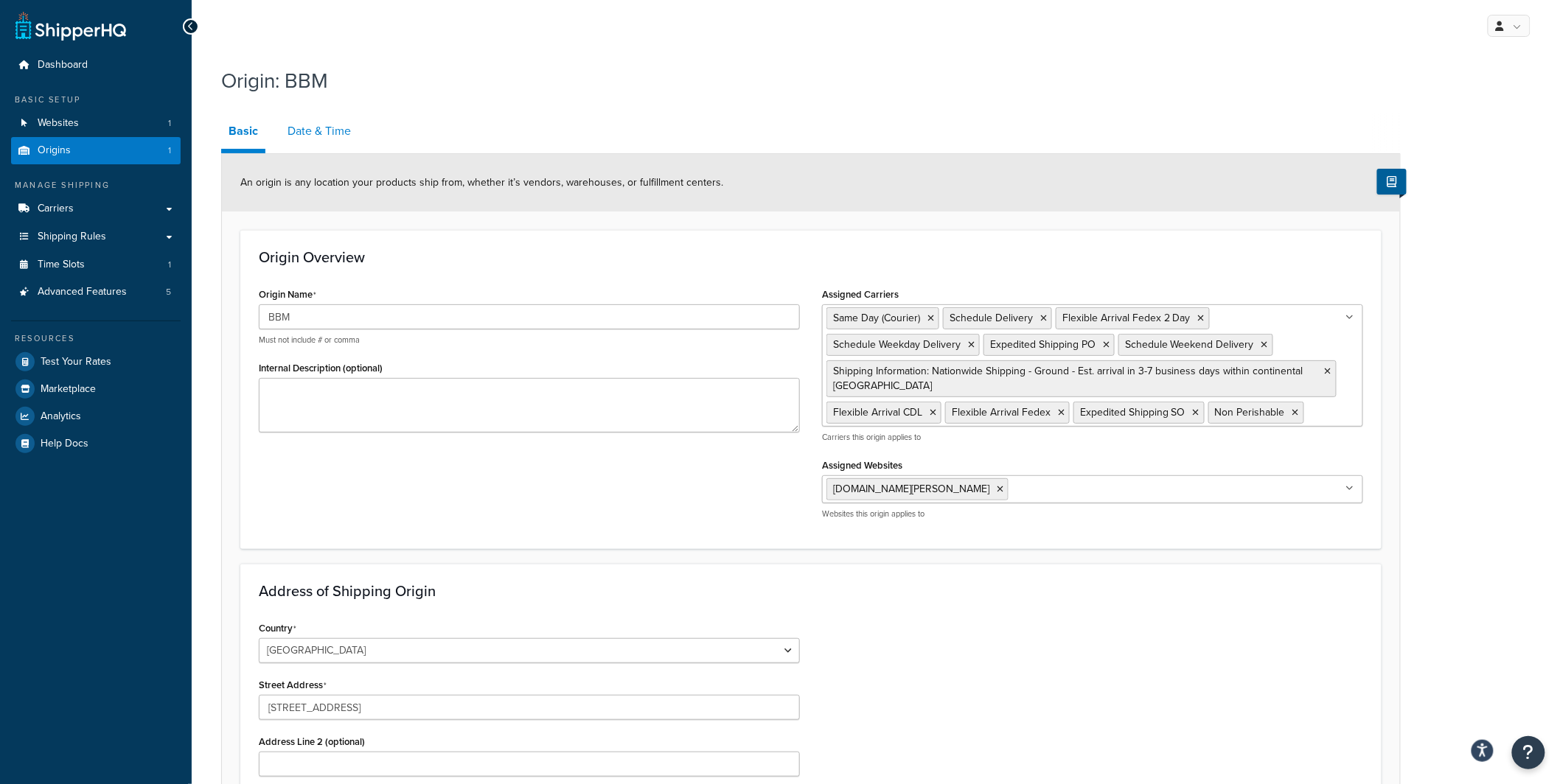 click on "Date & Time" at bounding box center (319, 131) 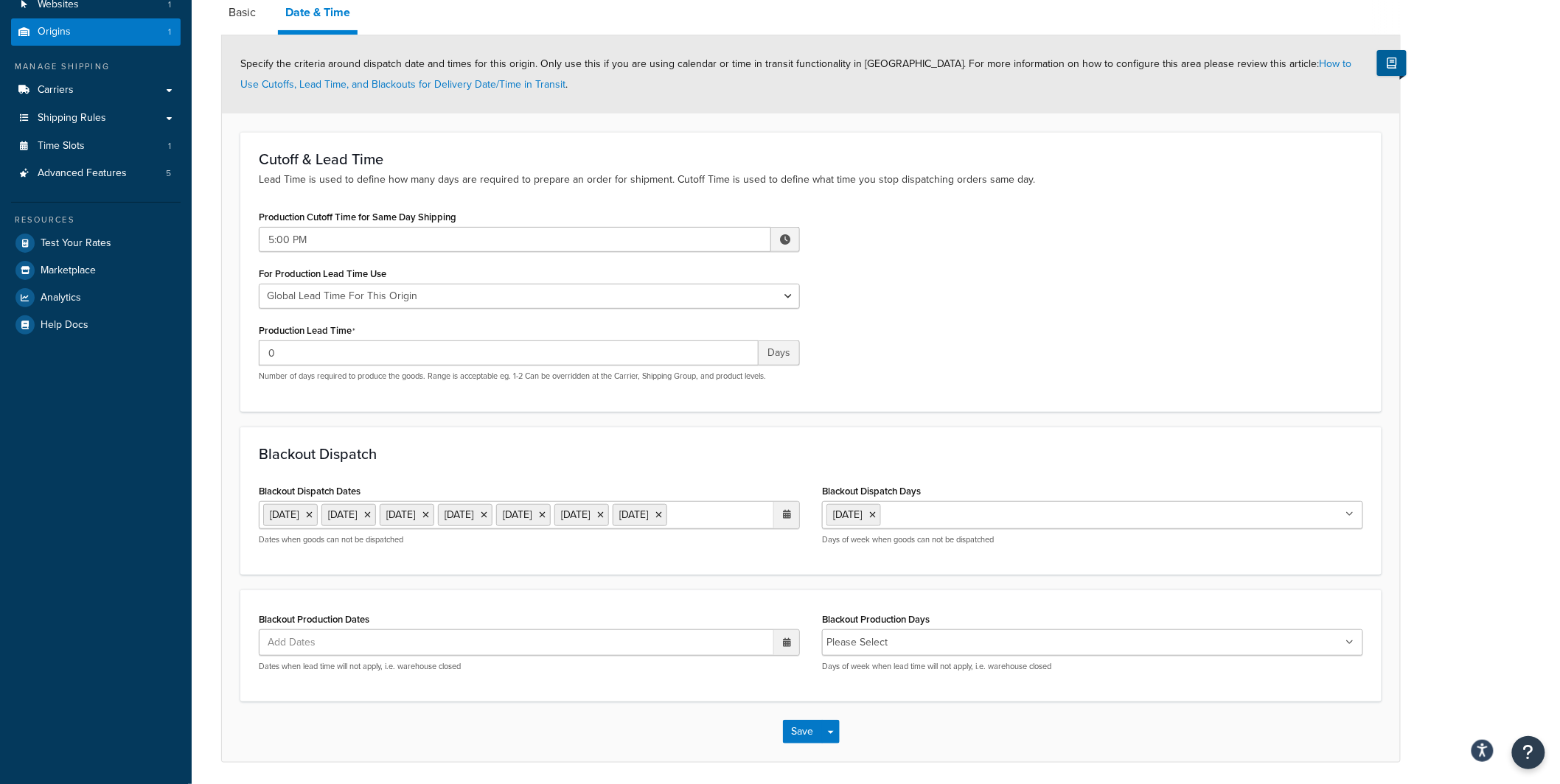 scroll, scrollTop: 109, scrollLeft: 0, axis: vertical 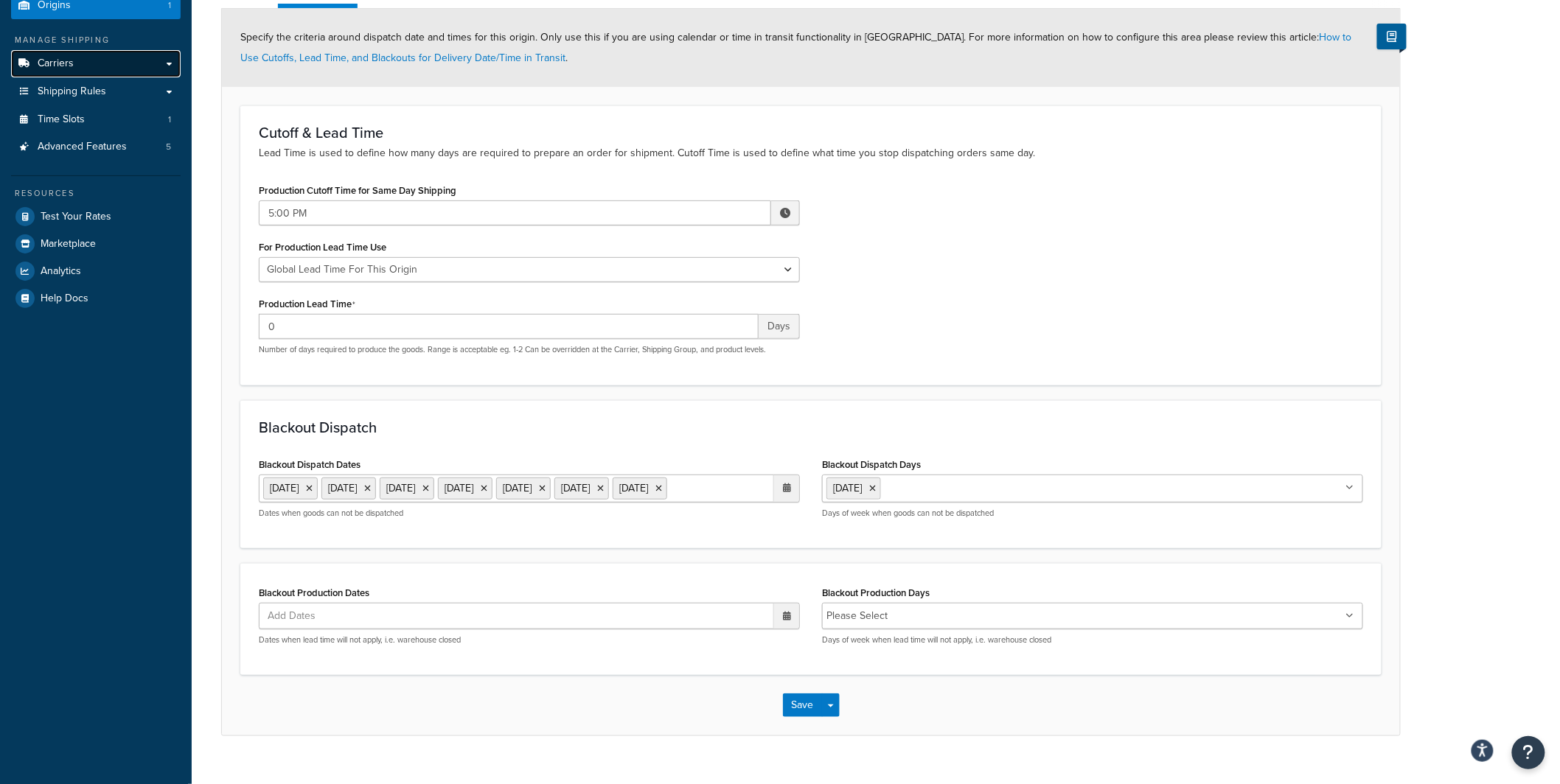 click on "Carriers" at bounding box center (96, 63) 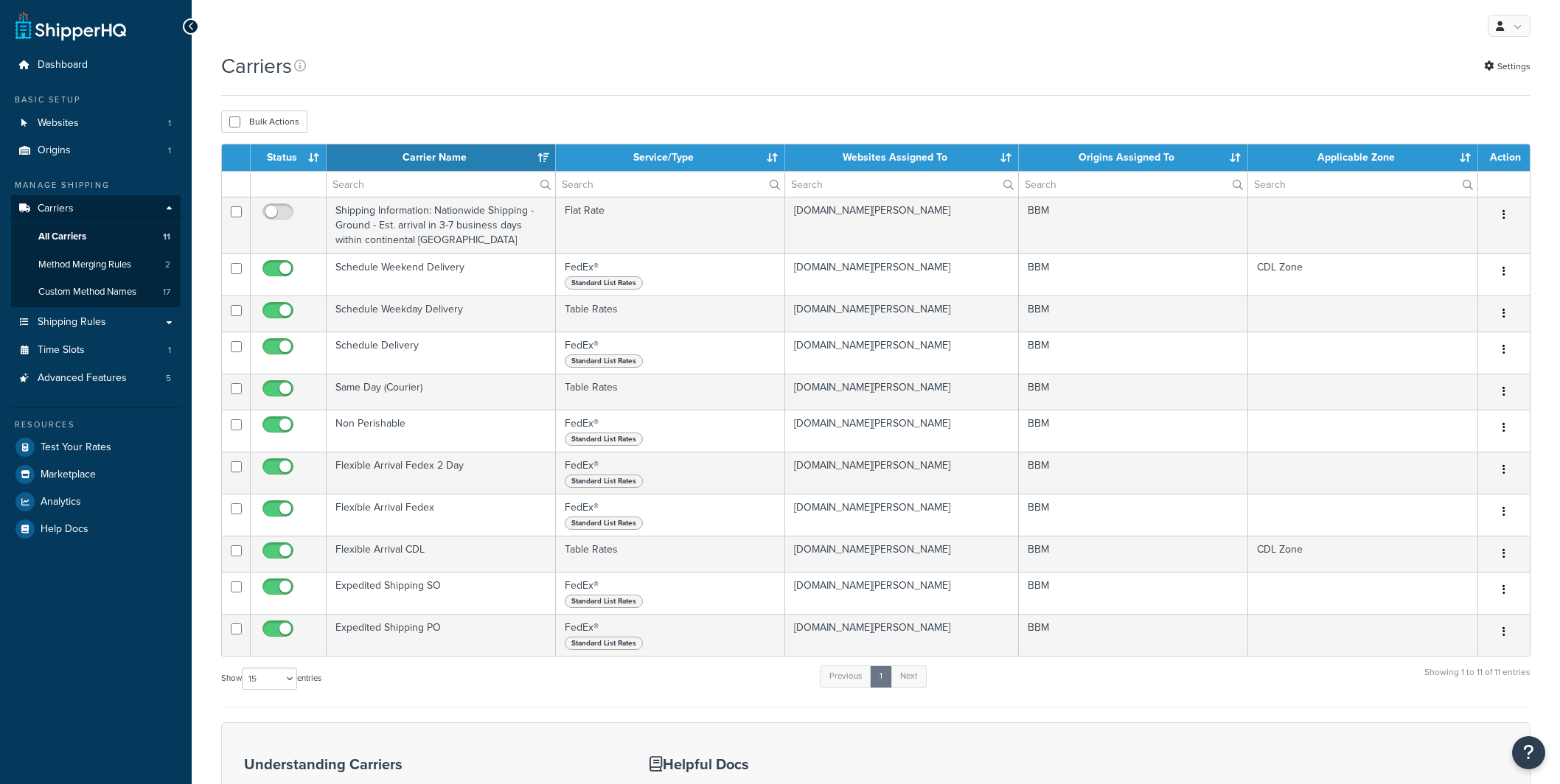 select on "15" 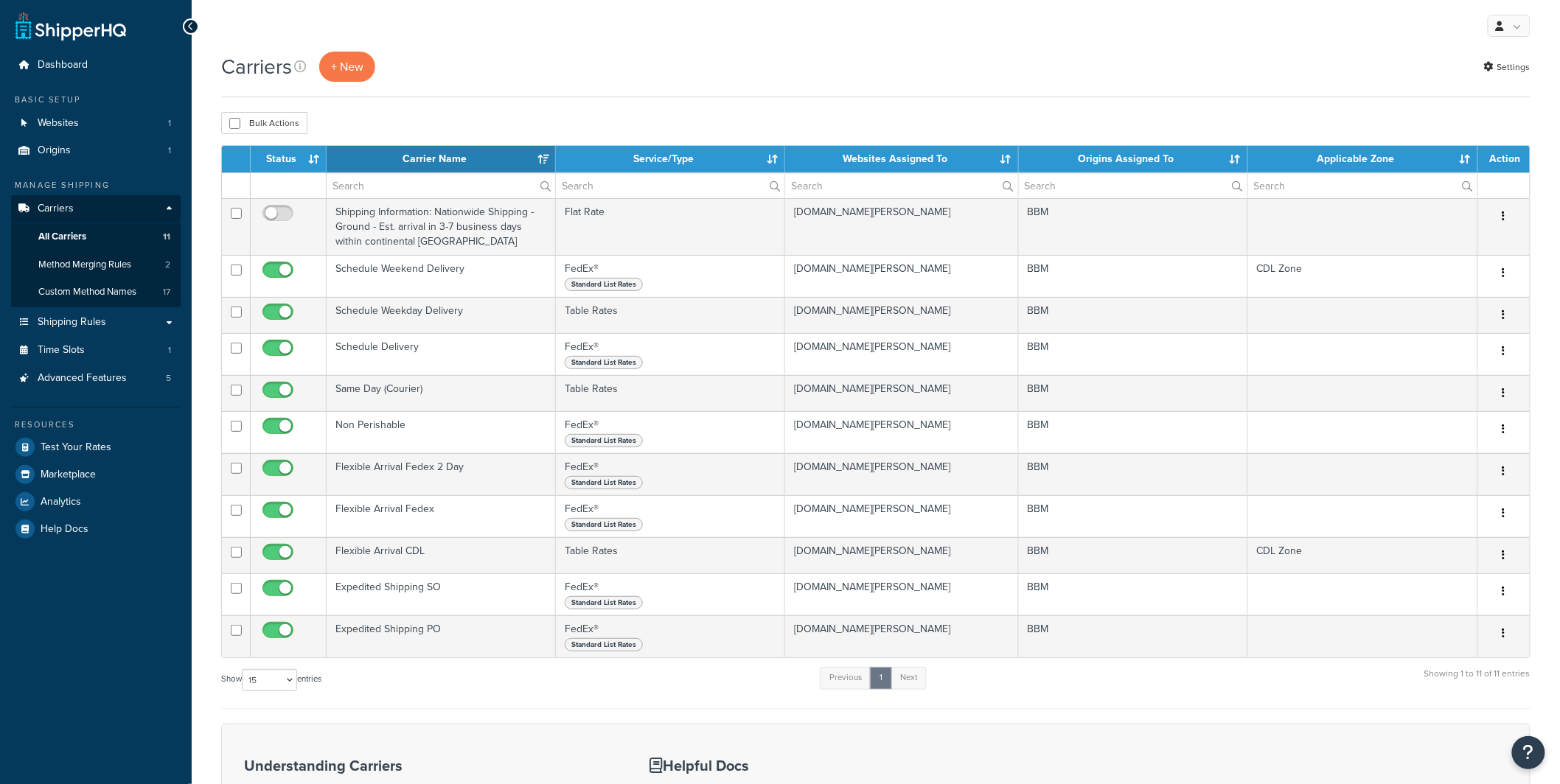 scroll, scrollTop: 0, scrollLeft: 0, axis: both 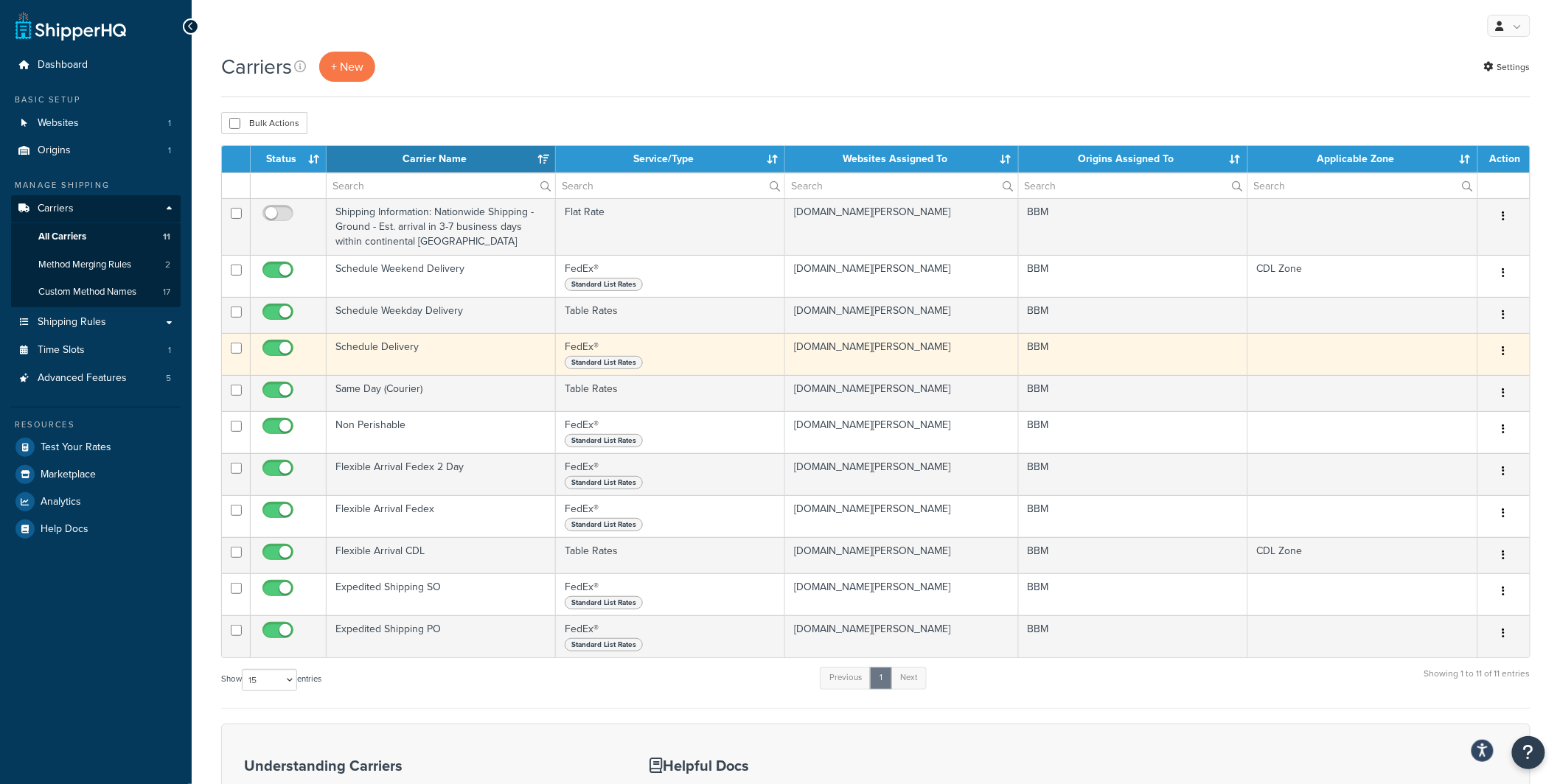 click on "Schedule Delivery" at bounding box center [441, 354] 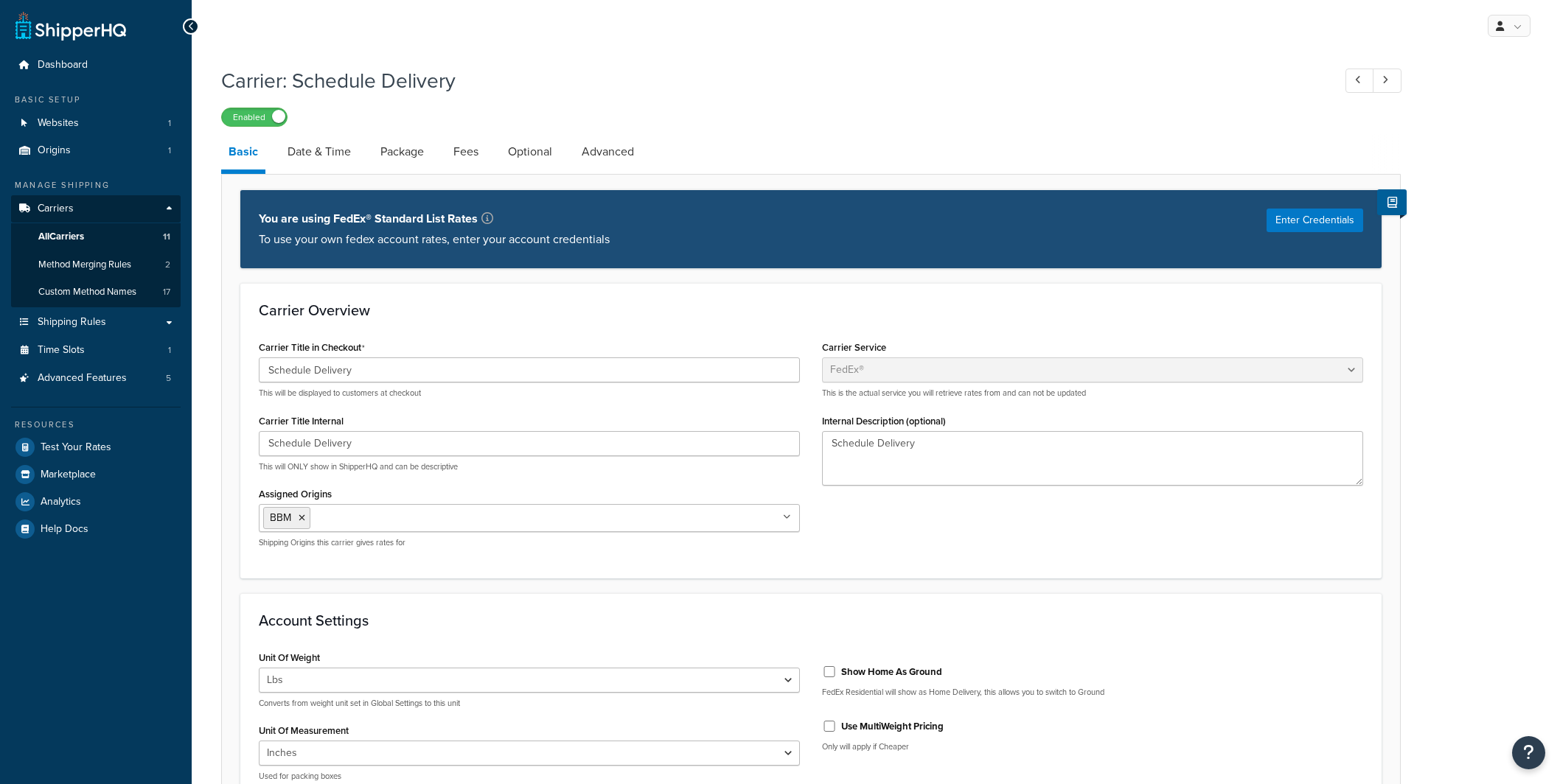 select on "fedEx" 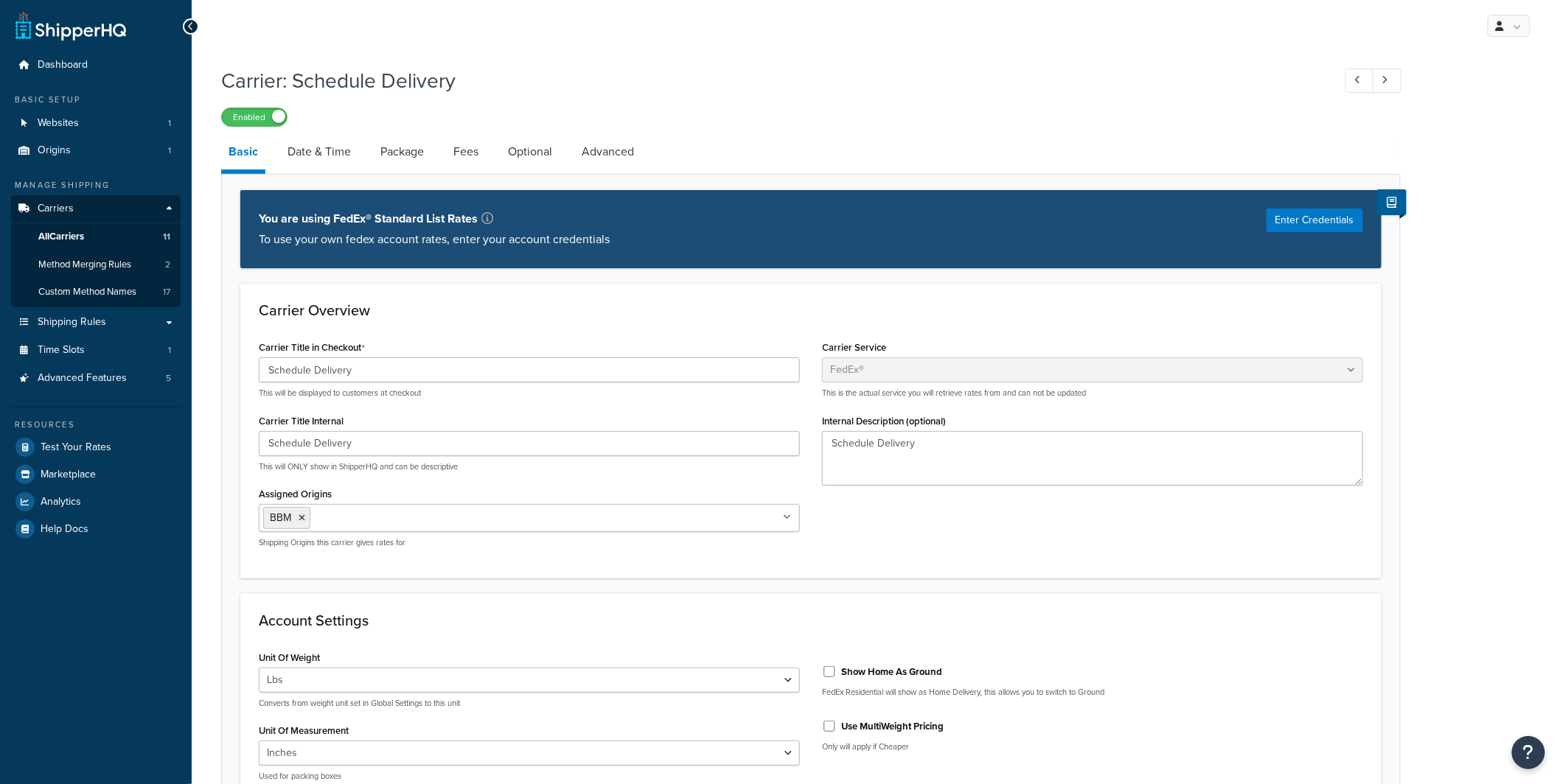 scroll, scrollTop: 0, scrollLeft: 0, axis: both 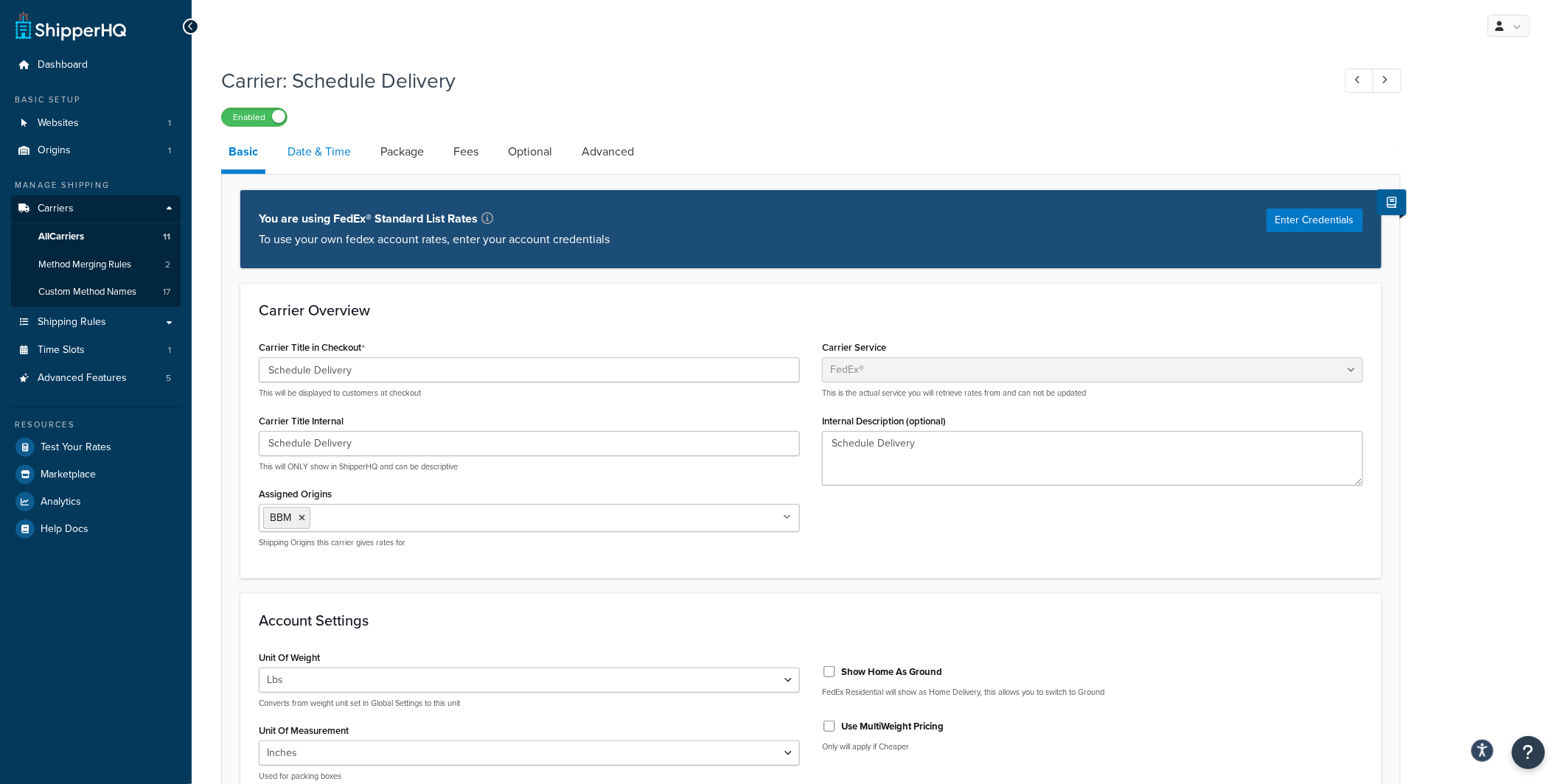 click on "Date & Time" at bounding box center [319, 152] 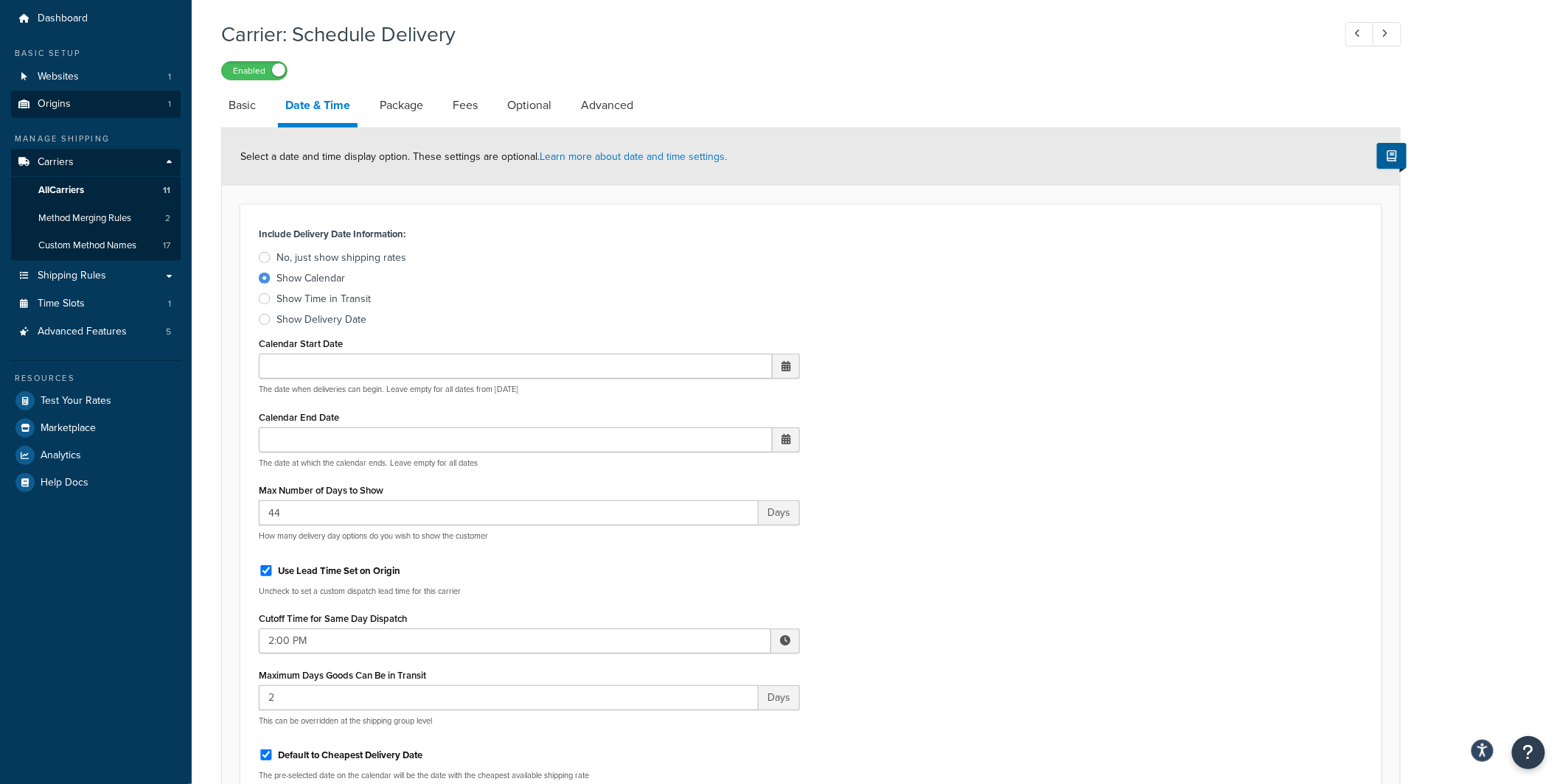 scroll, scrollTop: 0, scrollLeft: 0, axis: both 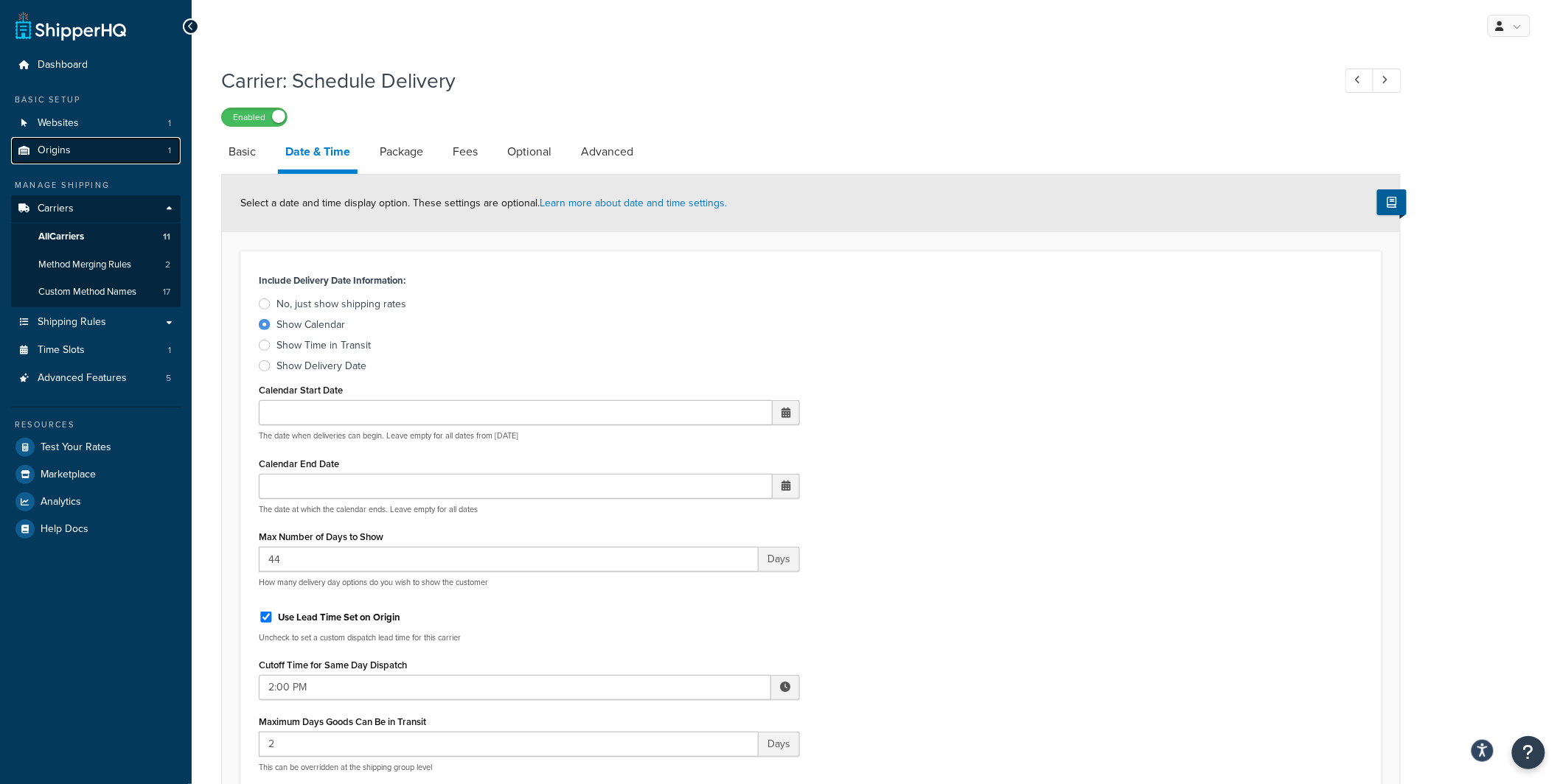 click on "Origins 1" at bounding box center (96, 150) 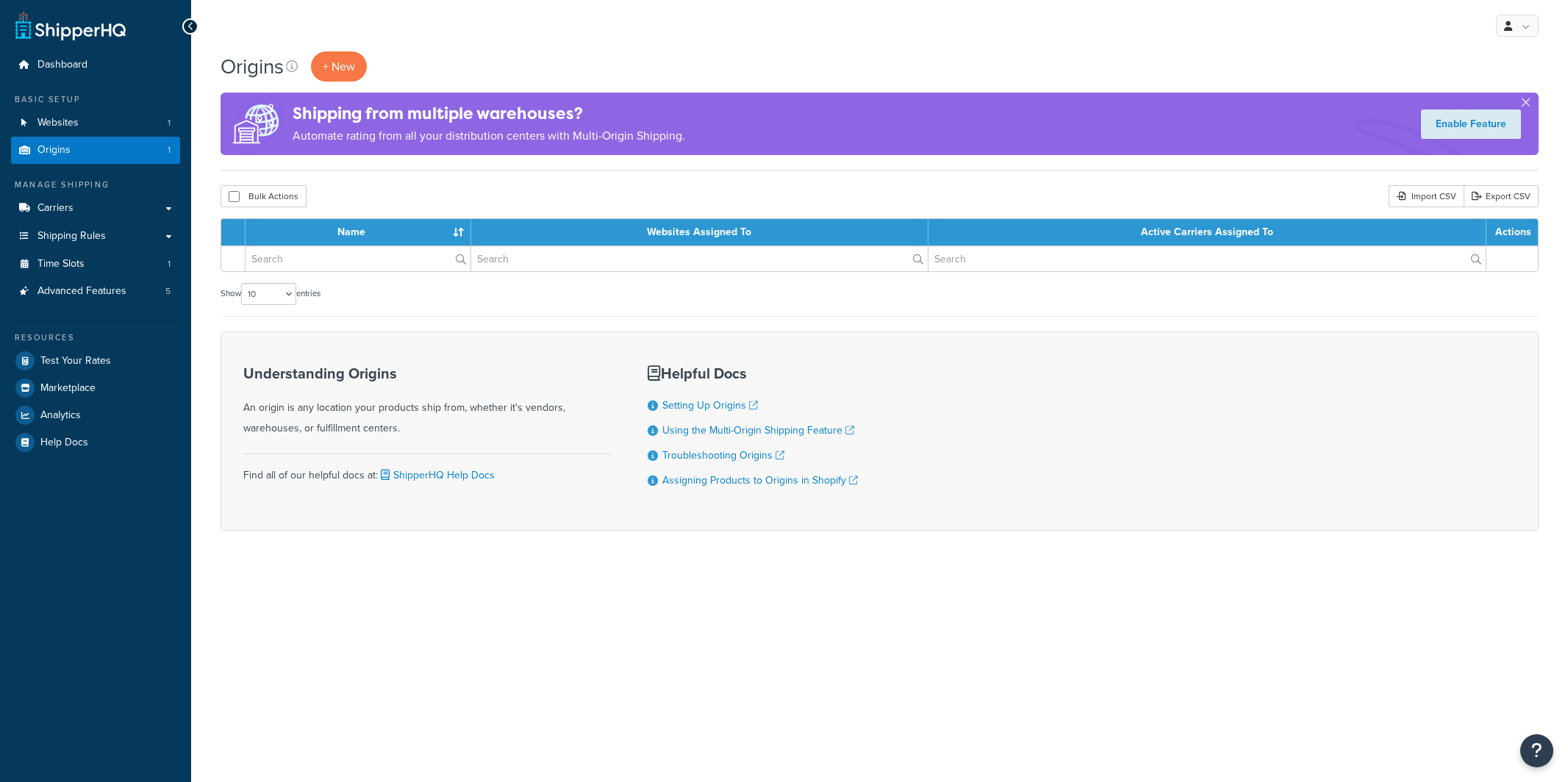 scroll, scrollTop: 0, scrollLeft: 0, axis: both 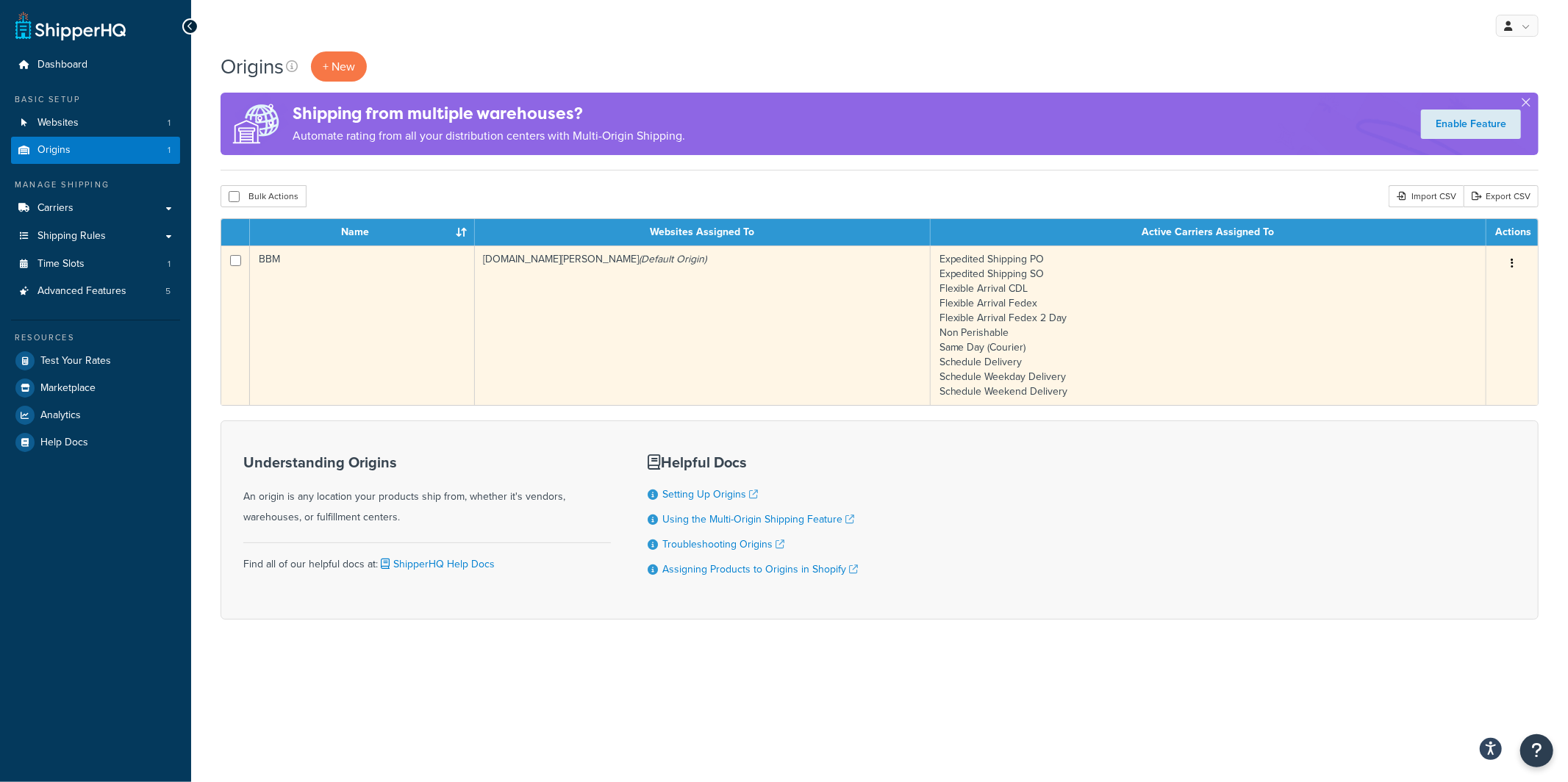 click on "BBM" at bounding box center (362, 325) 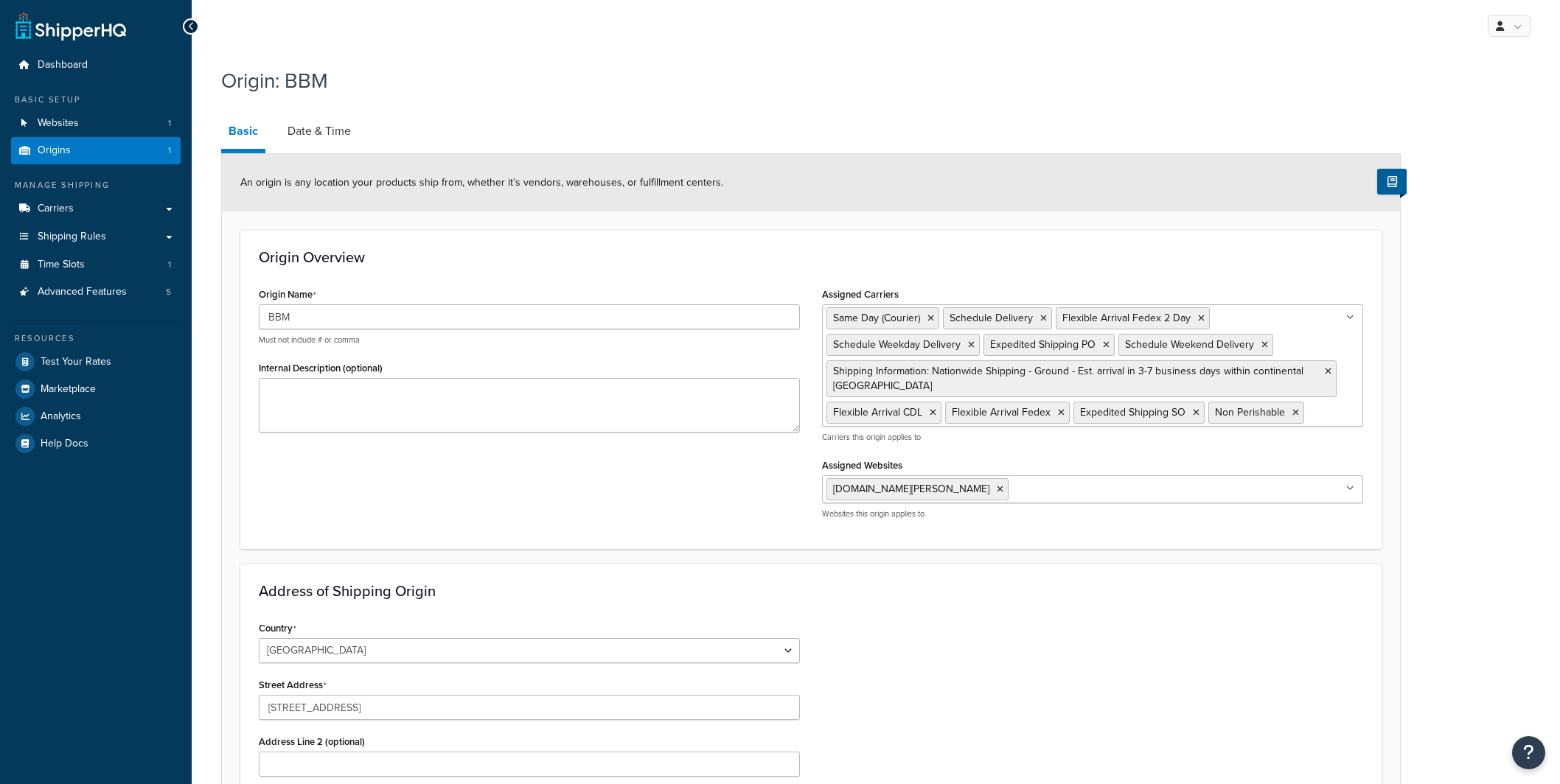select on "30" 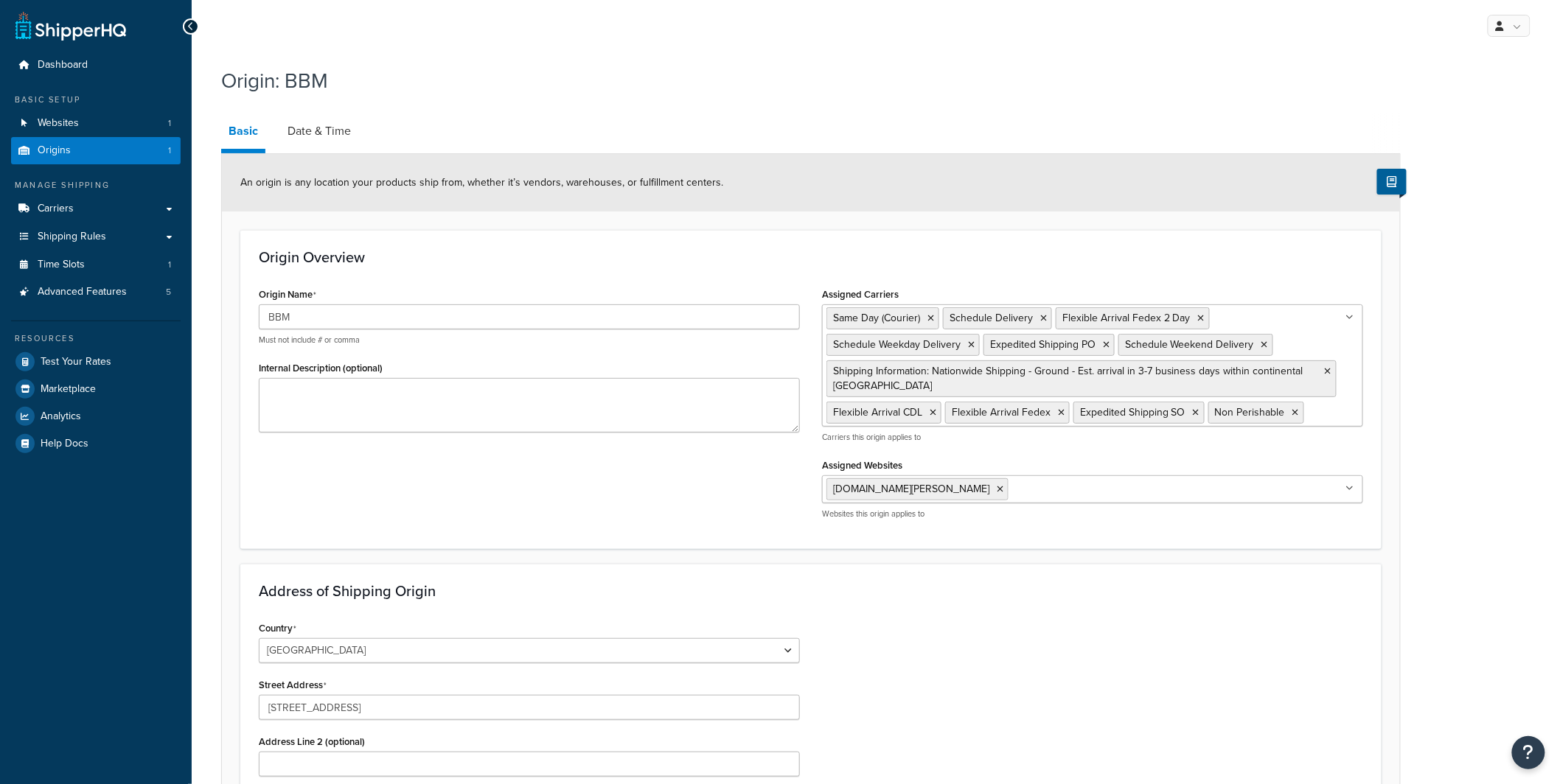 scroll, scrollTop: 0, scrollLeft: 0, axis: both 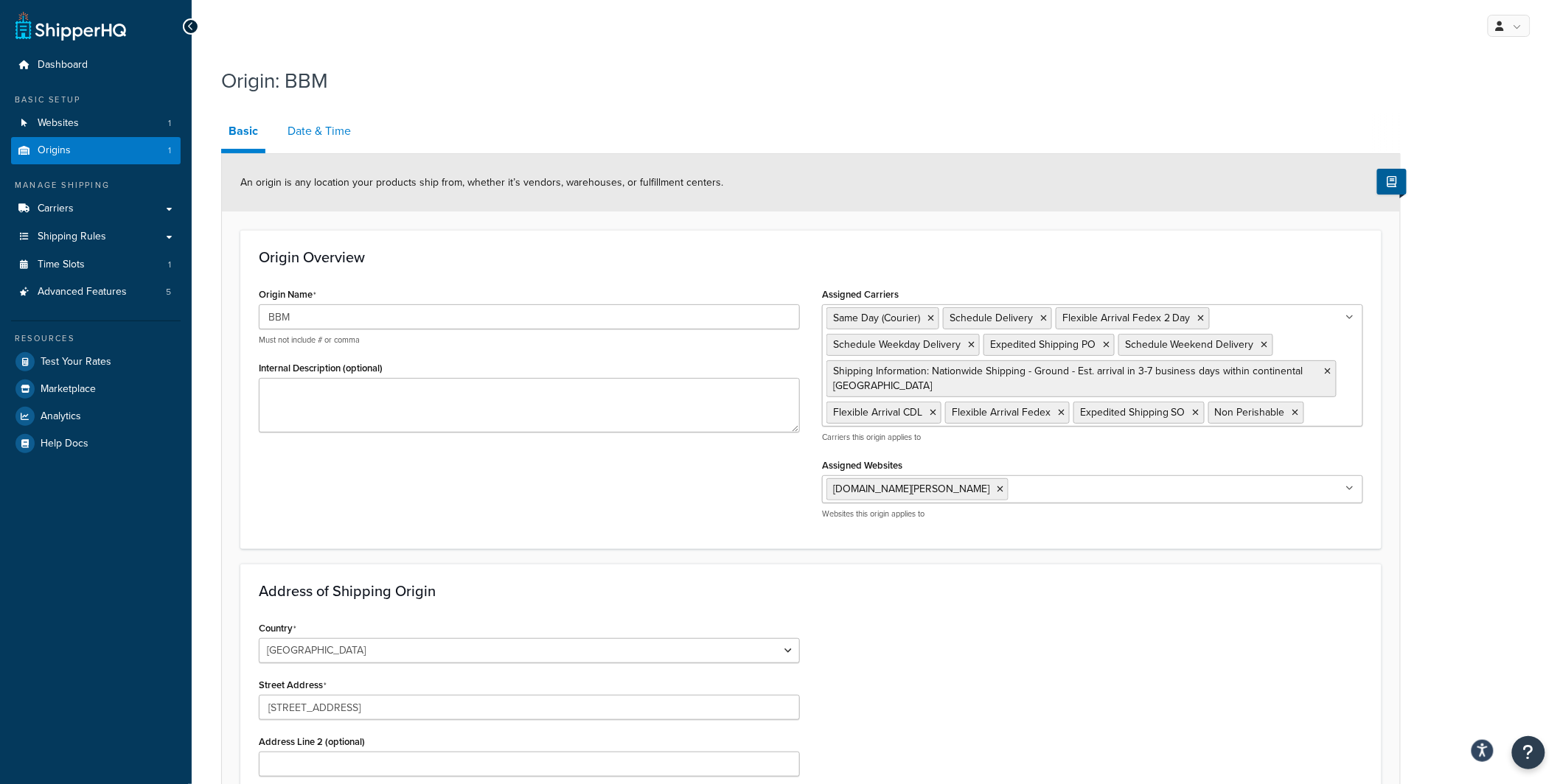 click on "Date & Time" at bounding box center [319, 131] 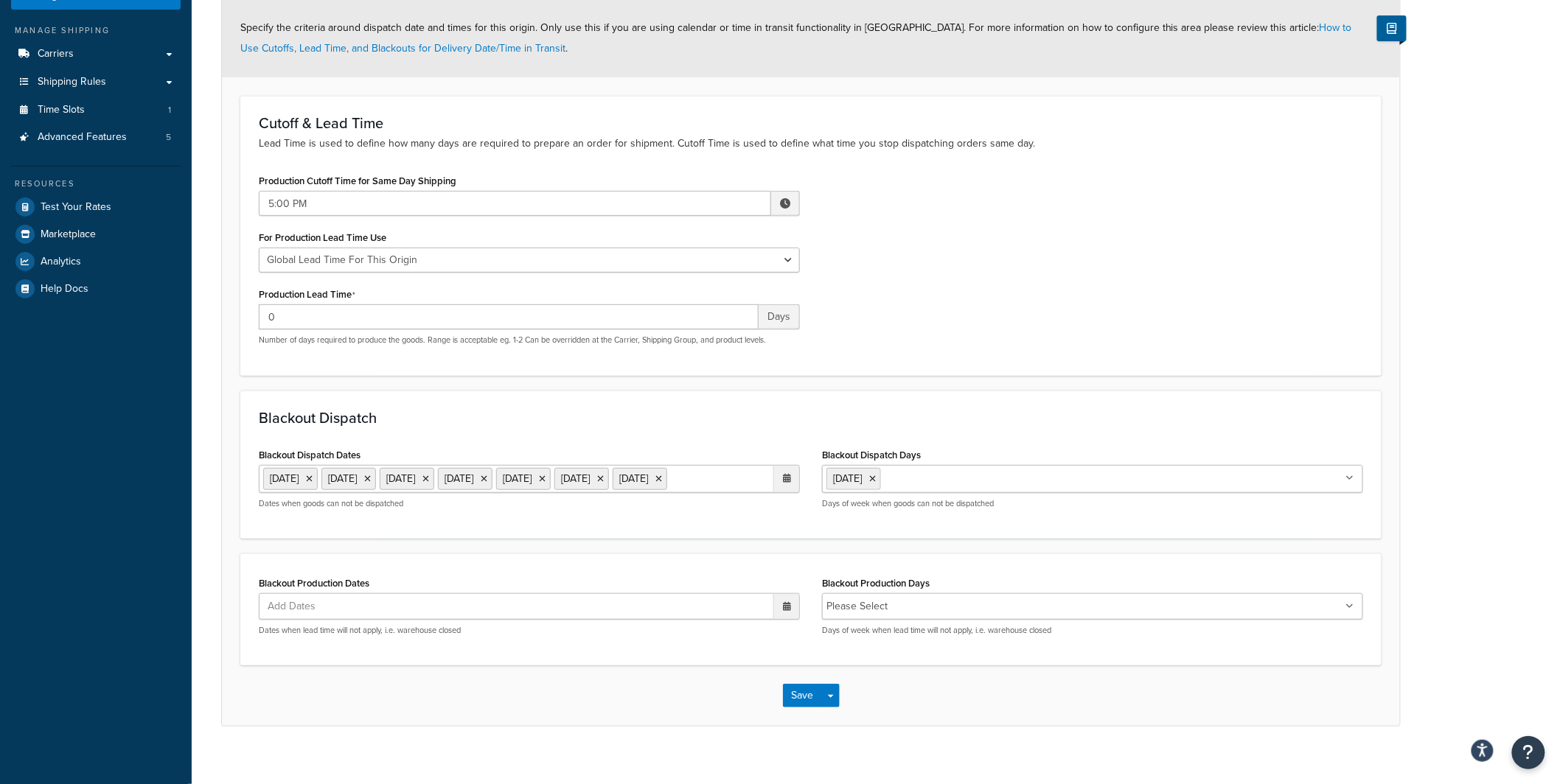 scroll, scrollTop: 151, scrollLeft: 0, axis: vertical 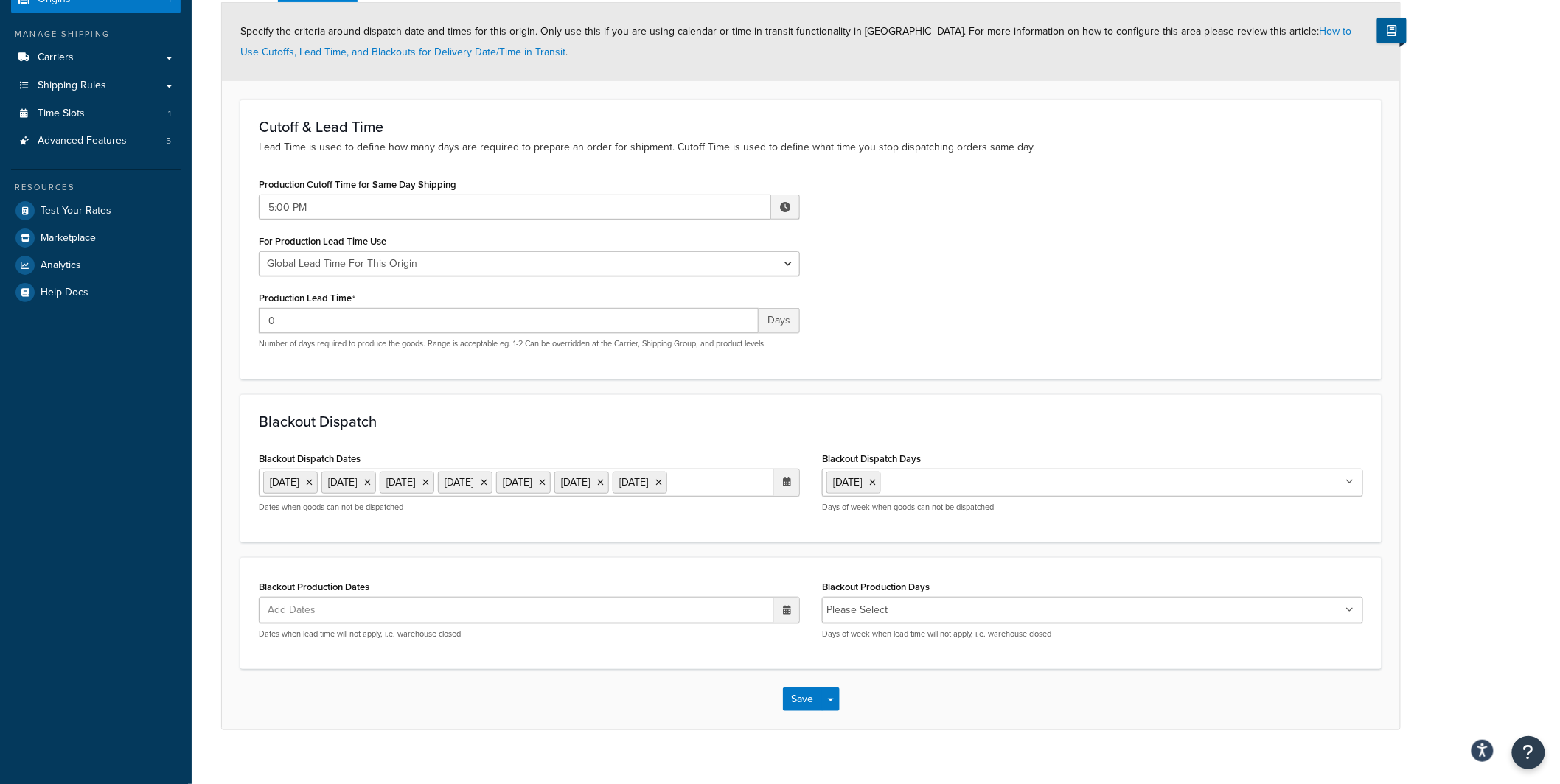 click on "Sunday" at bounding box center [1093, 483] 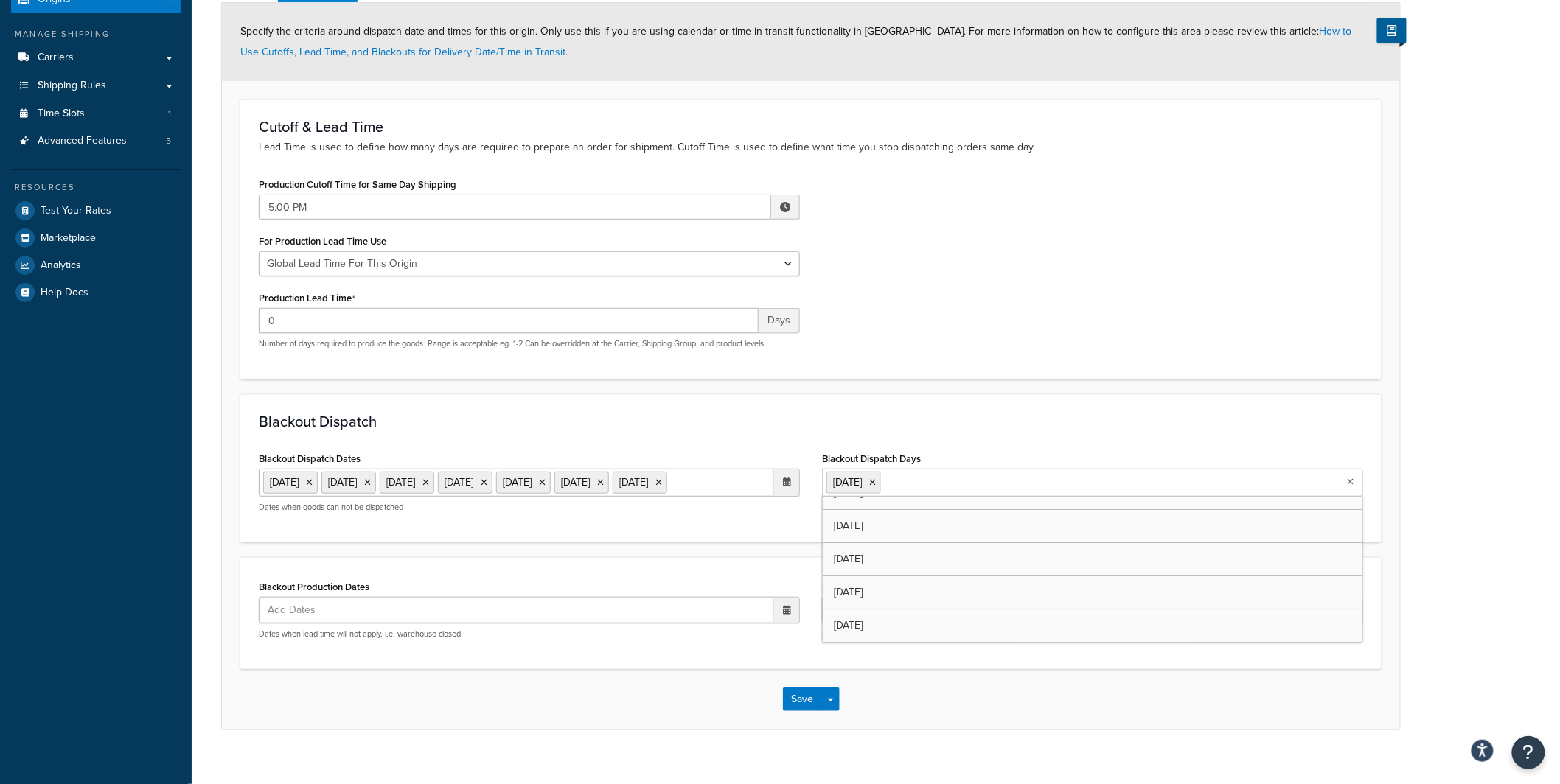 scroll, scrollTop: 47, scrollLeft: 0, axis: vertical 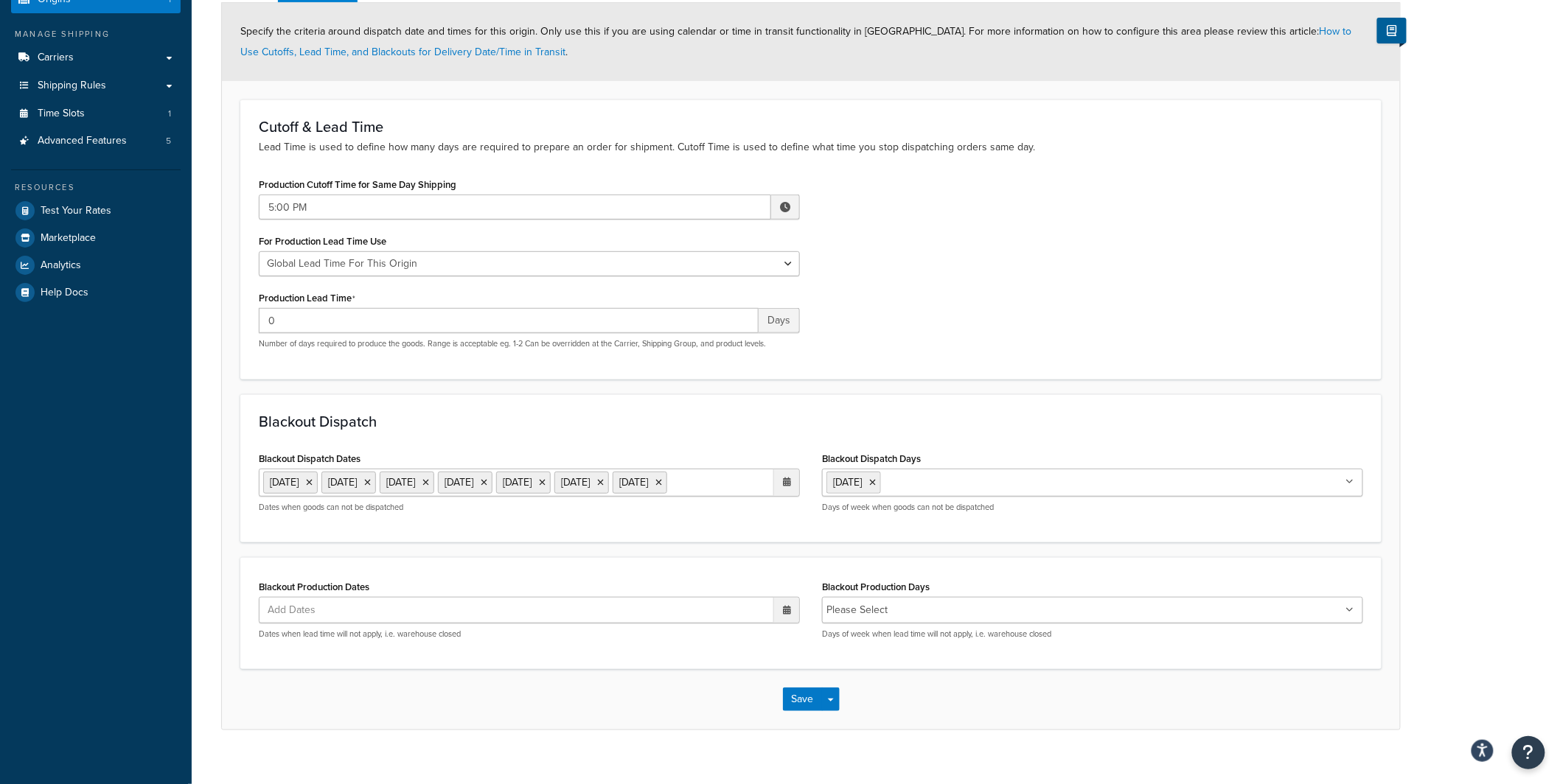 click on "Blackout Dispatch" 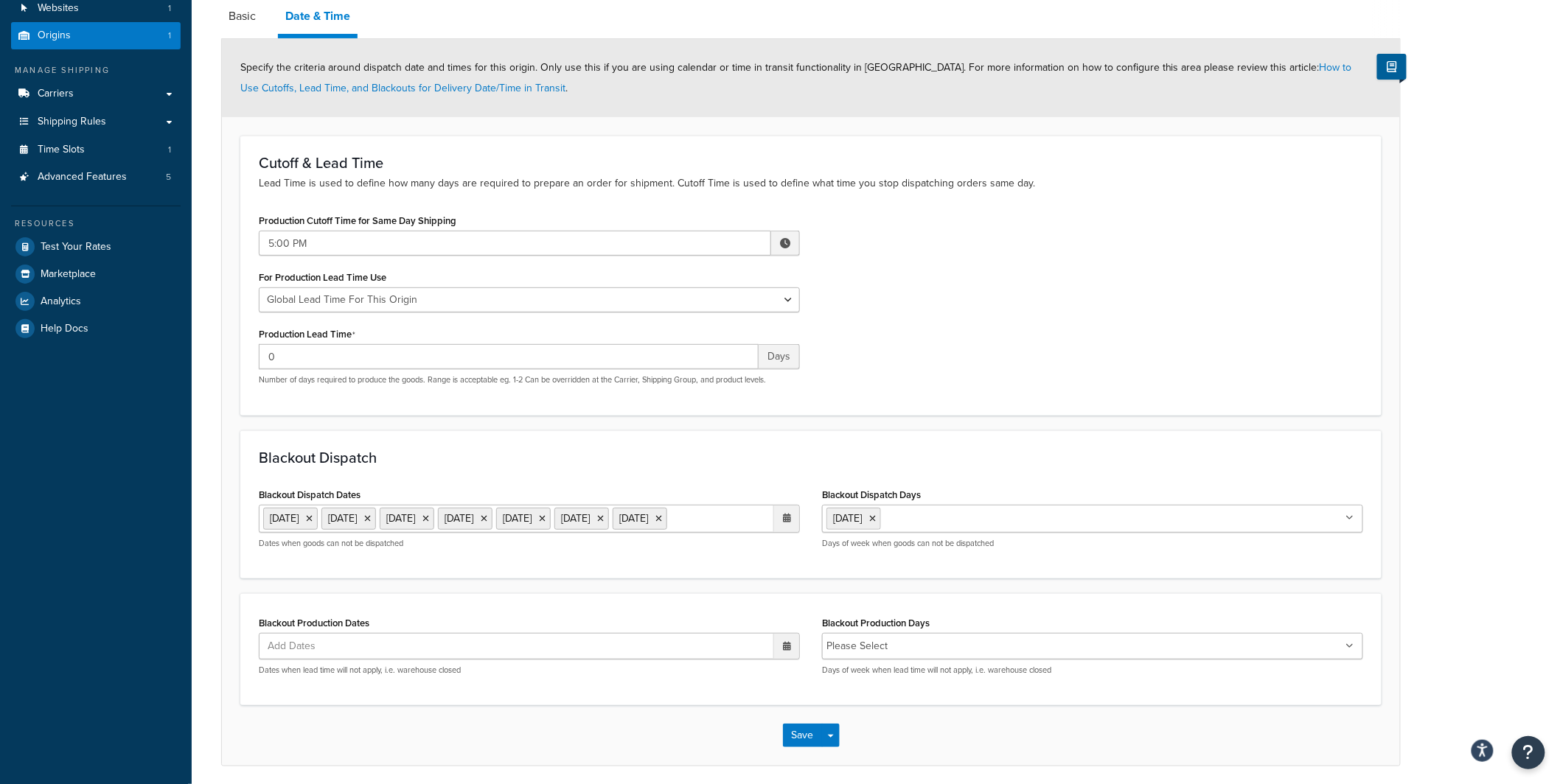 scroll, scrollTop: 0, scrollLeft: 0, axis: both 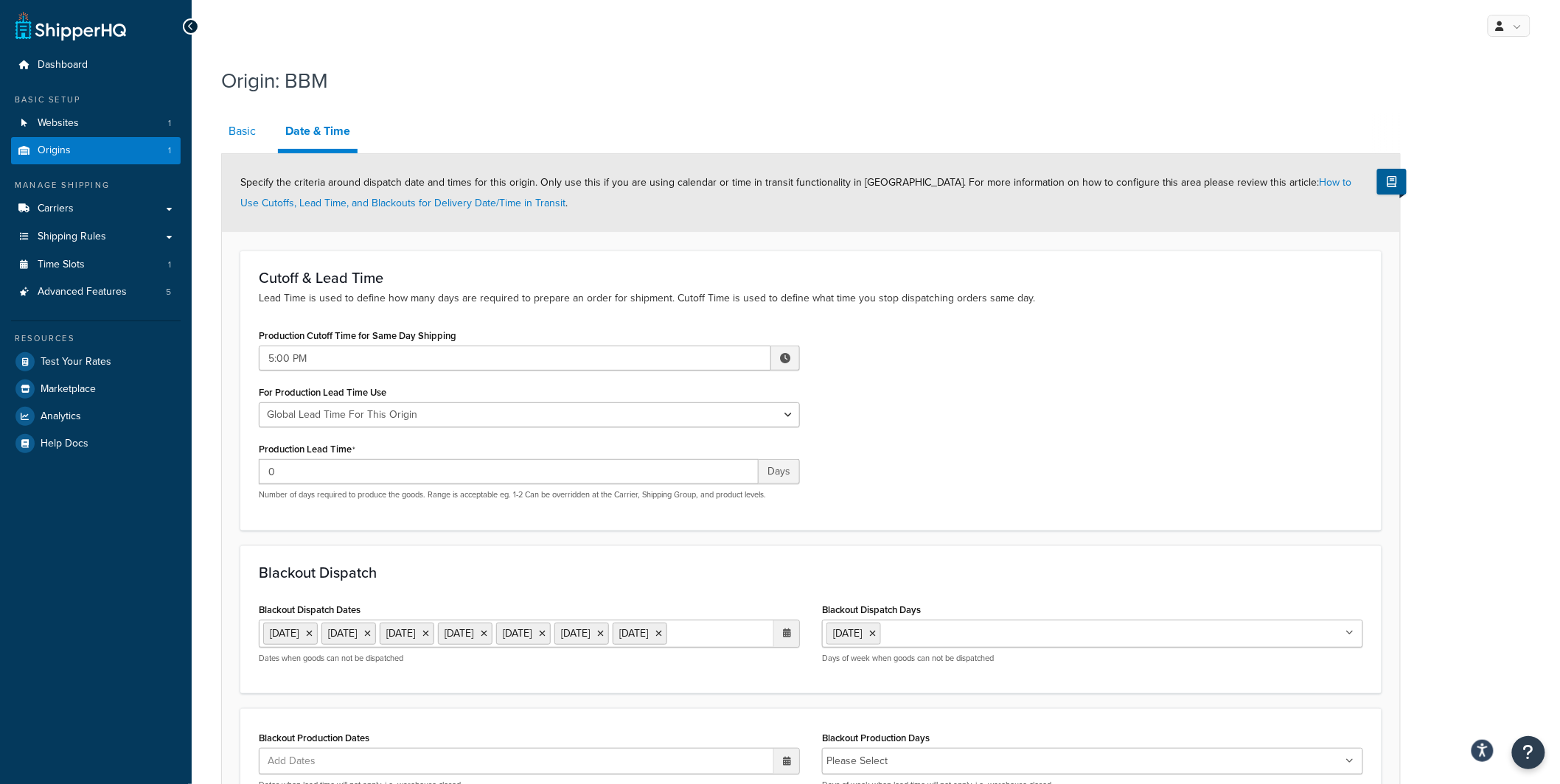 click on "Basic" at bounding box center (242, 131) 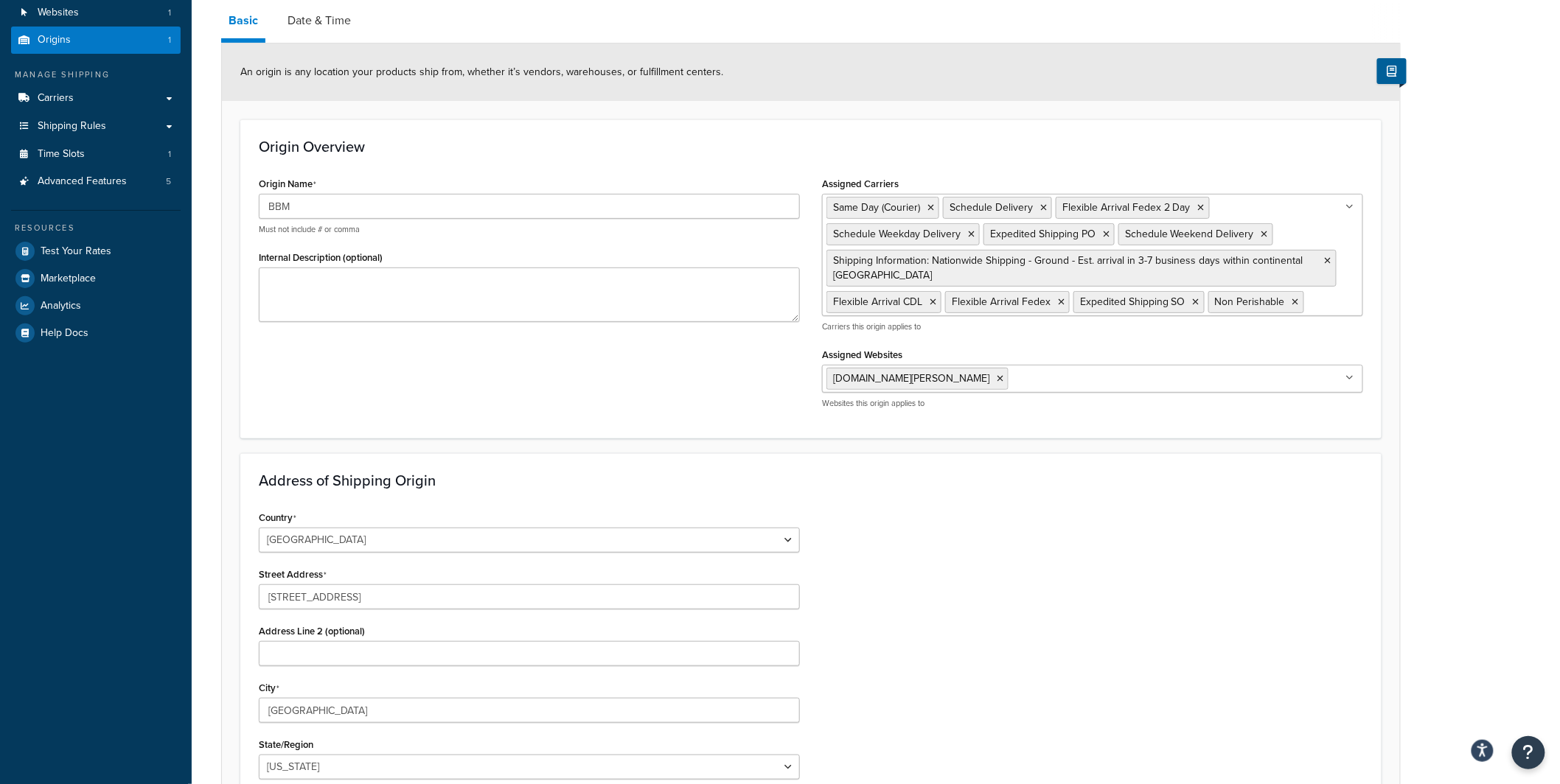 scroll, scrollTop: 99, scrollLeft: 0, axis: vertical 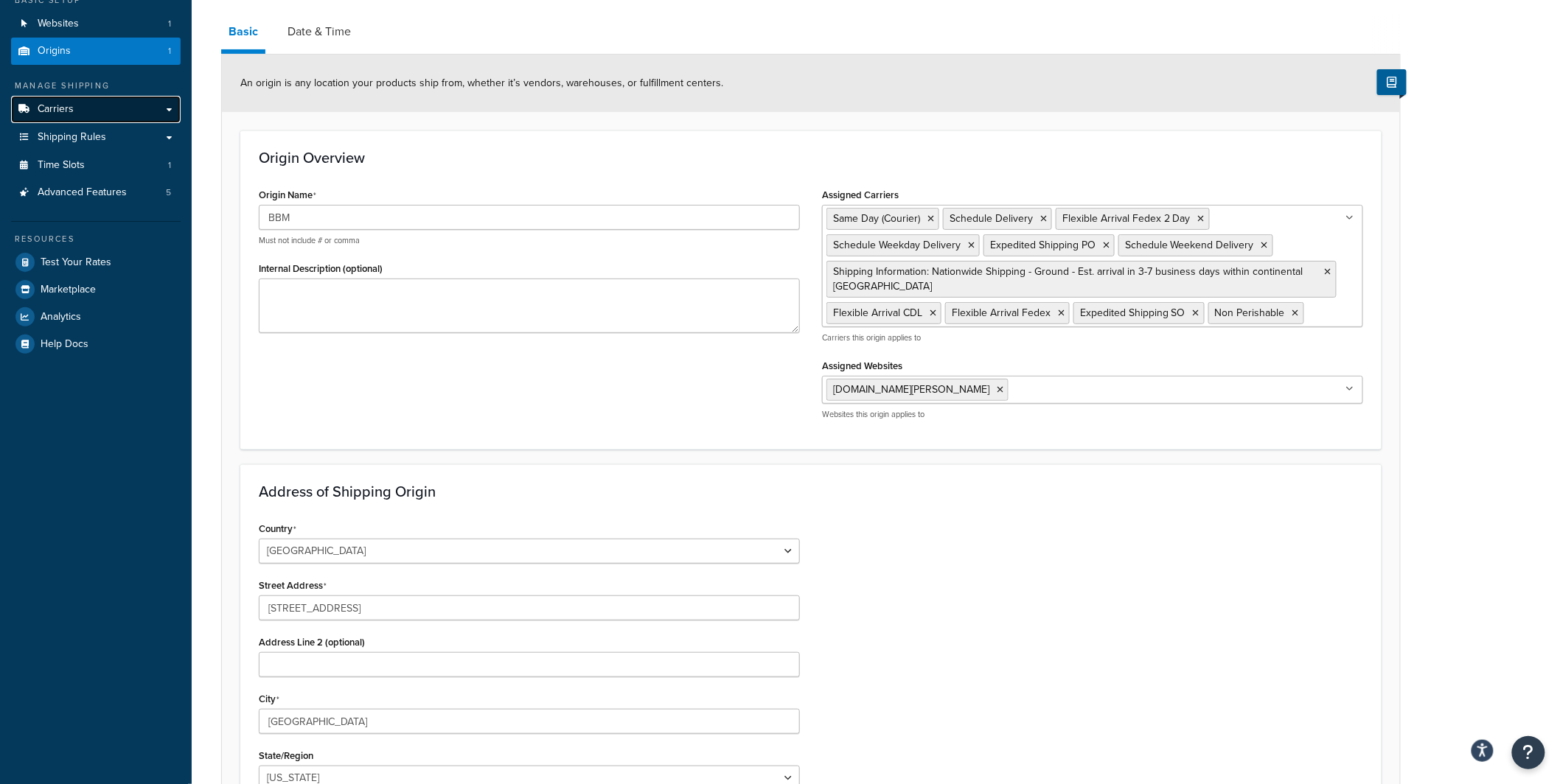 click on "Carriers" at bounding box center (96, 109) 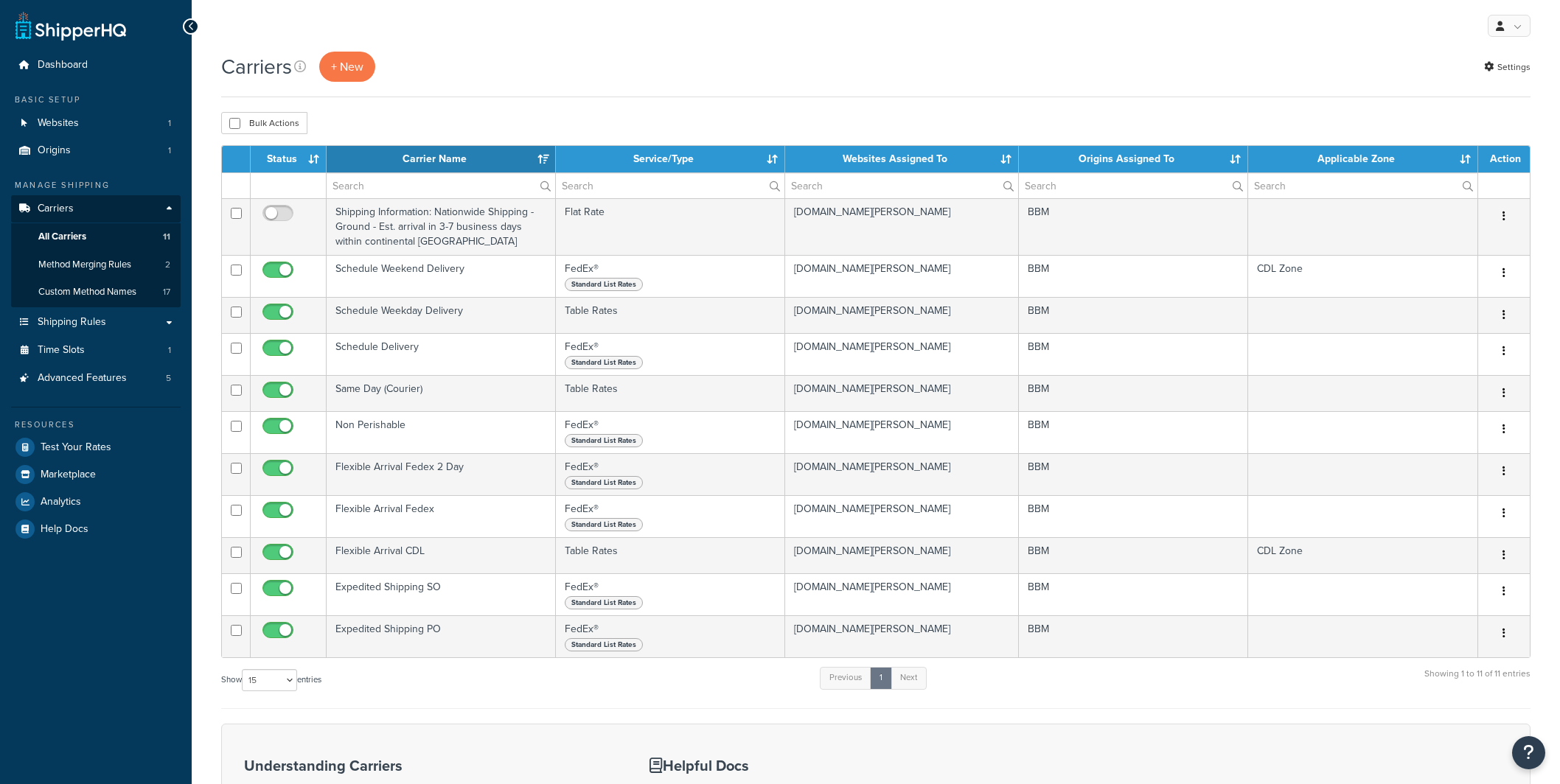 select on "15" 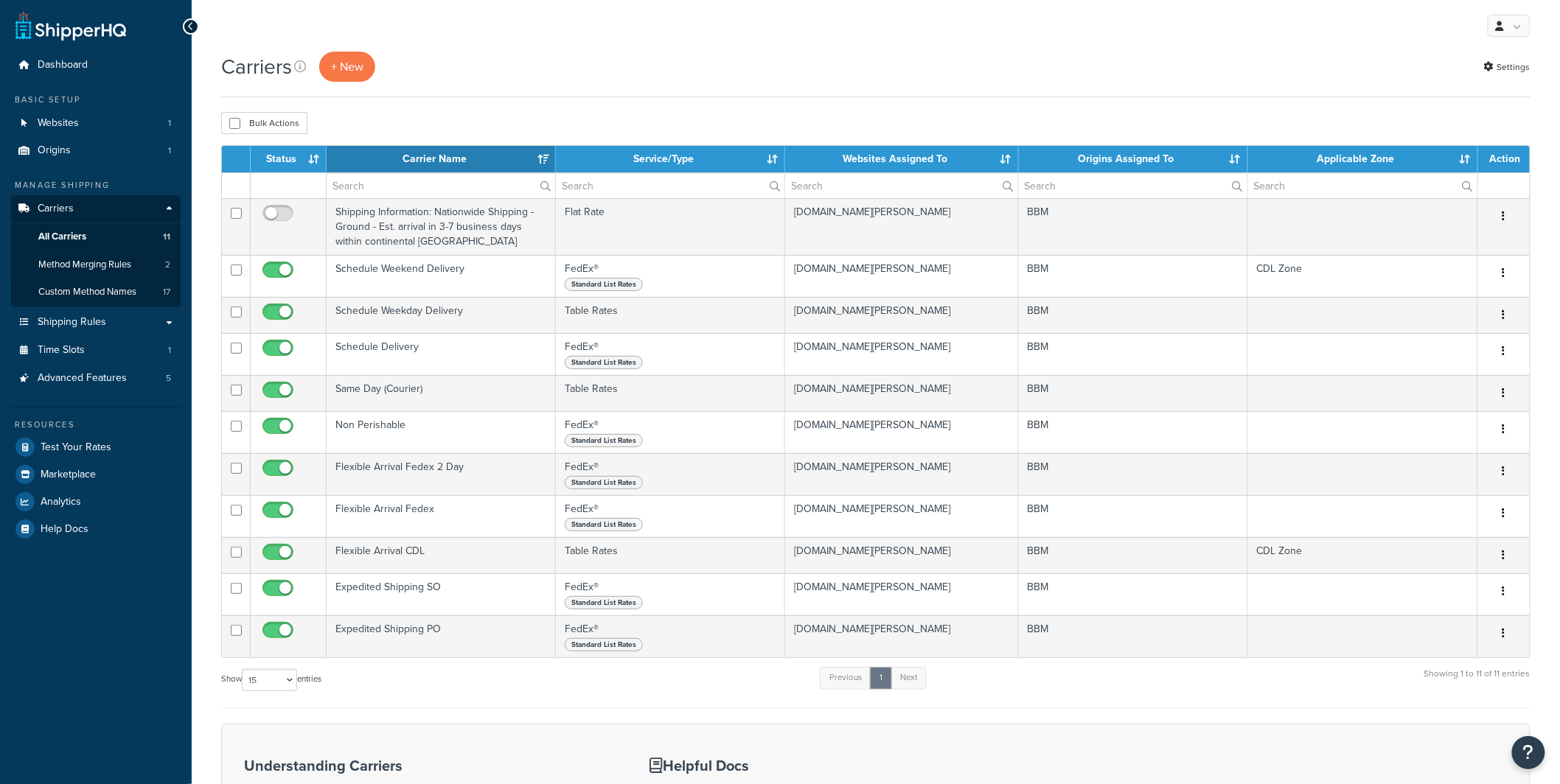 scroll, scrollTop: 0, scrollLeft: 0, axis: both 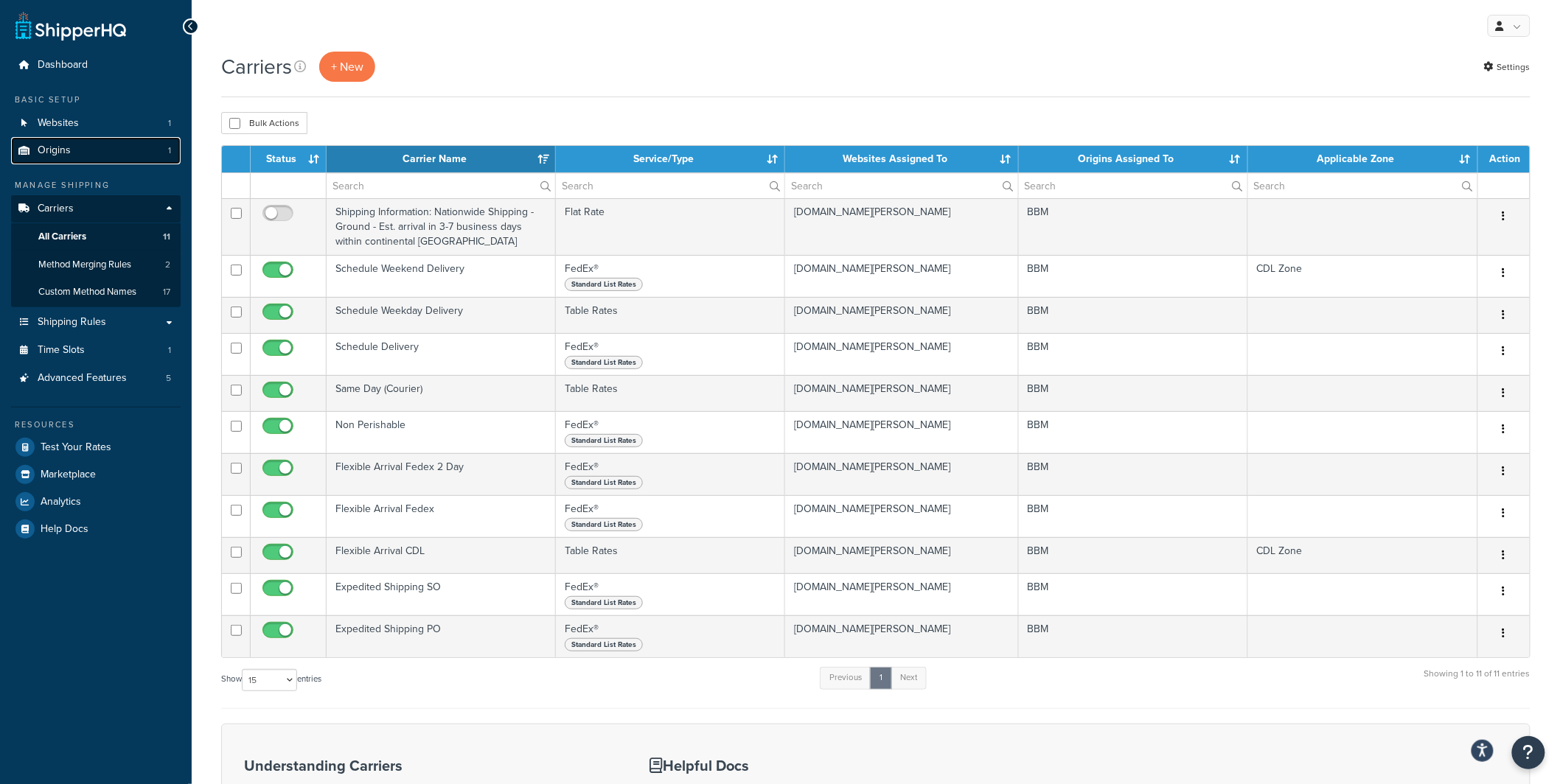 click on "Origins
1" at bounding box center [96, 150] 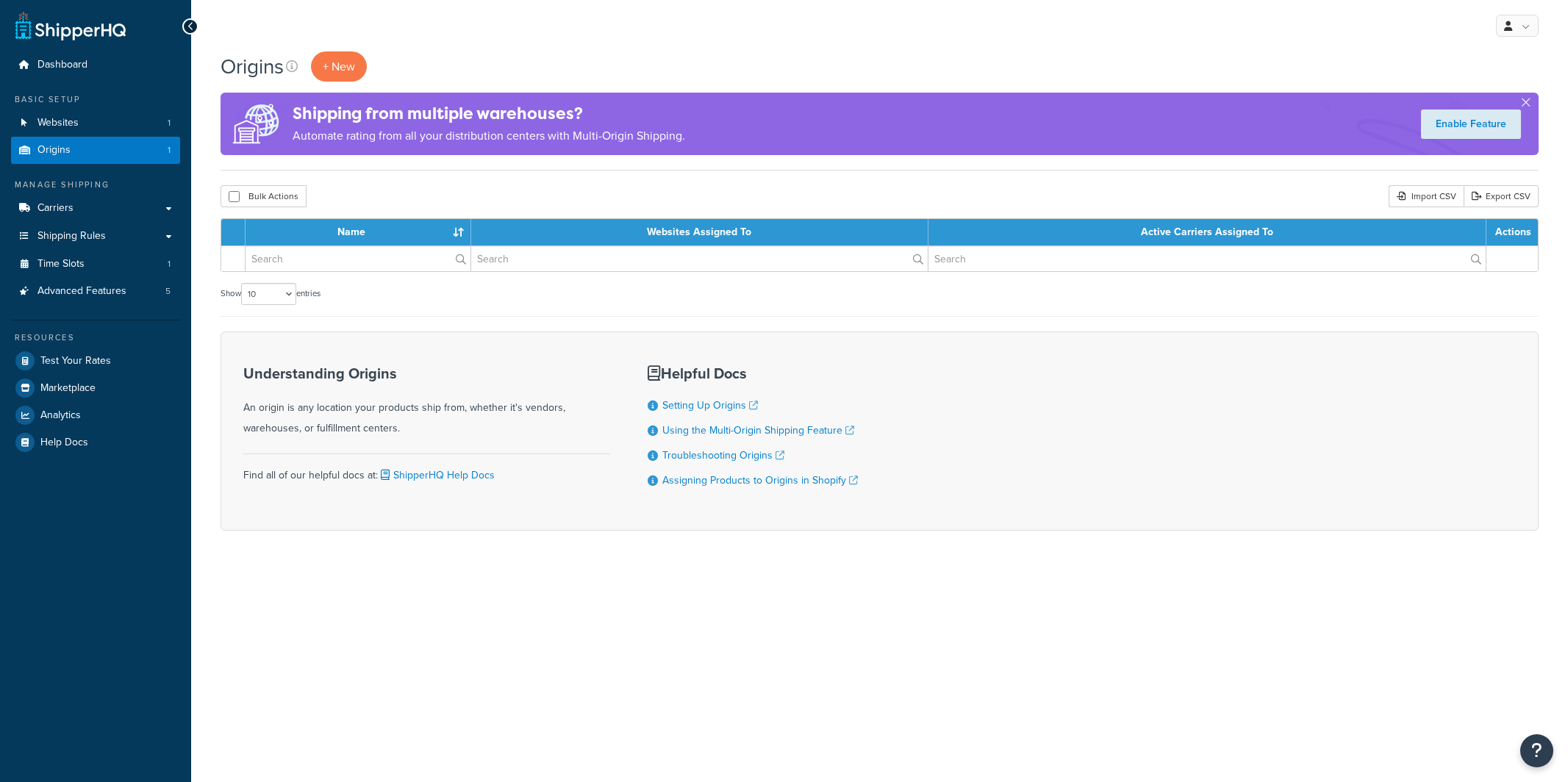 scroll, scrollTop: 0, scrollLeft: 0, axis: both 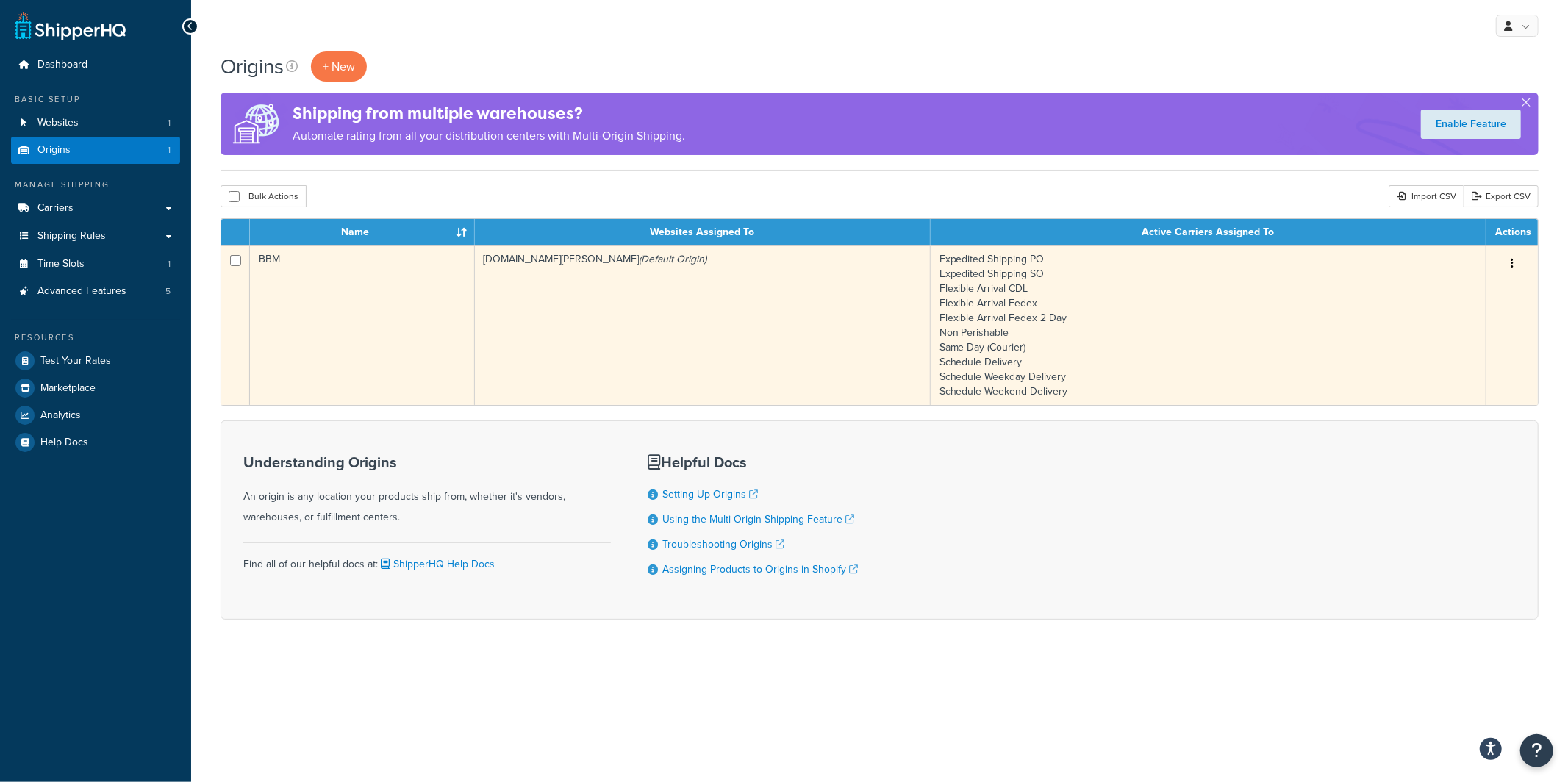 click on "BBM" at bounding box center [362, 325] 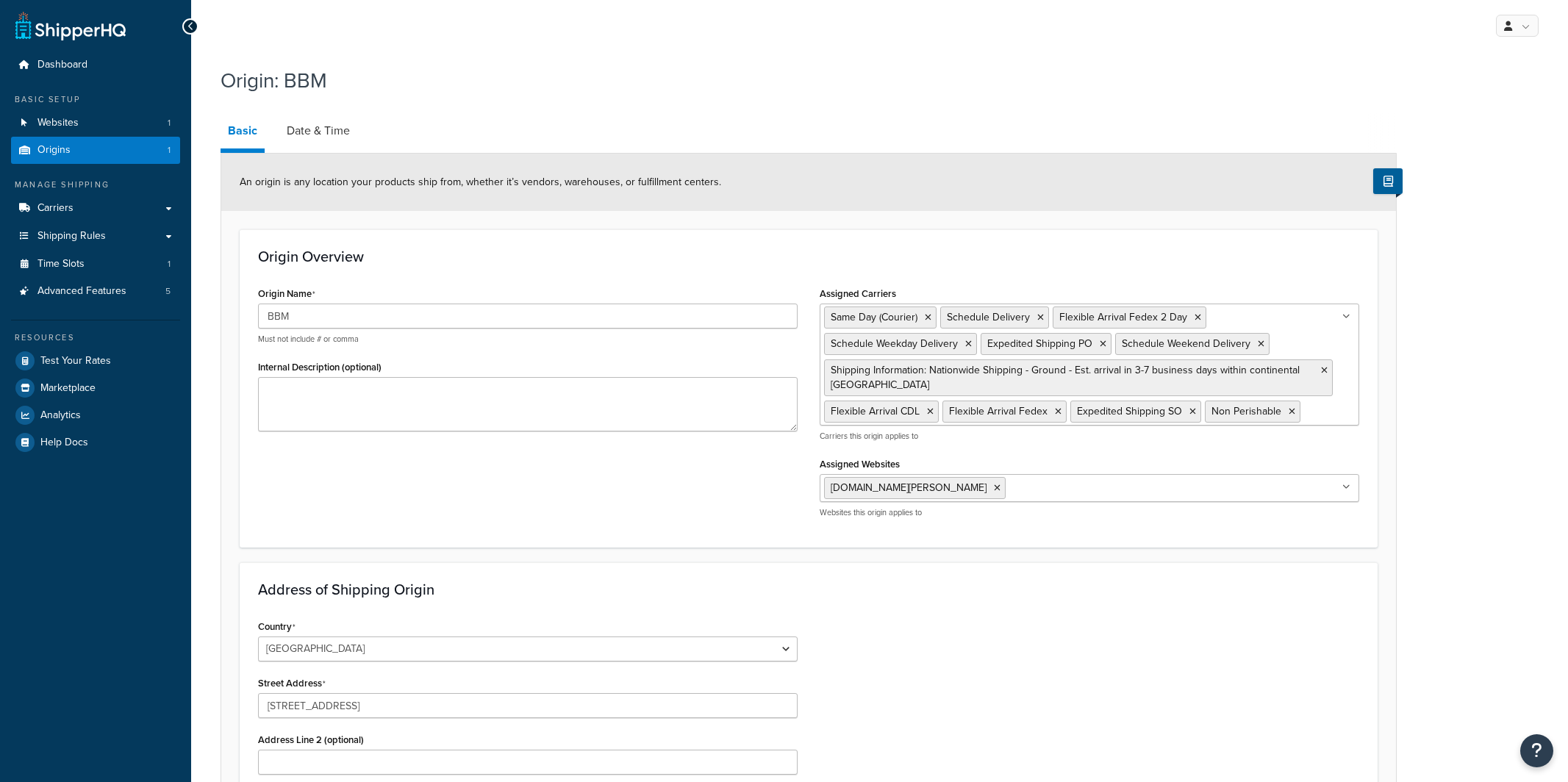 select on "30" 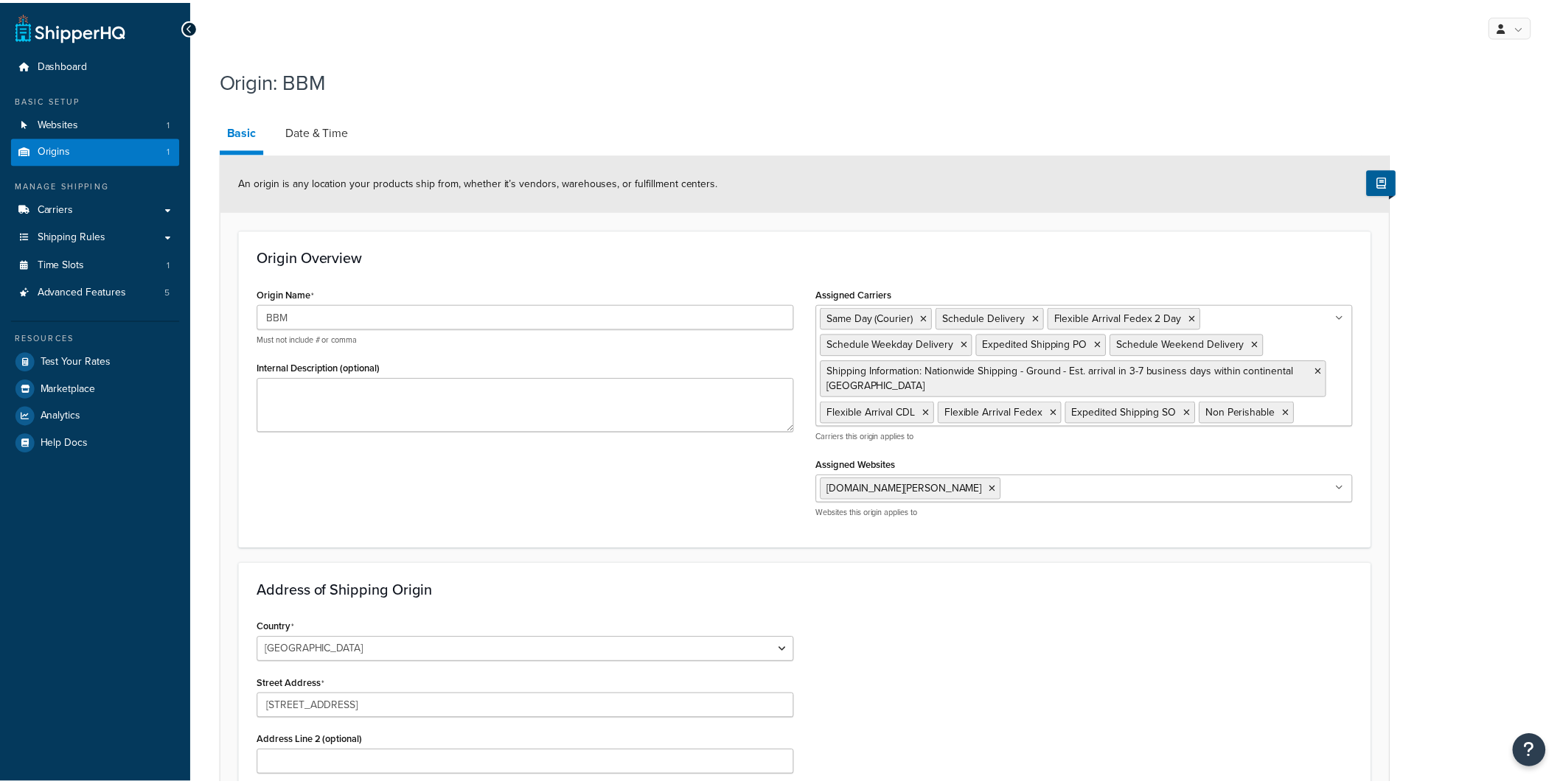 scroll, scrollTop: 0, scrollLeft: 0, axis: both 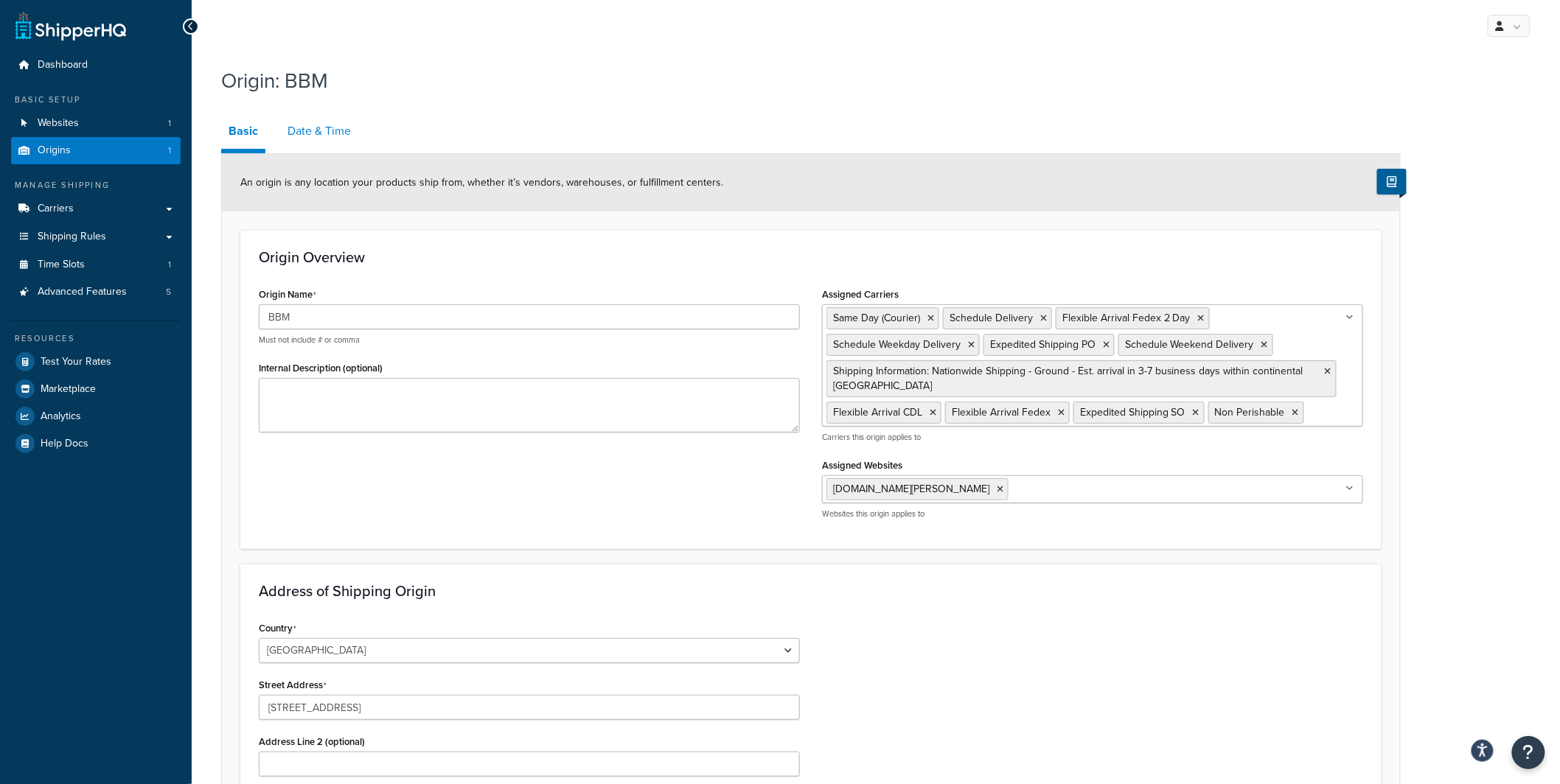 click on "Date & Time" at bounding box center [319, 131] 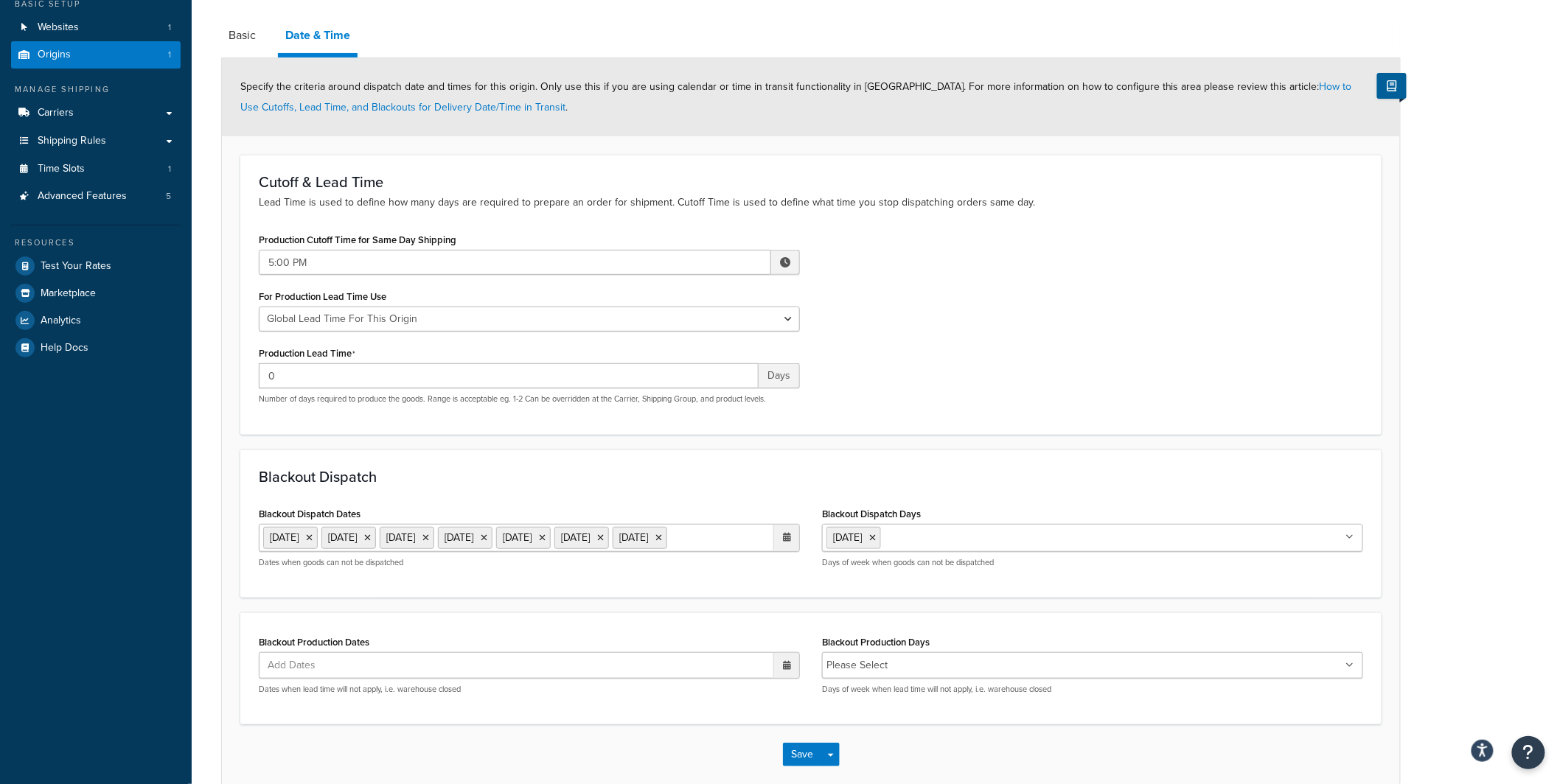 scroll, scrollTop: 0, scrollLeft: 0, axis: both 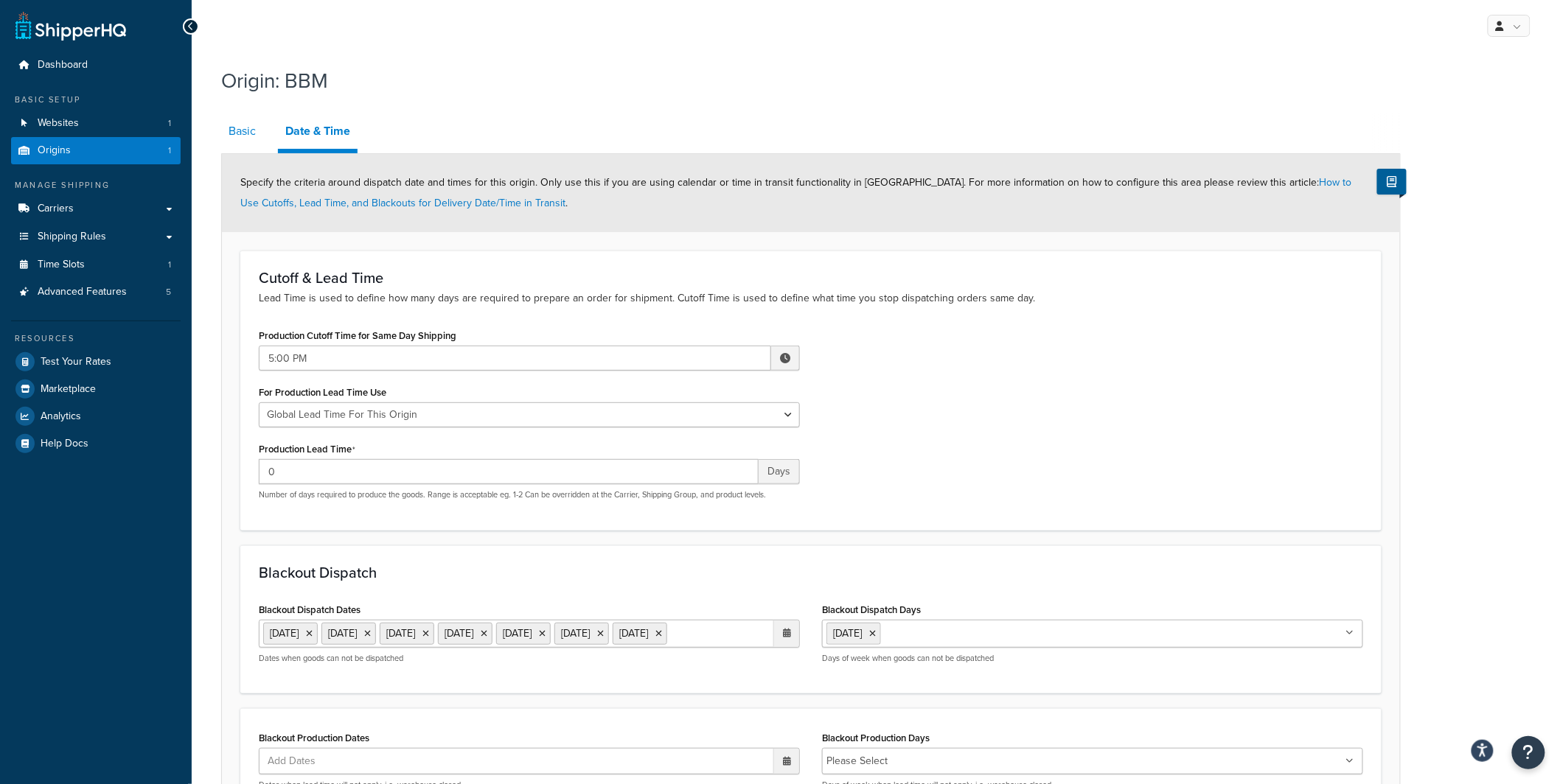 click on "Basic" at bounding box center [242, 131] 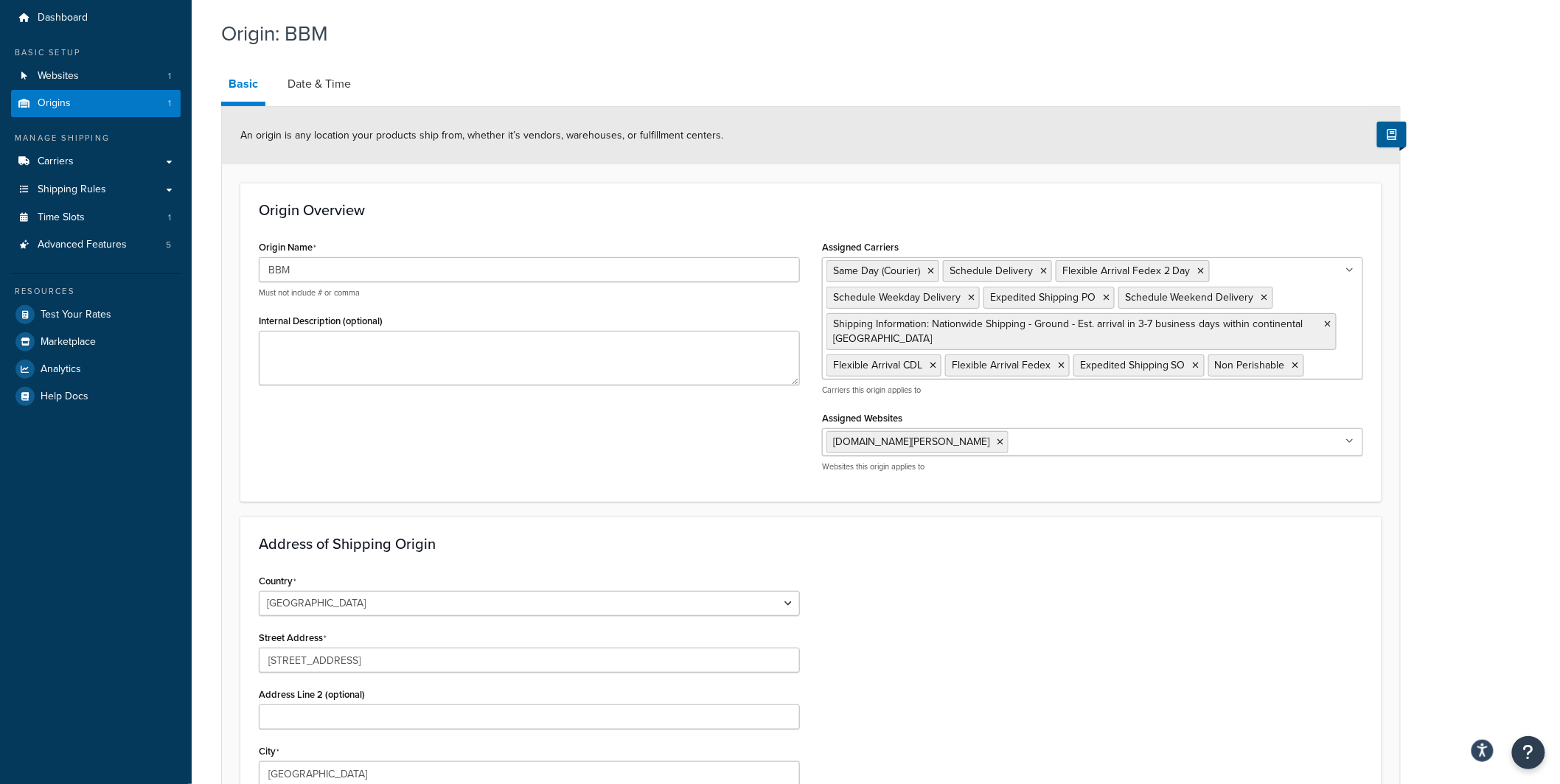 scroll, scrollTop: 0, scrollLeft: 0, axis: both 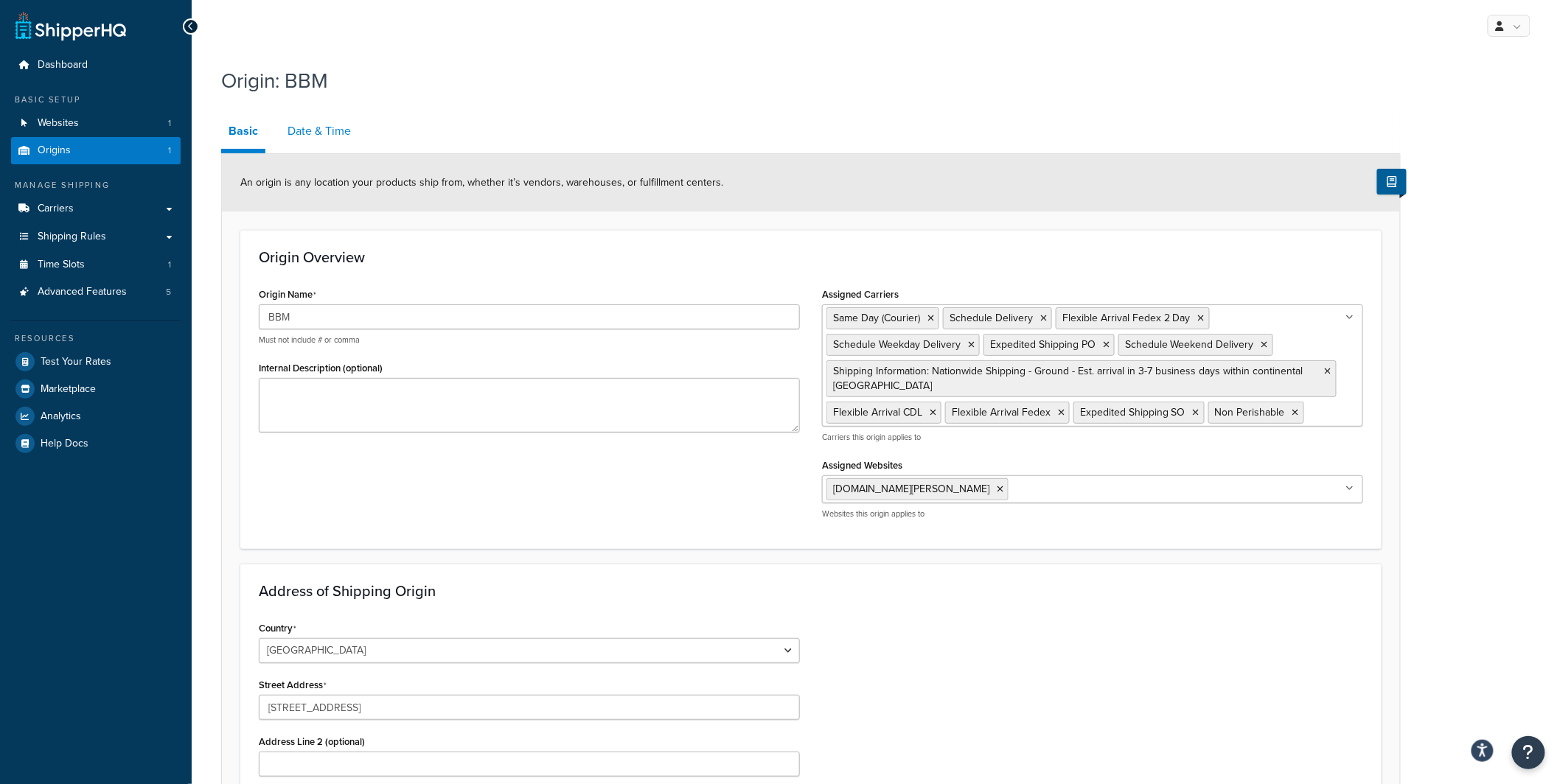 click on "Date & Time" at bounding box center (319, 131) 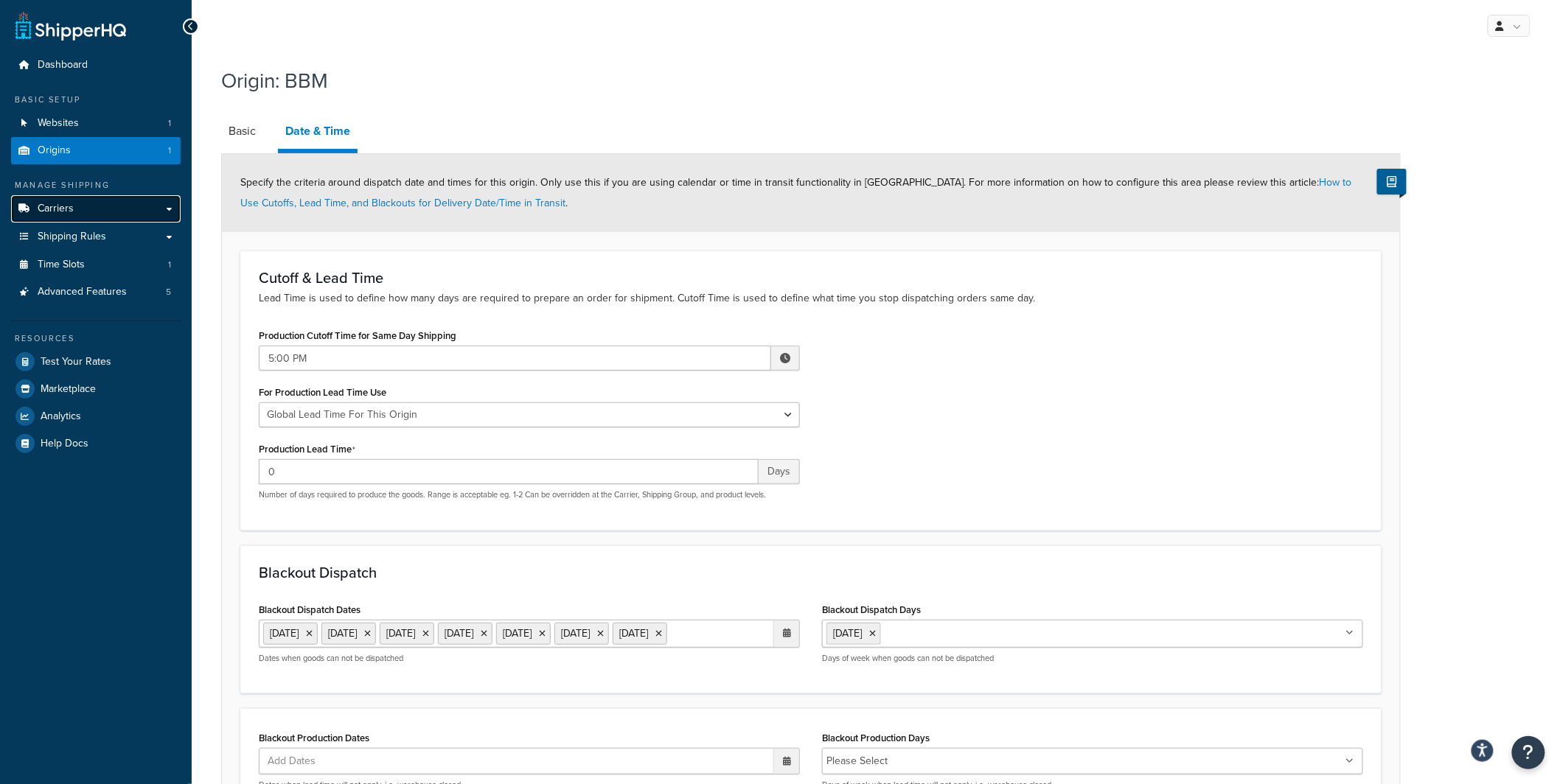click on "Carriers" at bounding box center [96, 209] 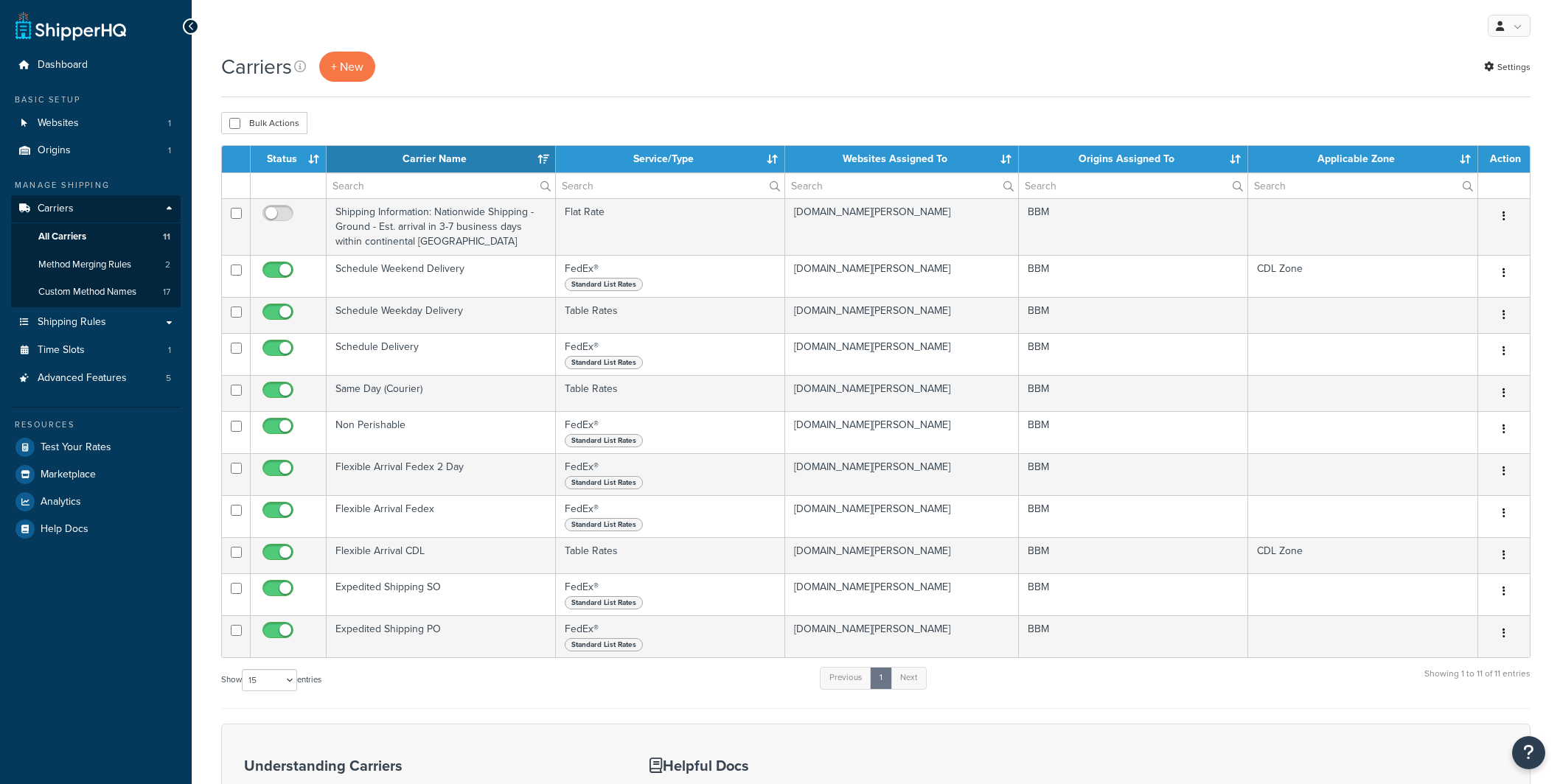 select on "15" 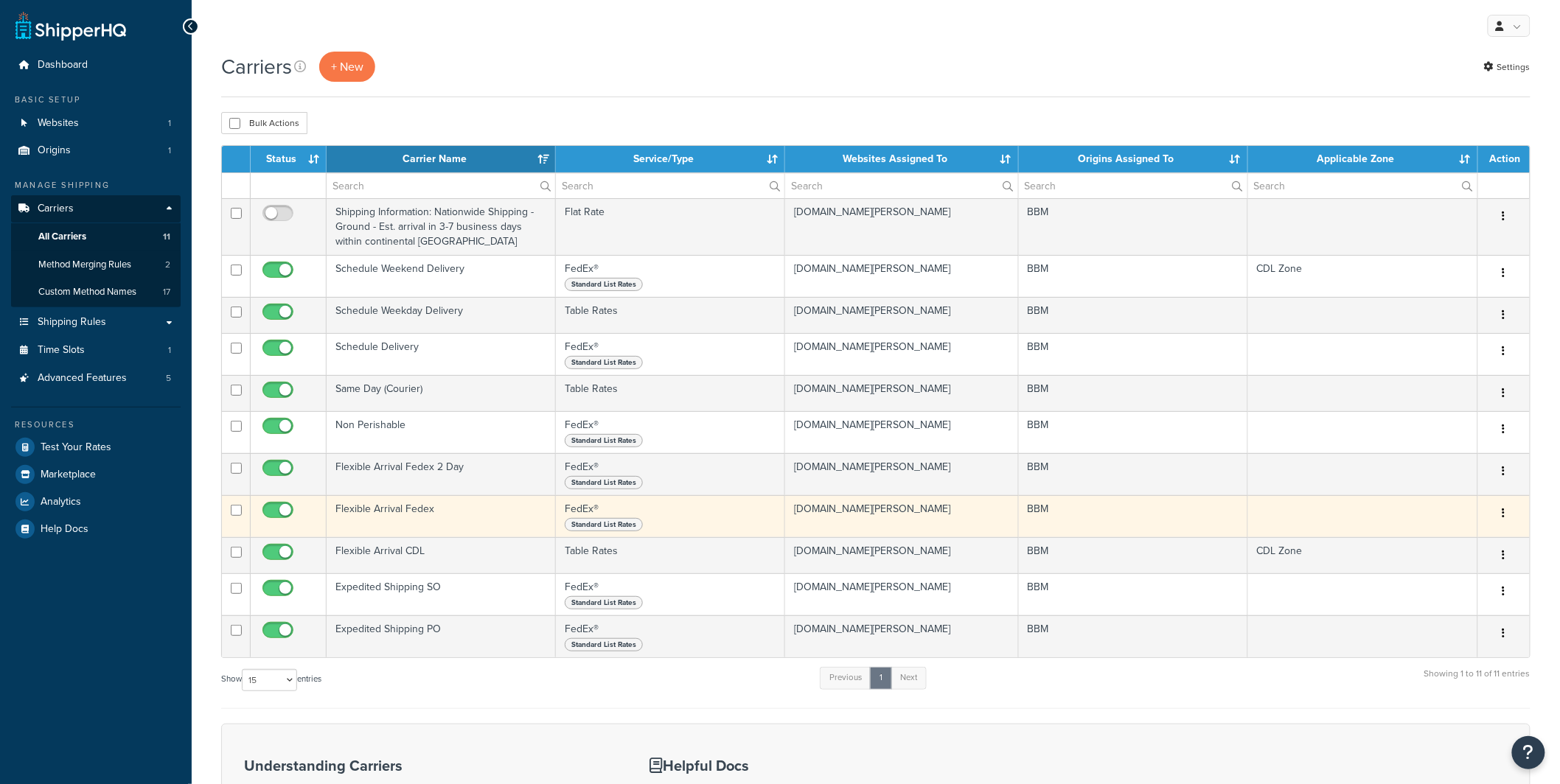 scroll, scrollTop: 0, scrollLeft: 0, axis: both 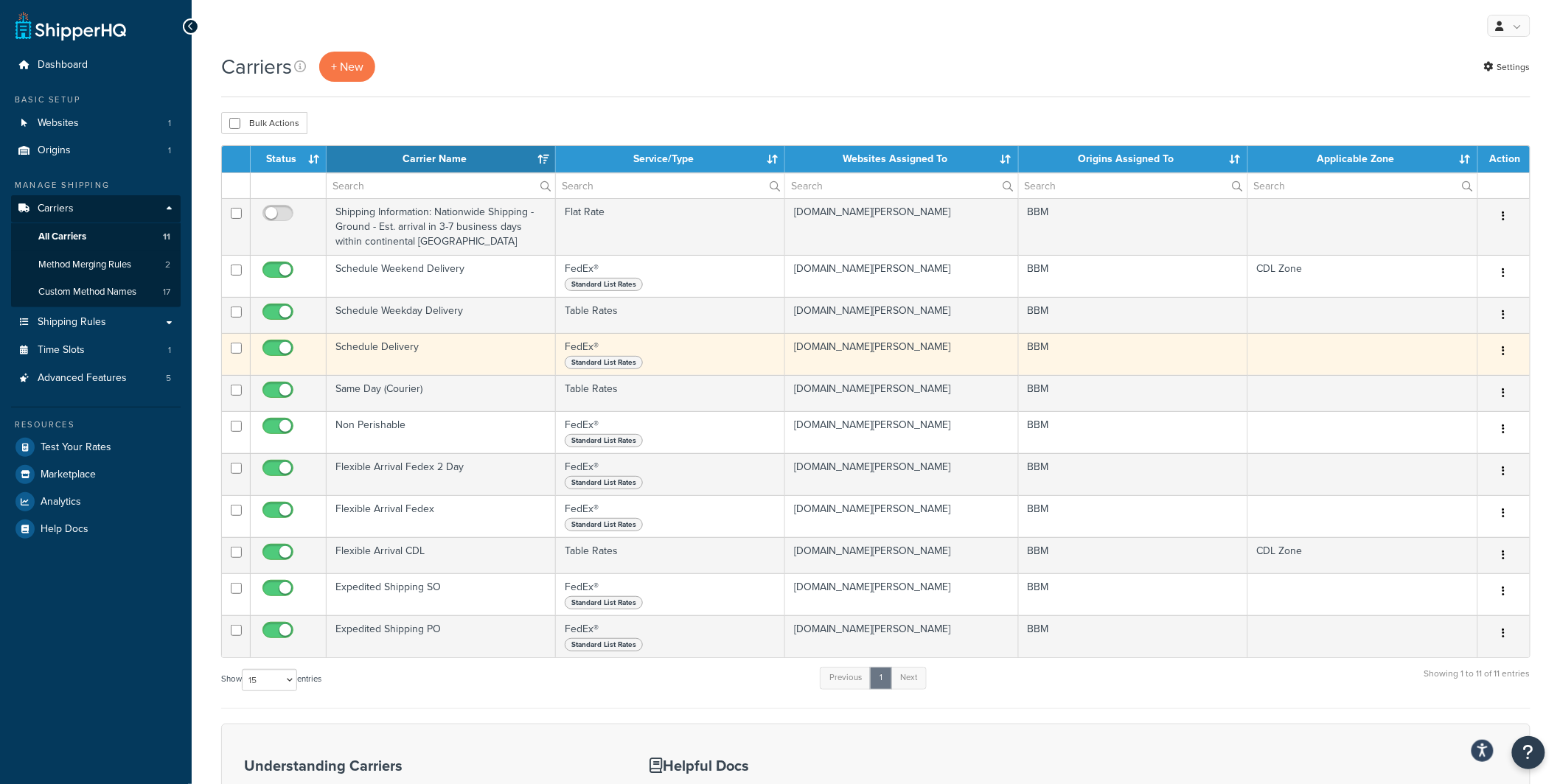 click on "Schedule Delivery" at bounding box center (441, 354) 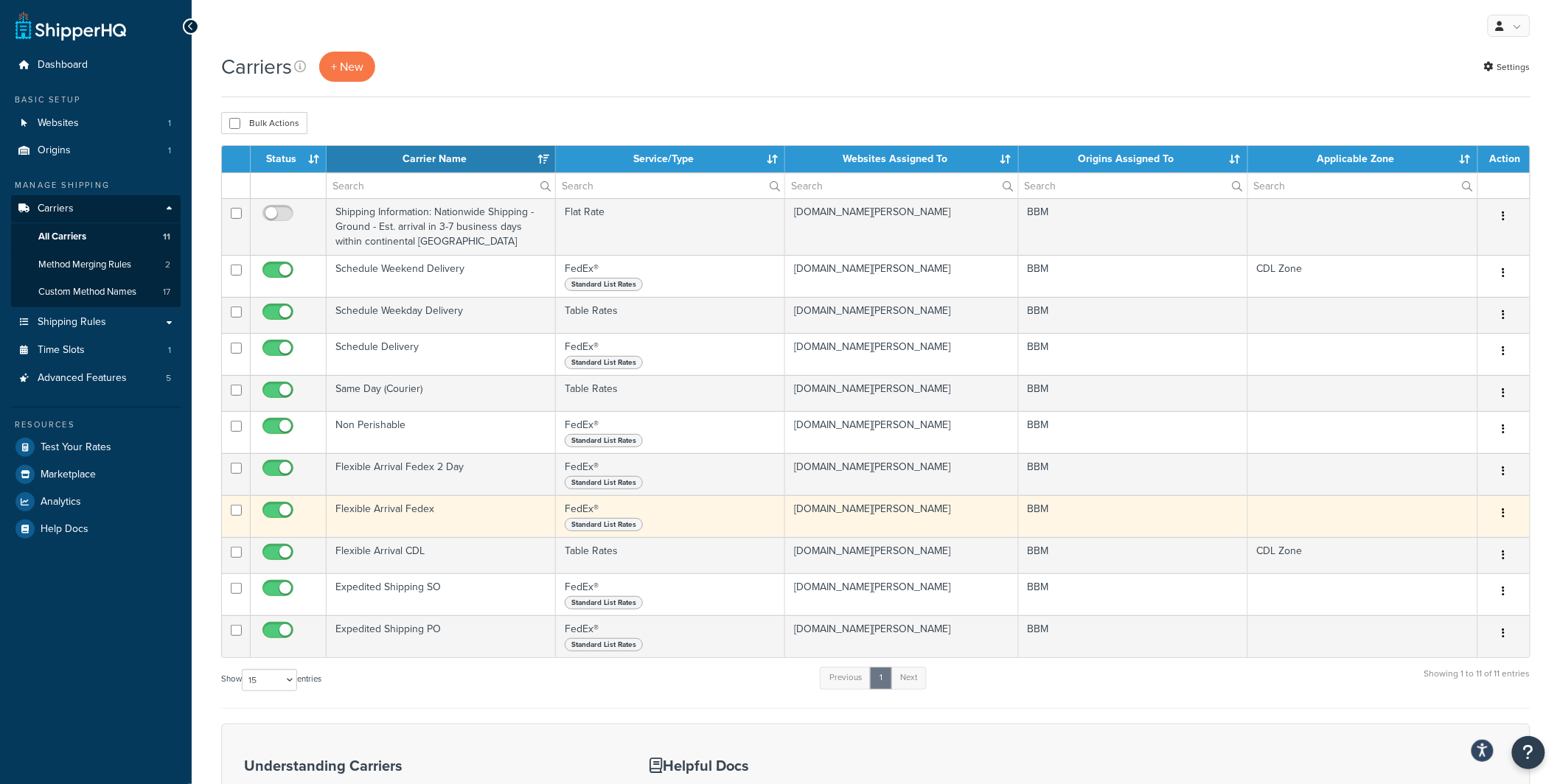 scroll, scrollTop: 312, scrollLeft: 0, axis: vertical 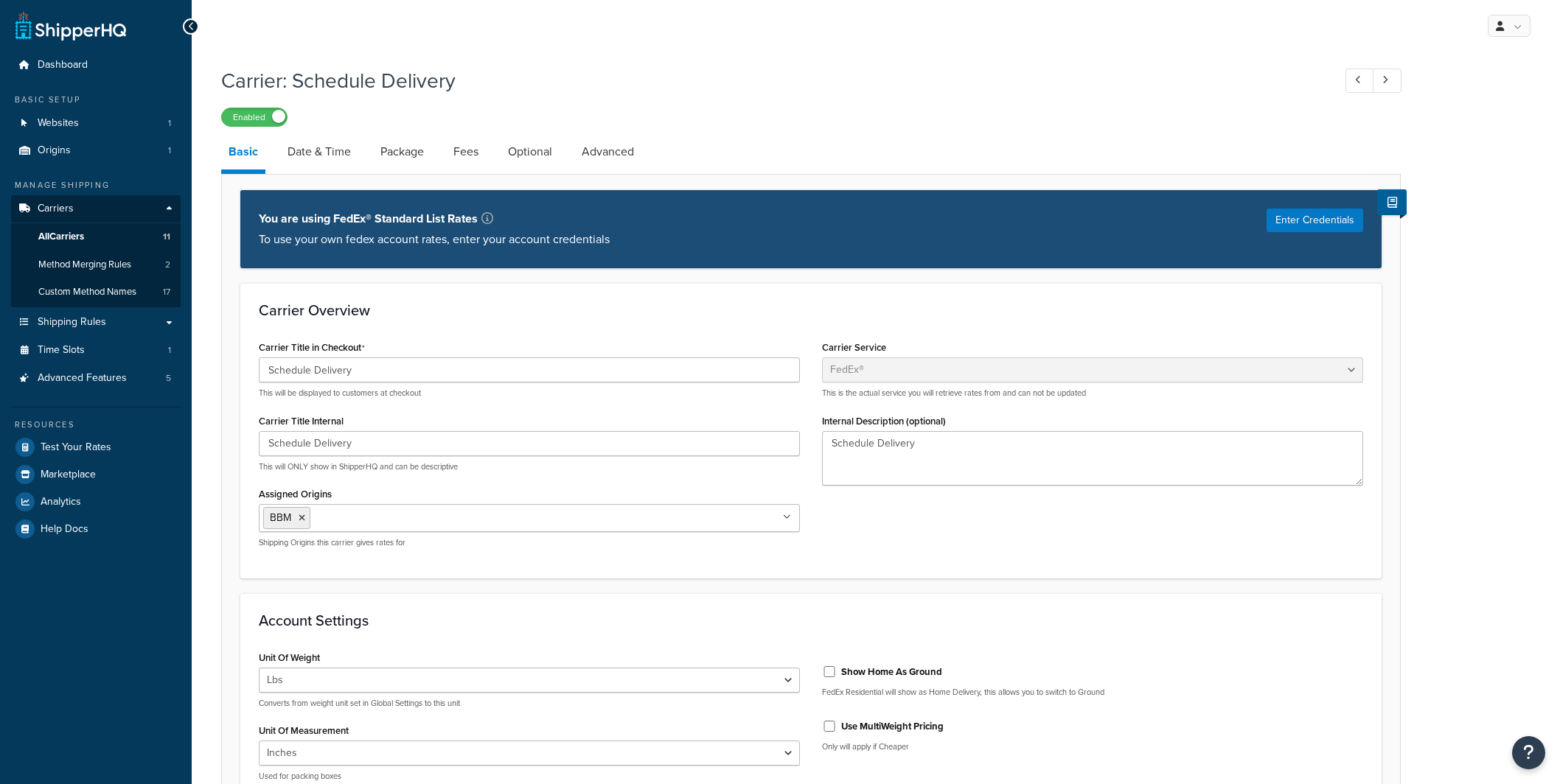 select on "fedEx" 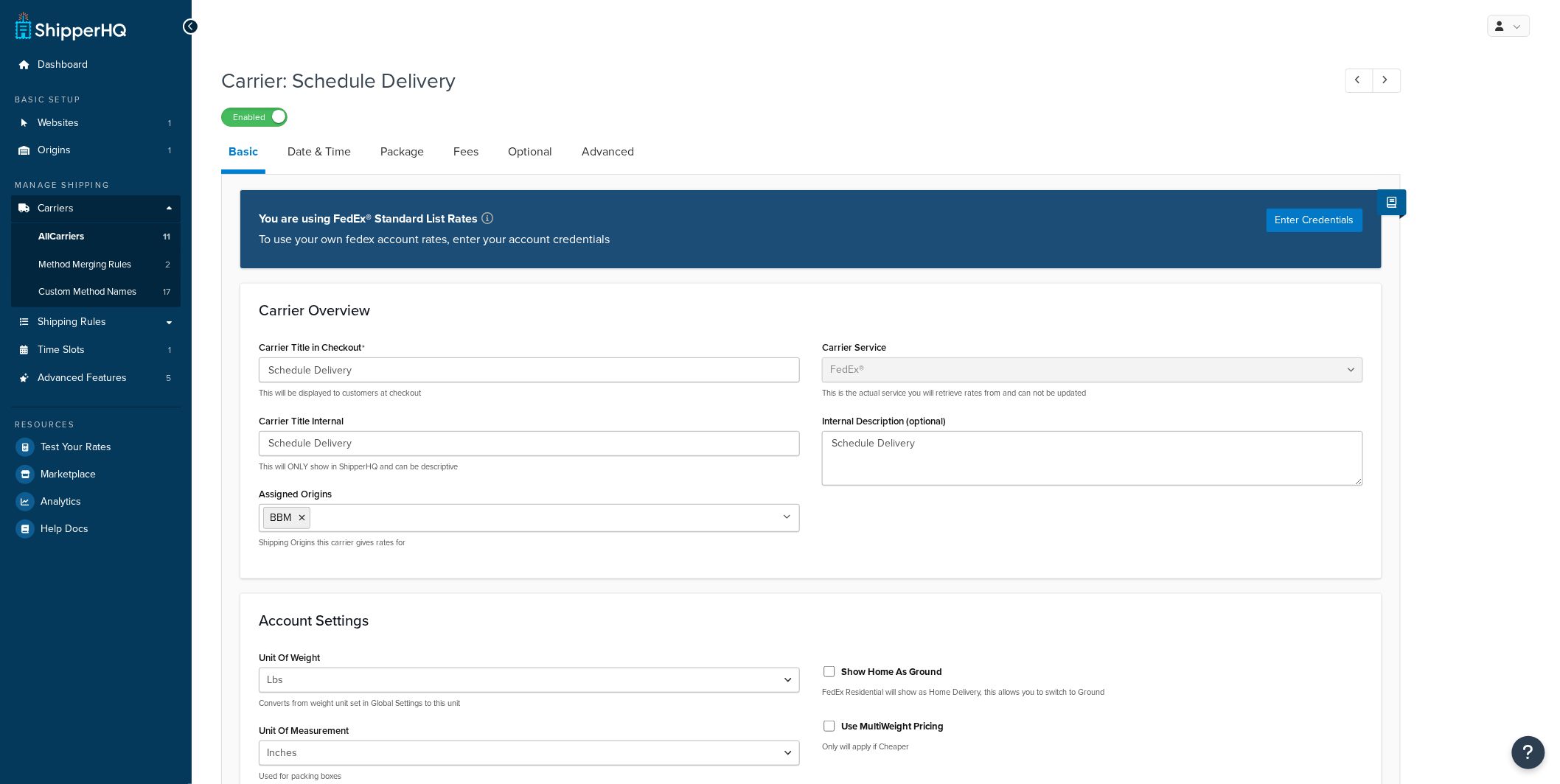 scroll, scrollTop: 0, scrollLeft: 0, axis: both 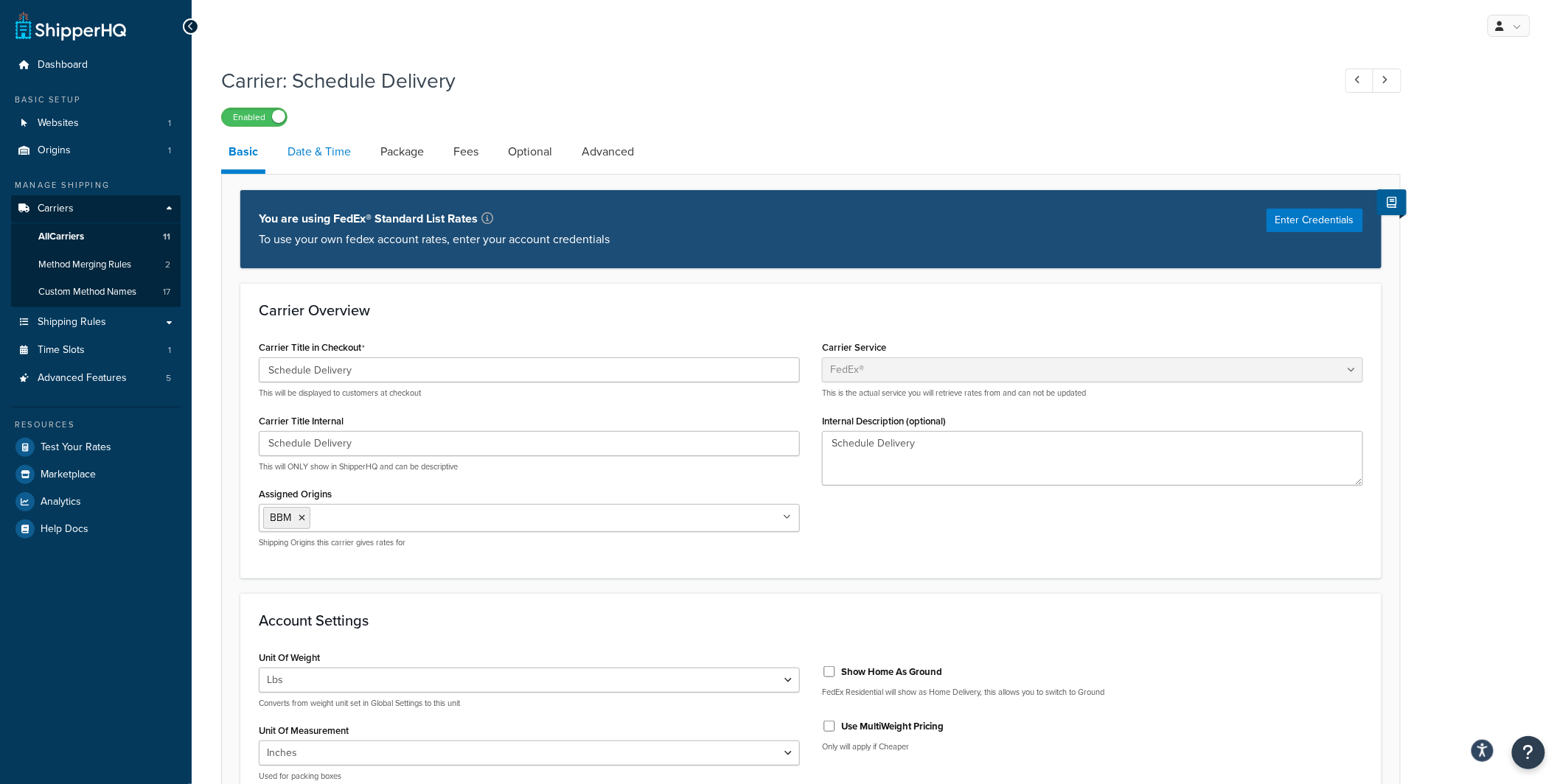 click on "Date & Time" at bounding box center (319, 152) 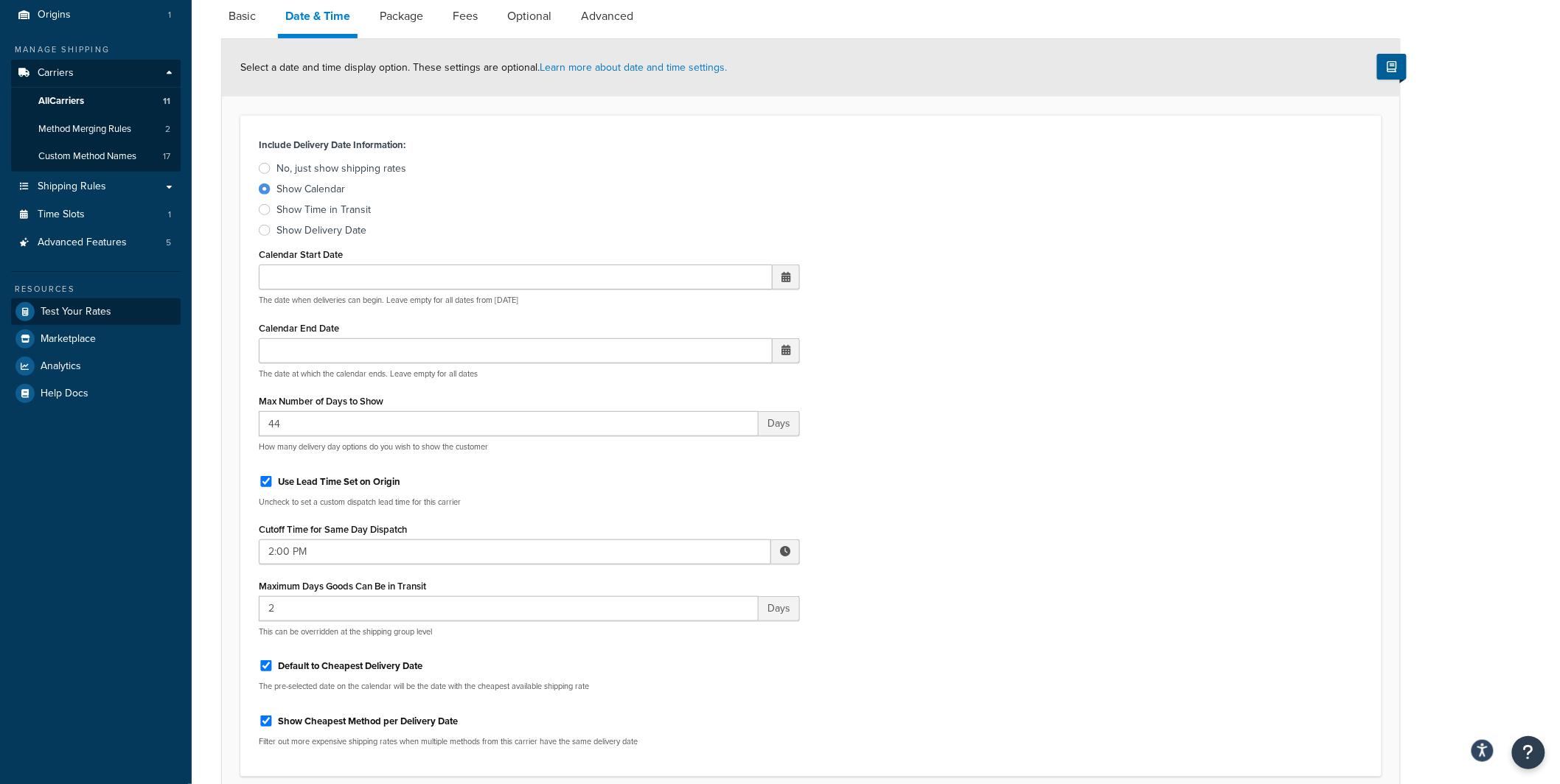 scroll, scrollTop: 30, scrollLeft: 0, axis: vertical 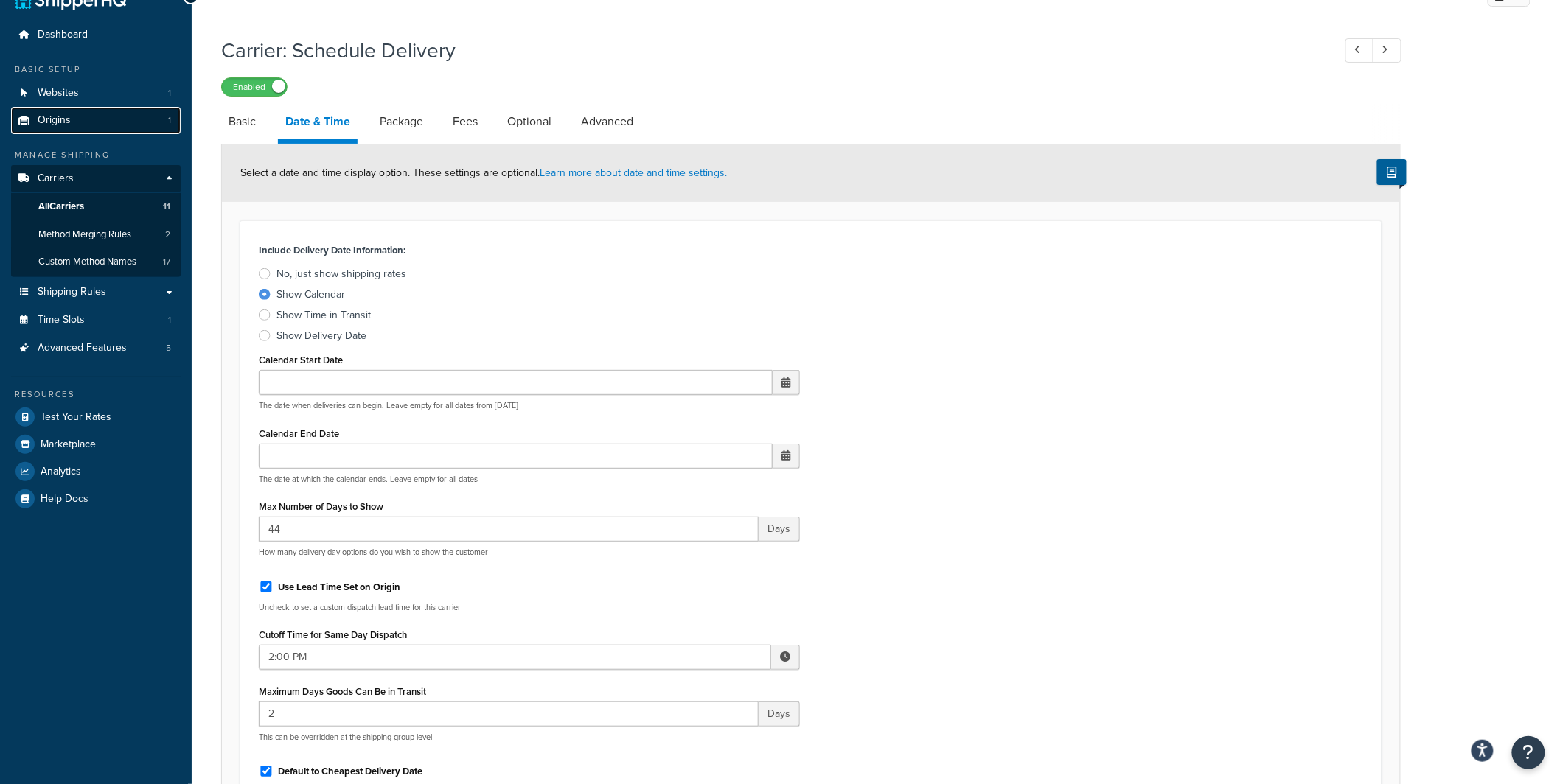 click on "Origins 1" at bounding box center (96, 120) 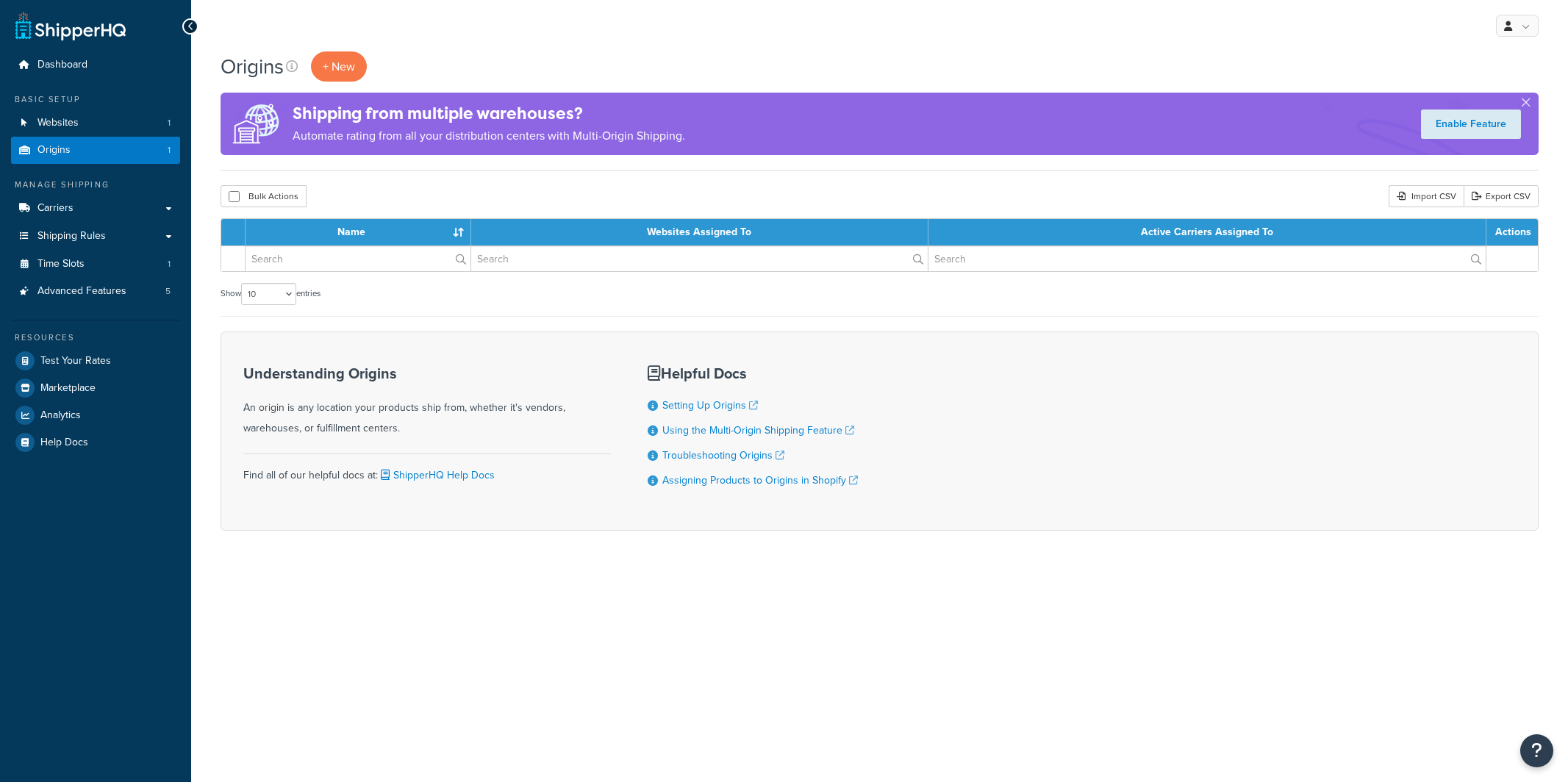 scroll, scrollTop: 0, scrollLeft: 0, axis: both 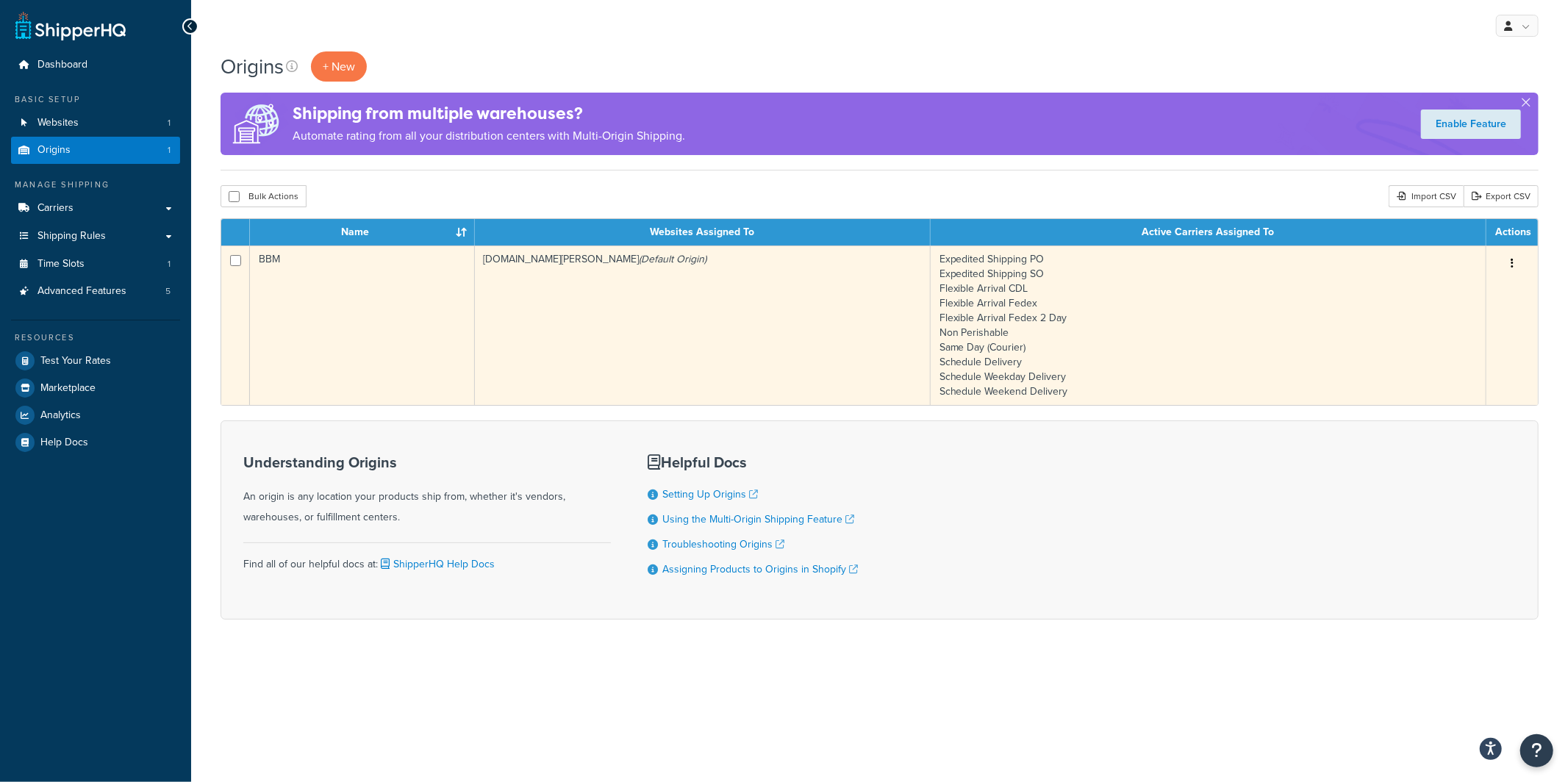click on "BBM" at bounding box center [362, 325] 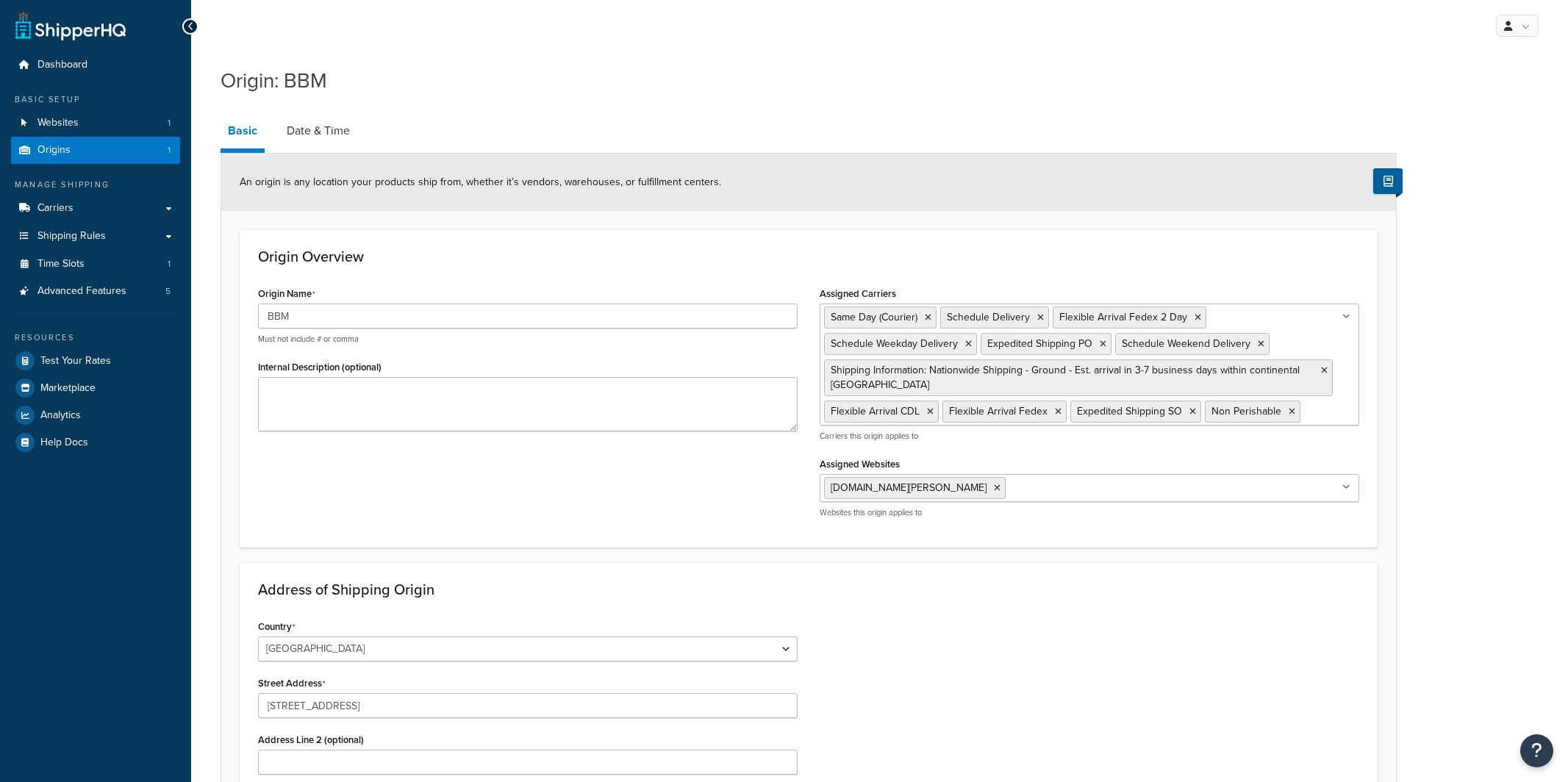 select on "30" 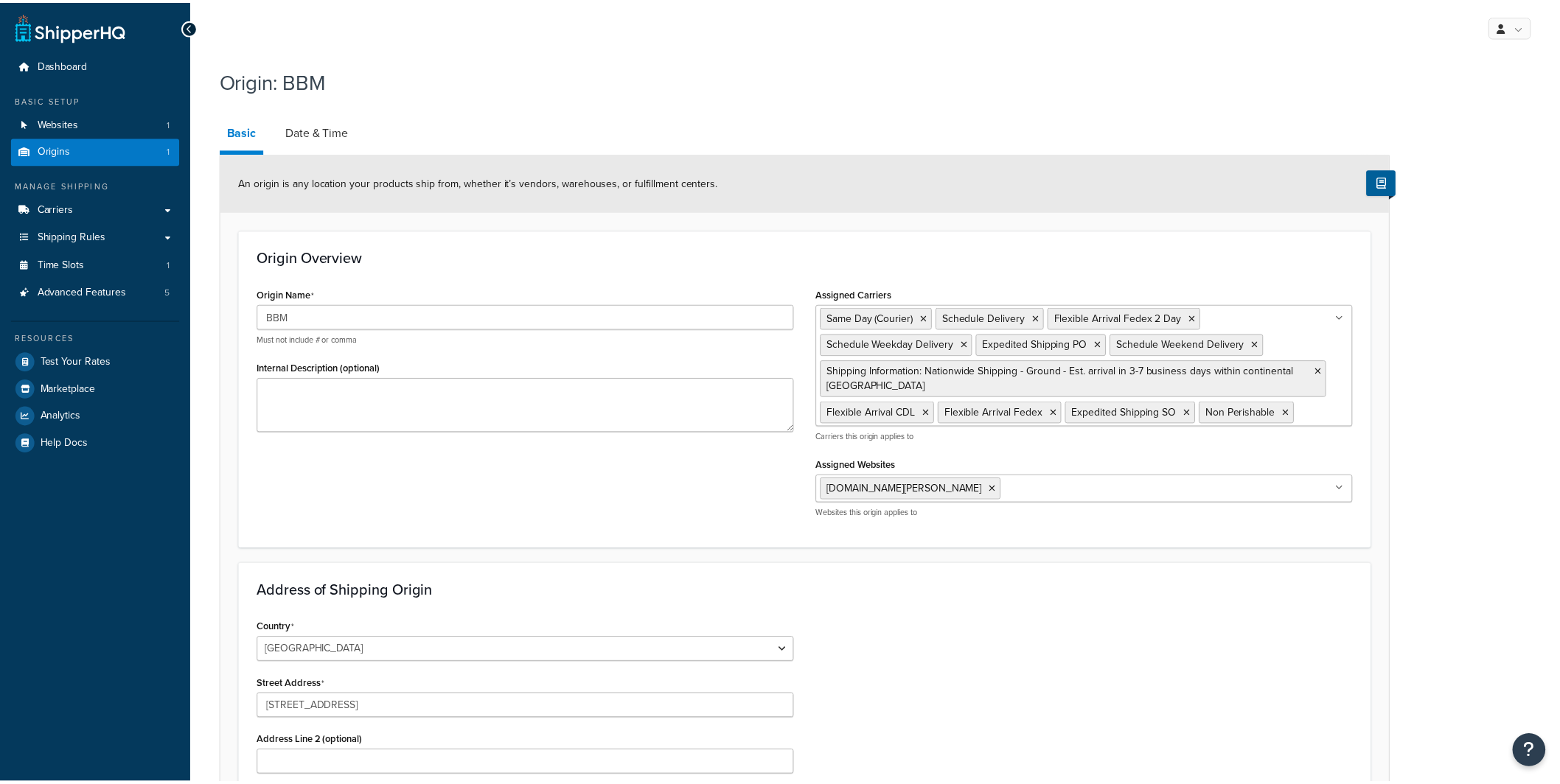 scroll, scrollTop: 0, scrollLeft: 0, axis: both 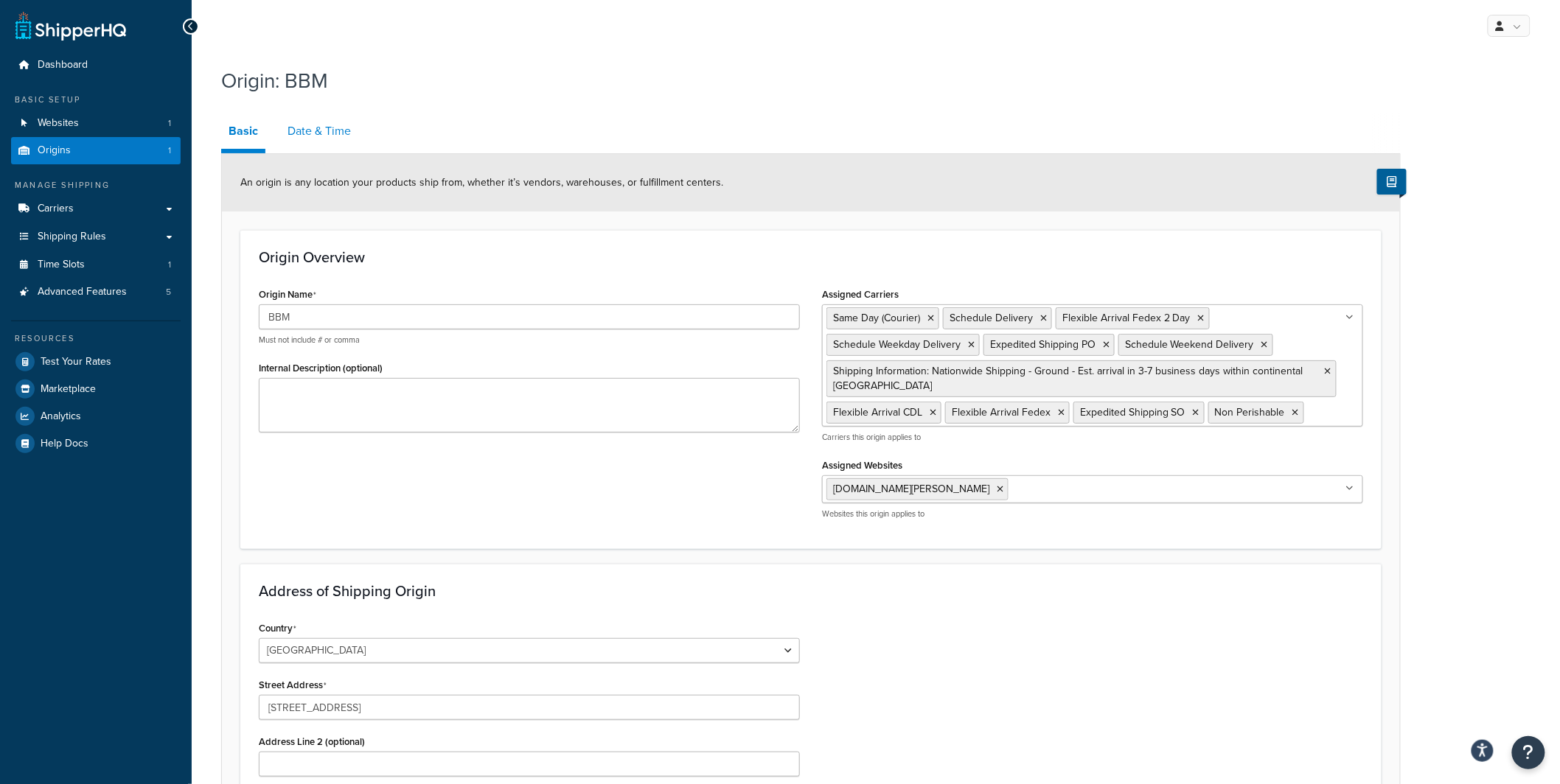 click on "Date & Time" at bounding box center [319, 131] 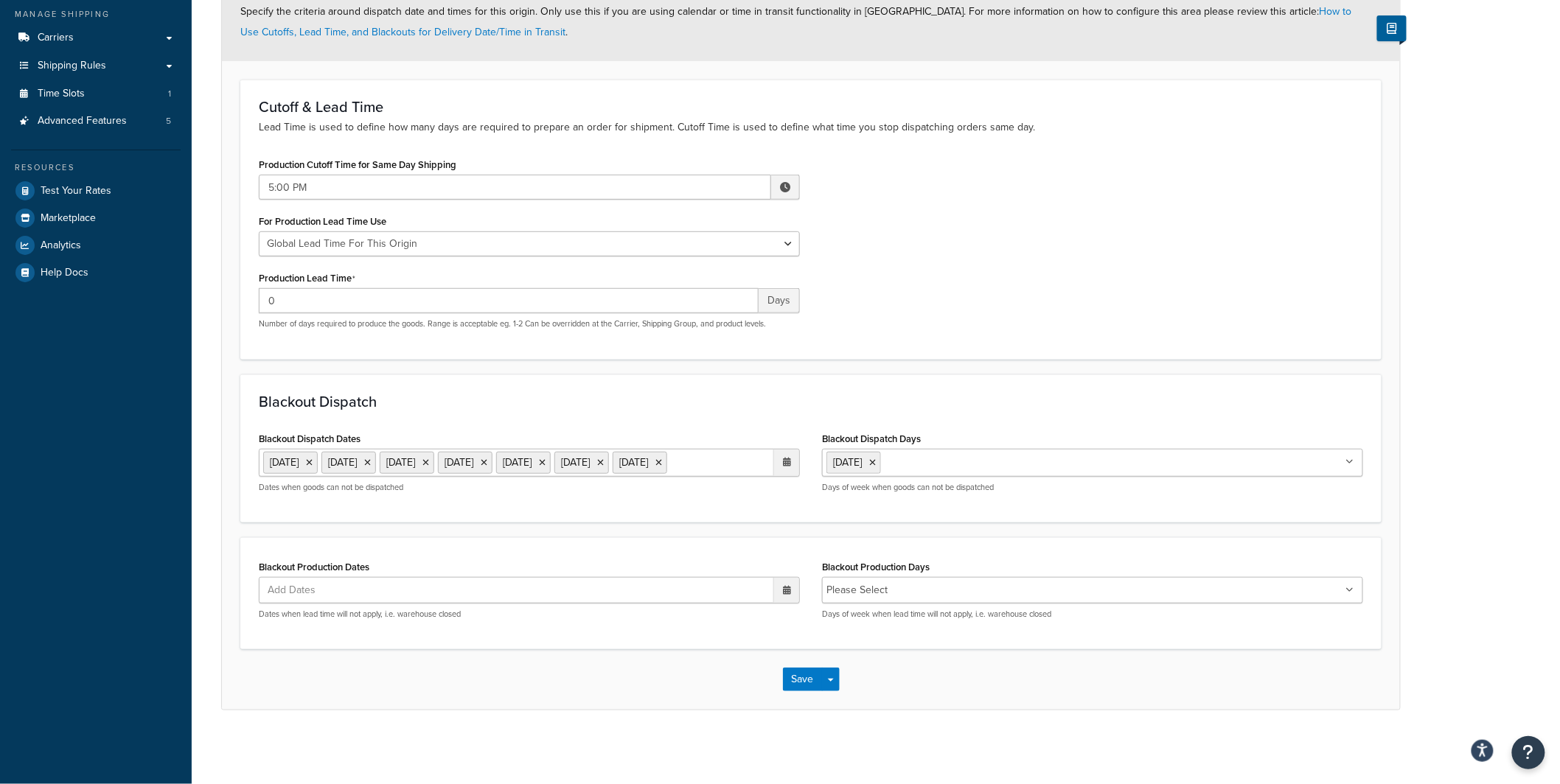 scroll, scrollTop: 186, scrollLeft: 0, axis: vertical 